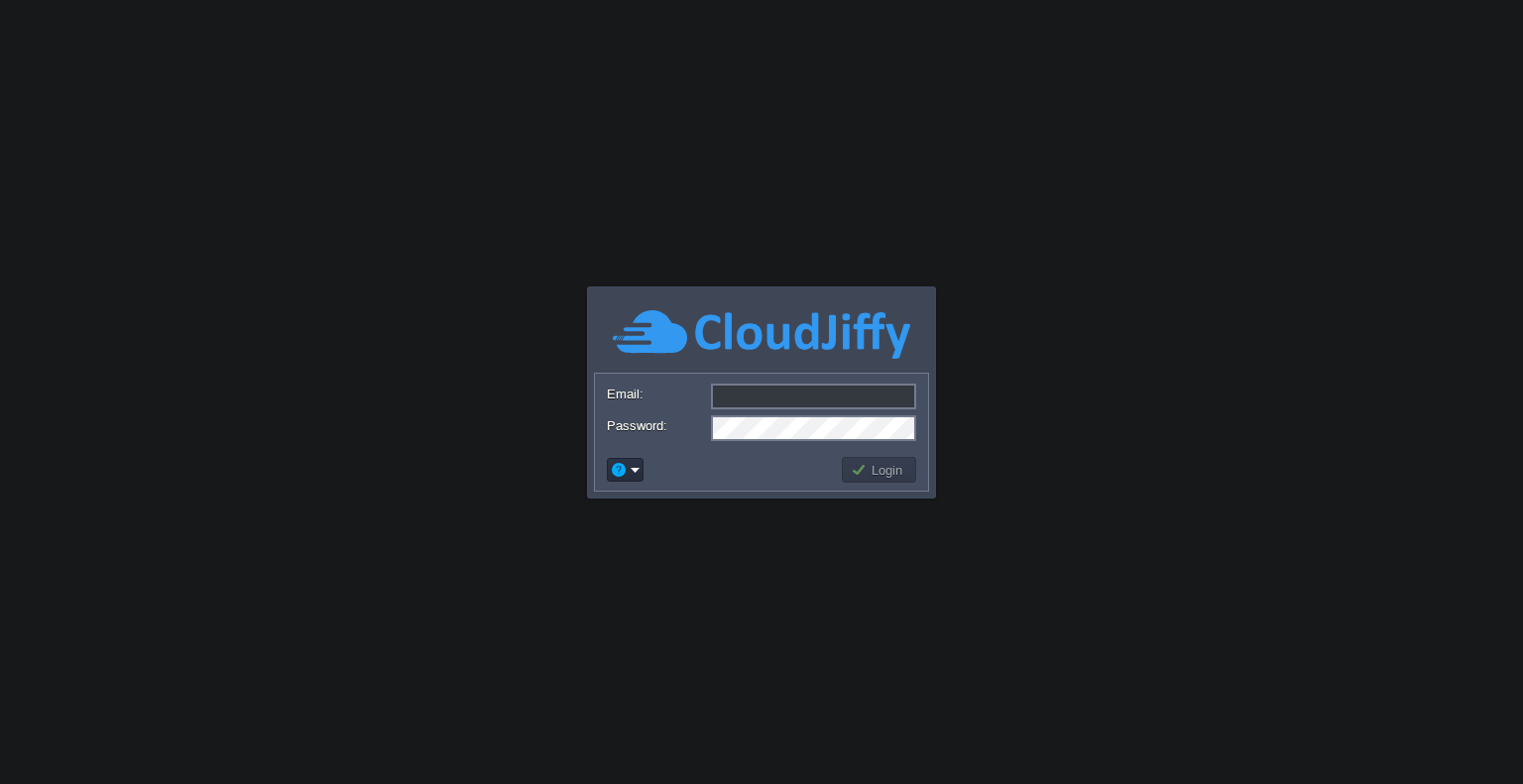 scroll, scrollTop: 0, scrollLeft: 0, axis: both 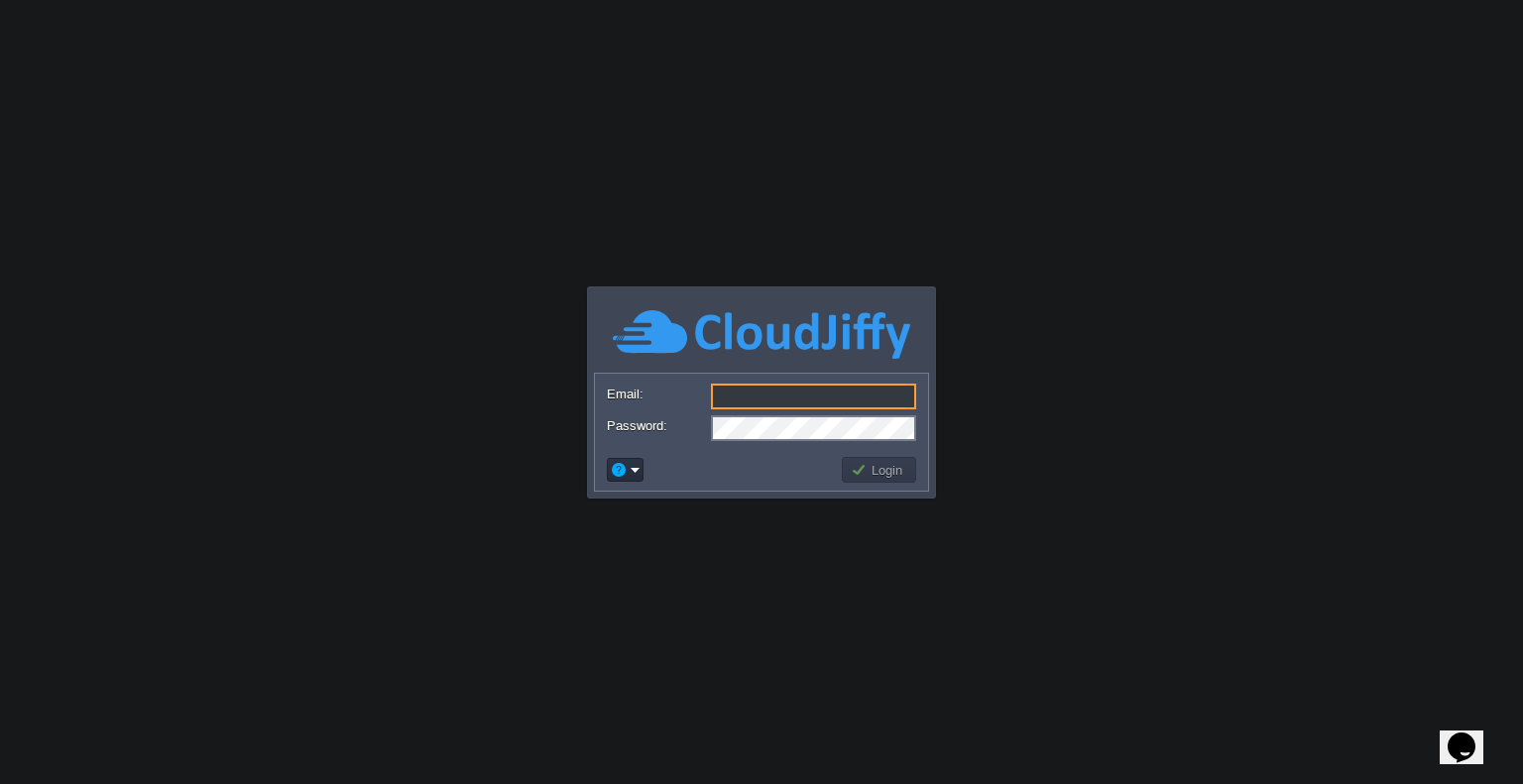 click on "Email:" at bounding box center (813, 396) 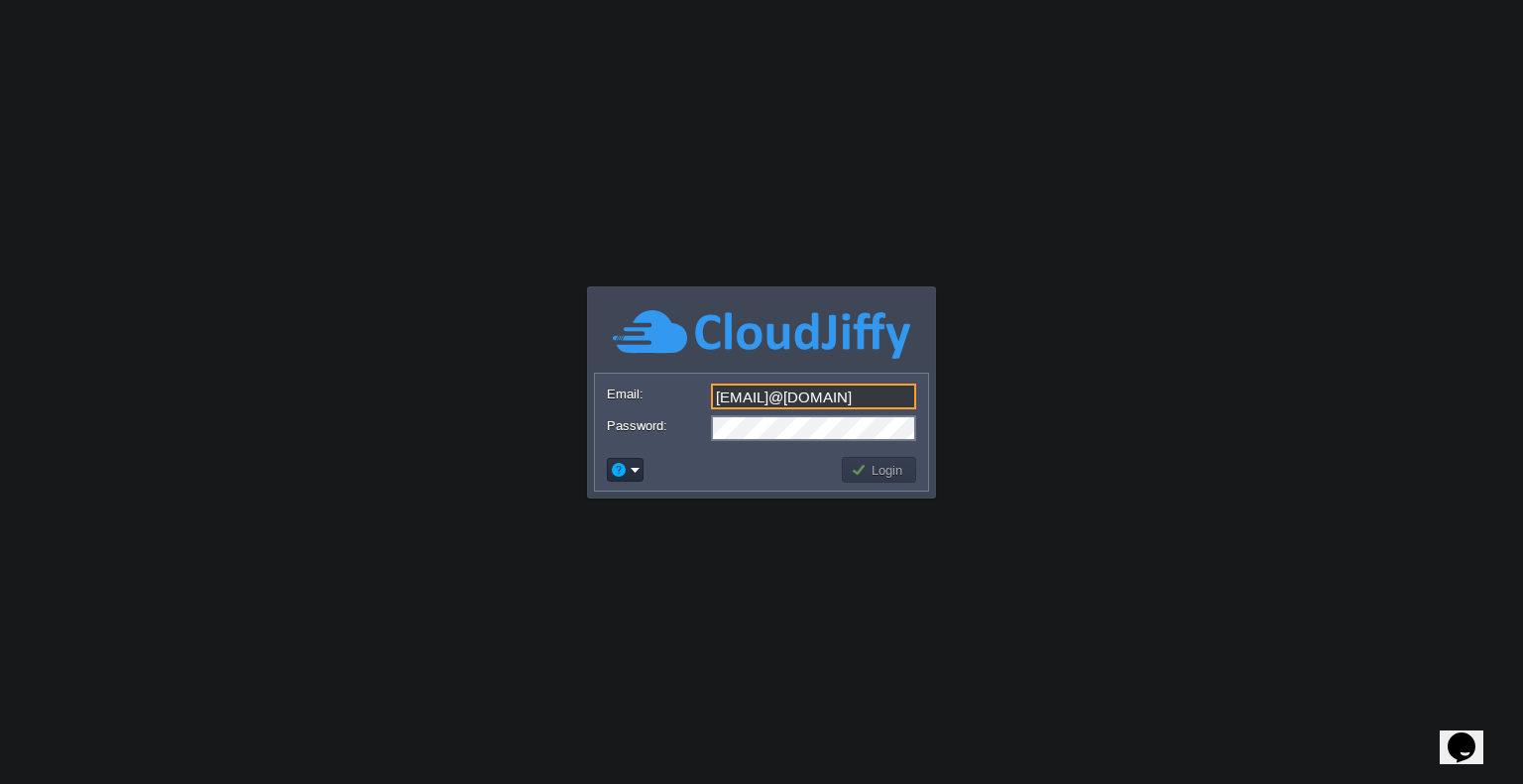type on "[EMAIL]@[DOMAIN]" 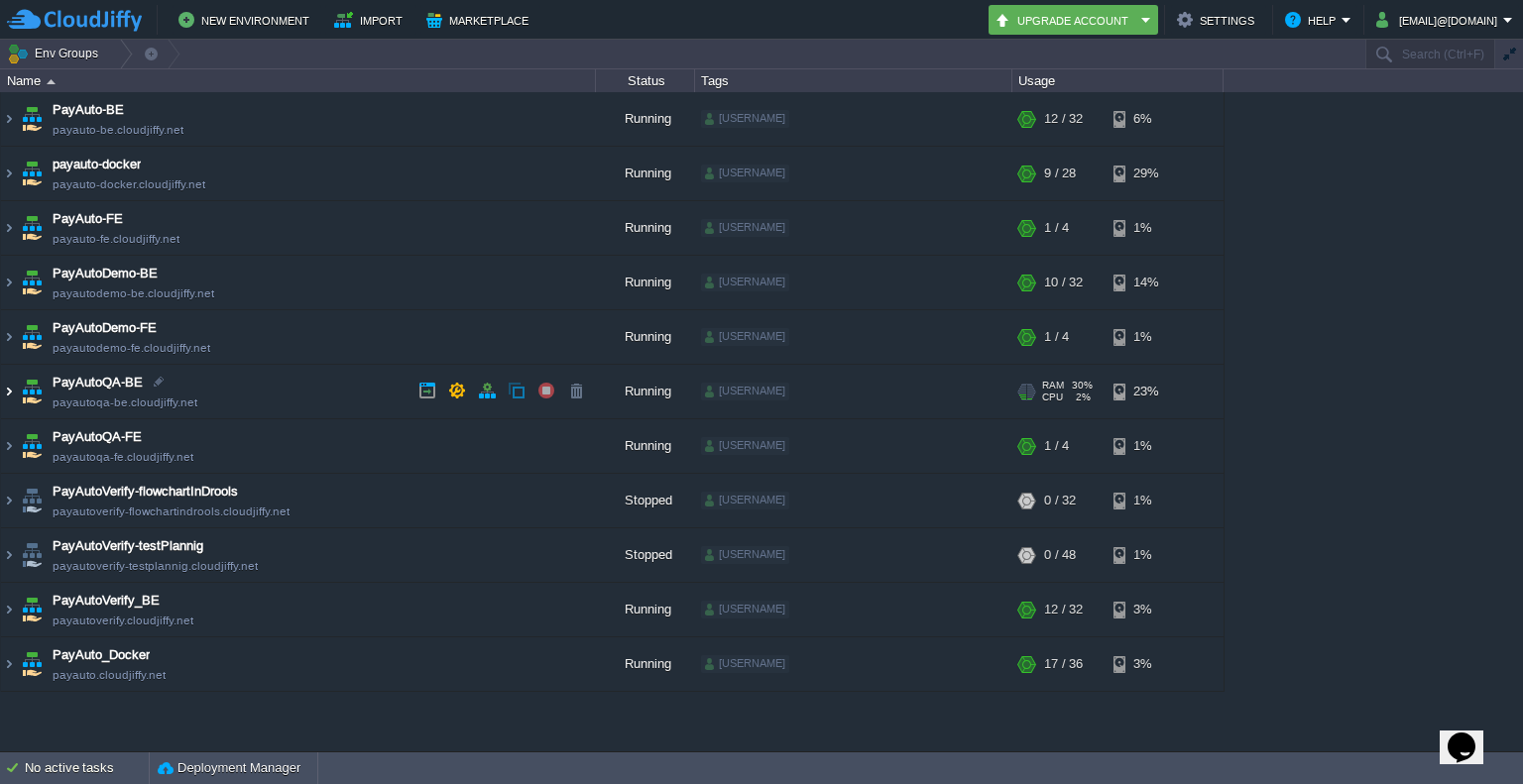 click at bounding box center [9, 392] 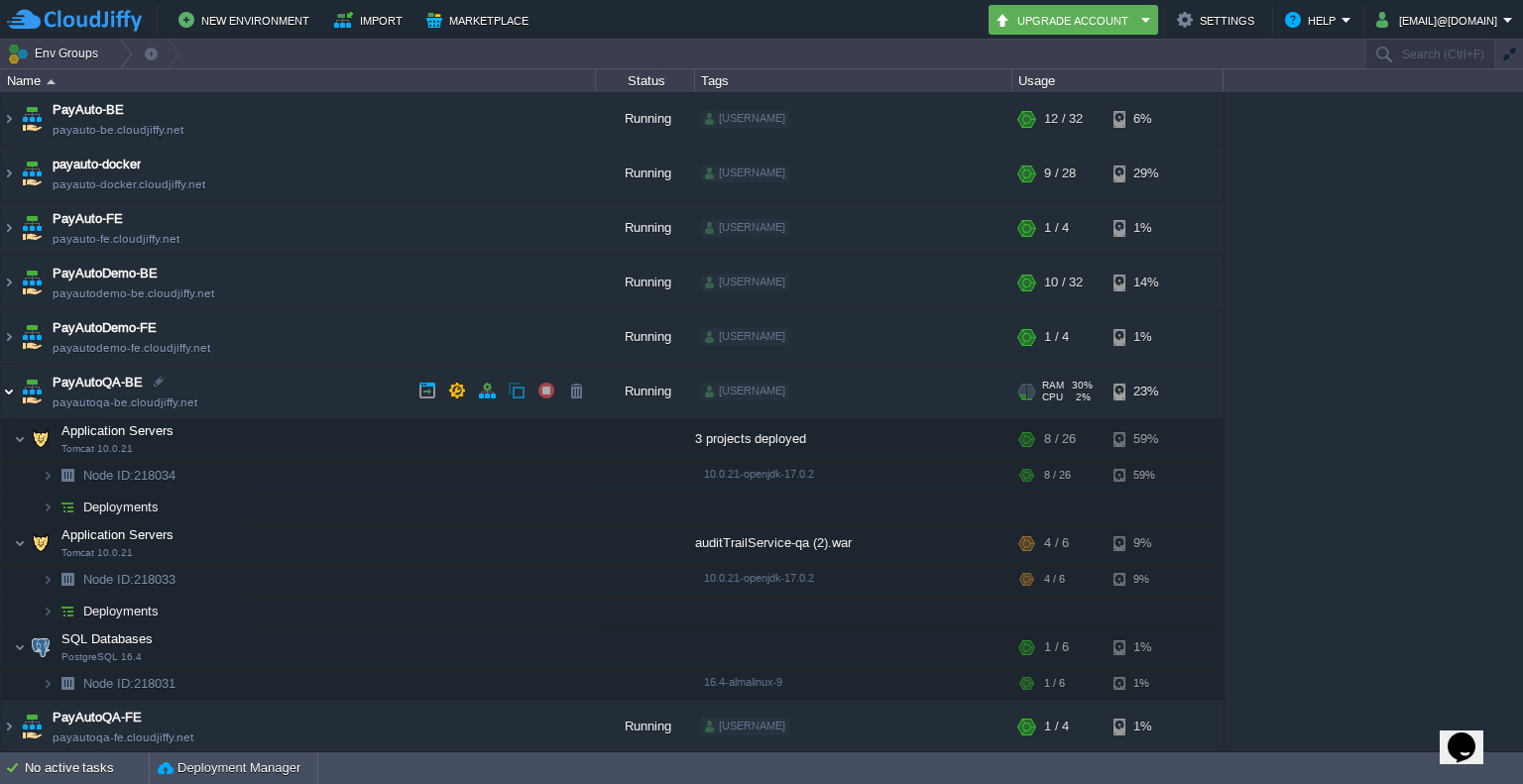 click at bounding box center (9, 392) 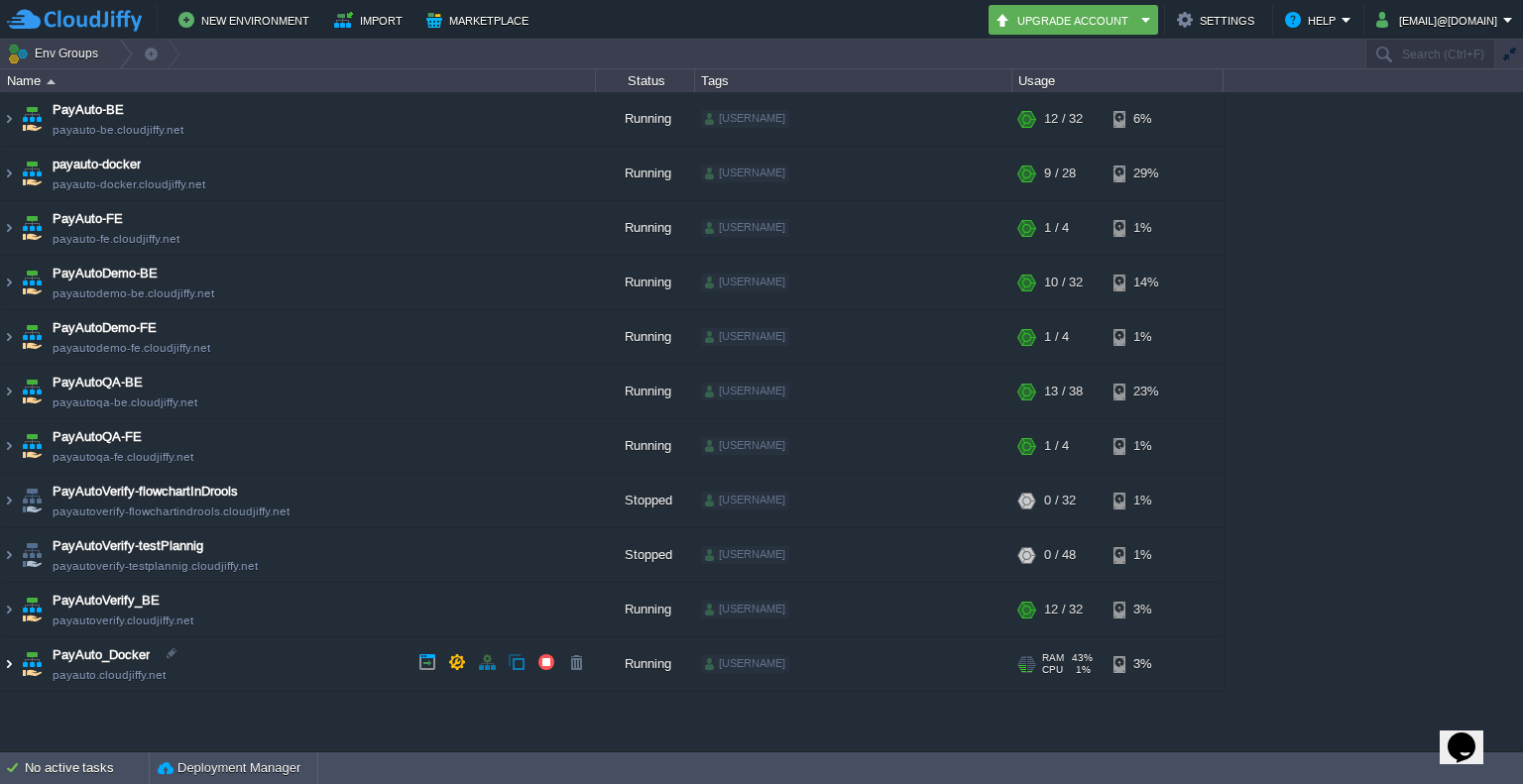 click at bounding box center [9, 664] 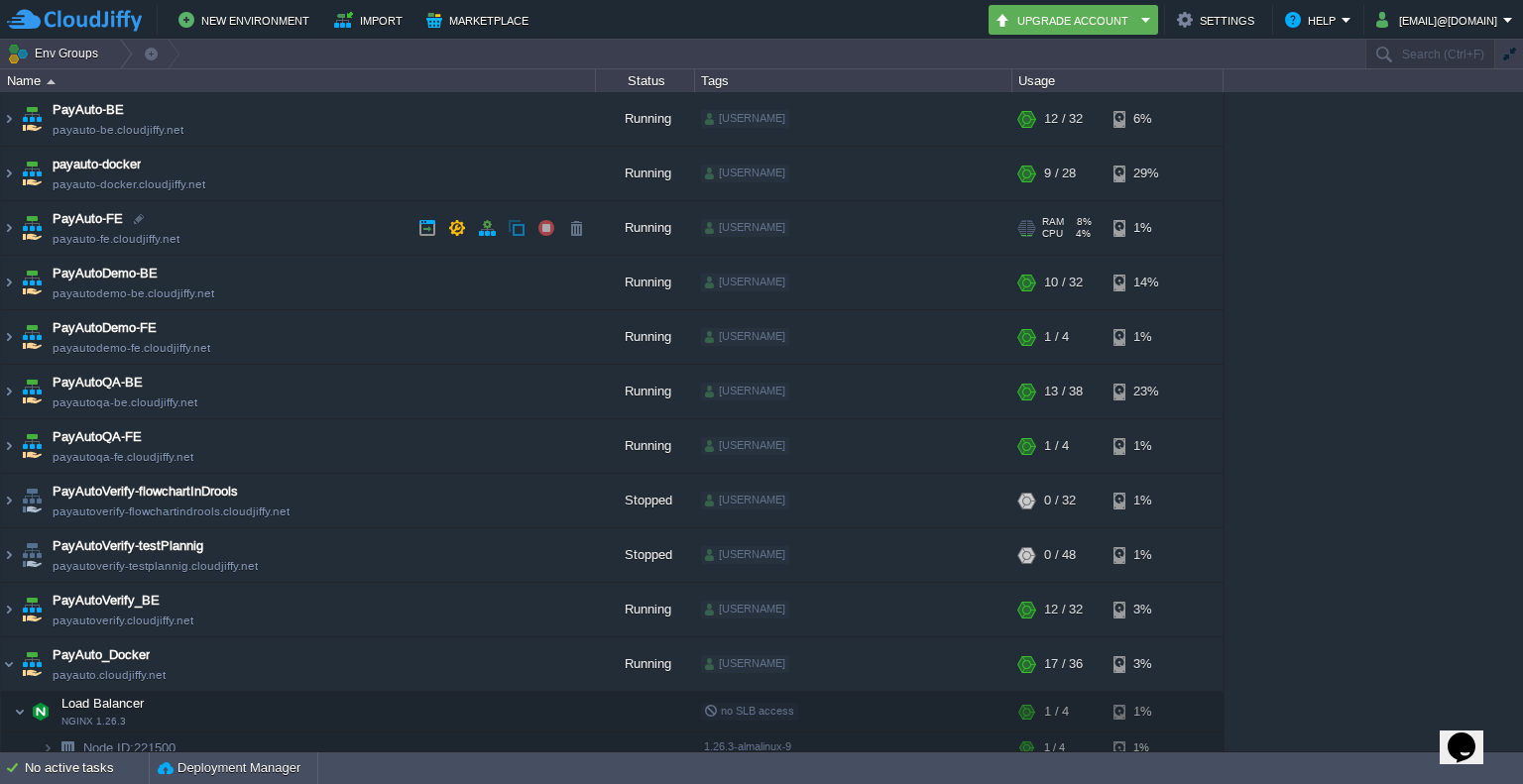 scroll, scrollTop: 81, scrollLeft: 0, axis: vertical 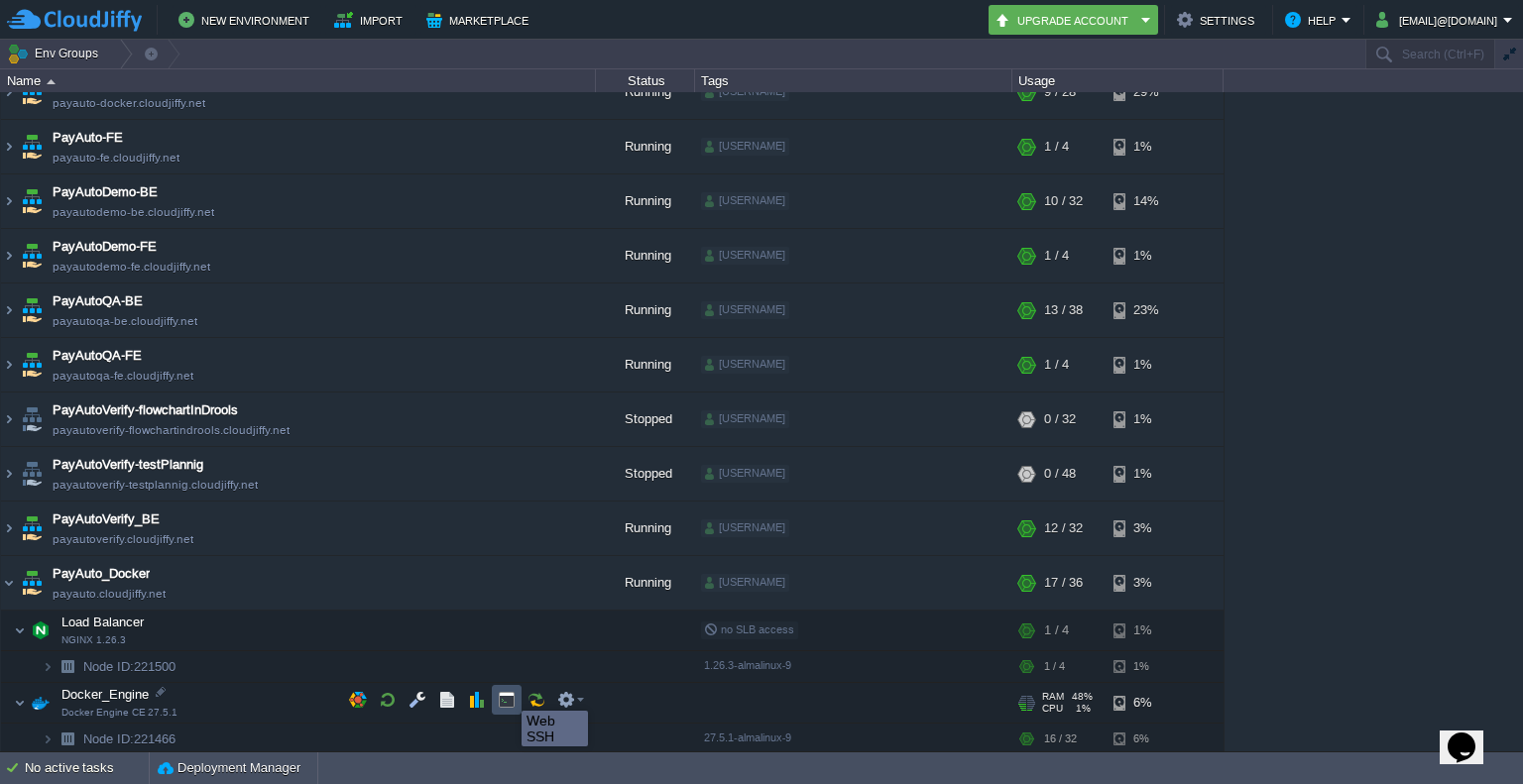 click at bounding box center [507, 700] 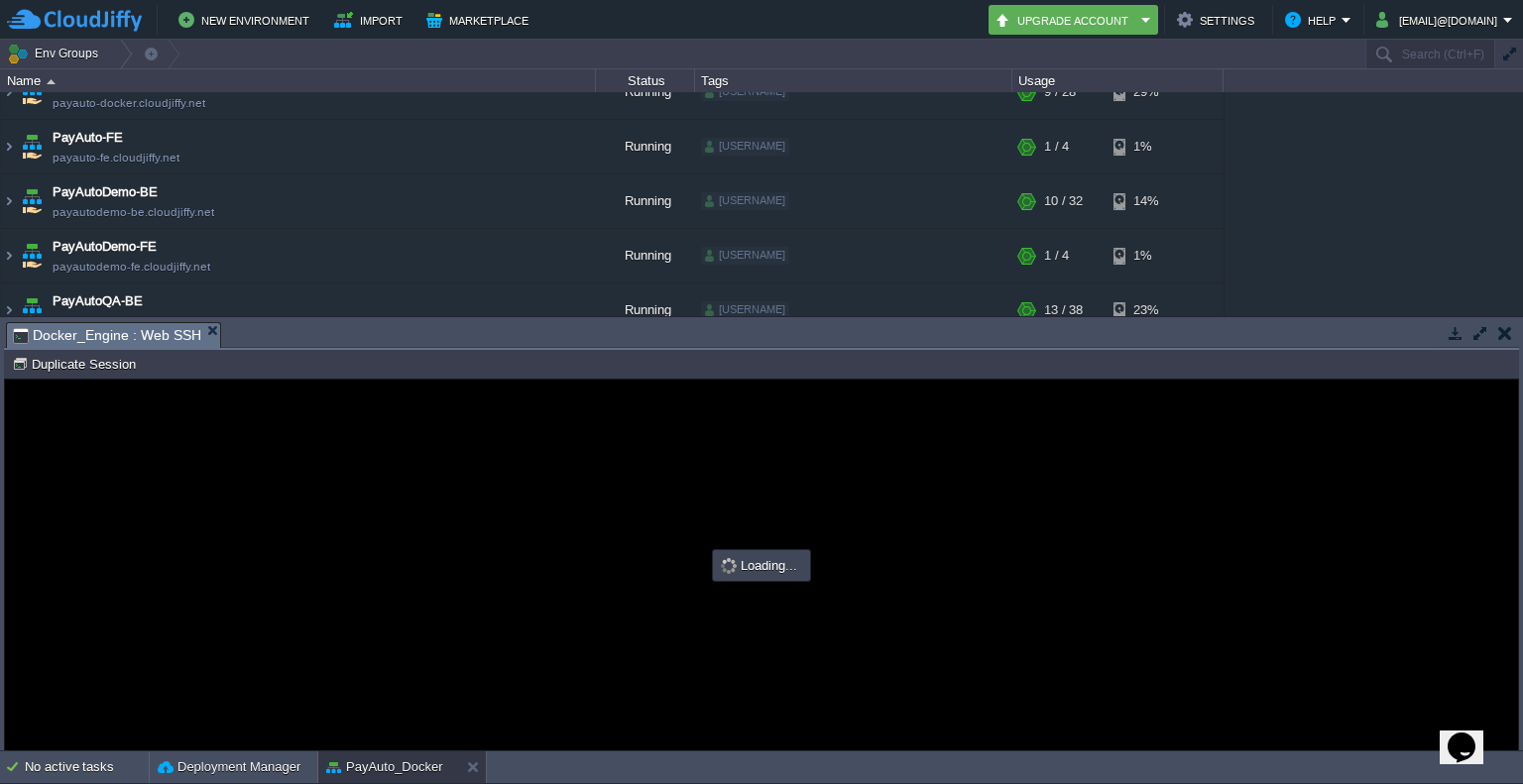 scroll, scrollTop: 0, scrollLeft: 0, axis: both 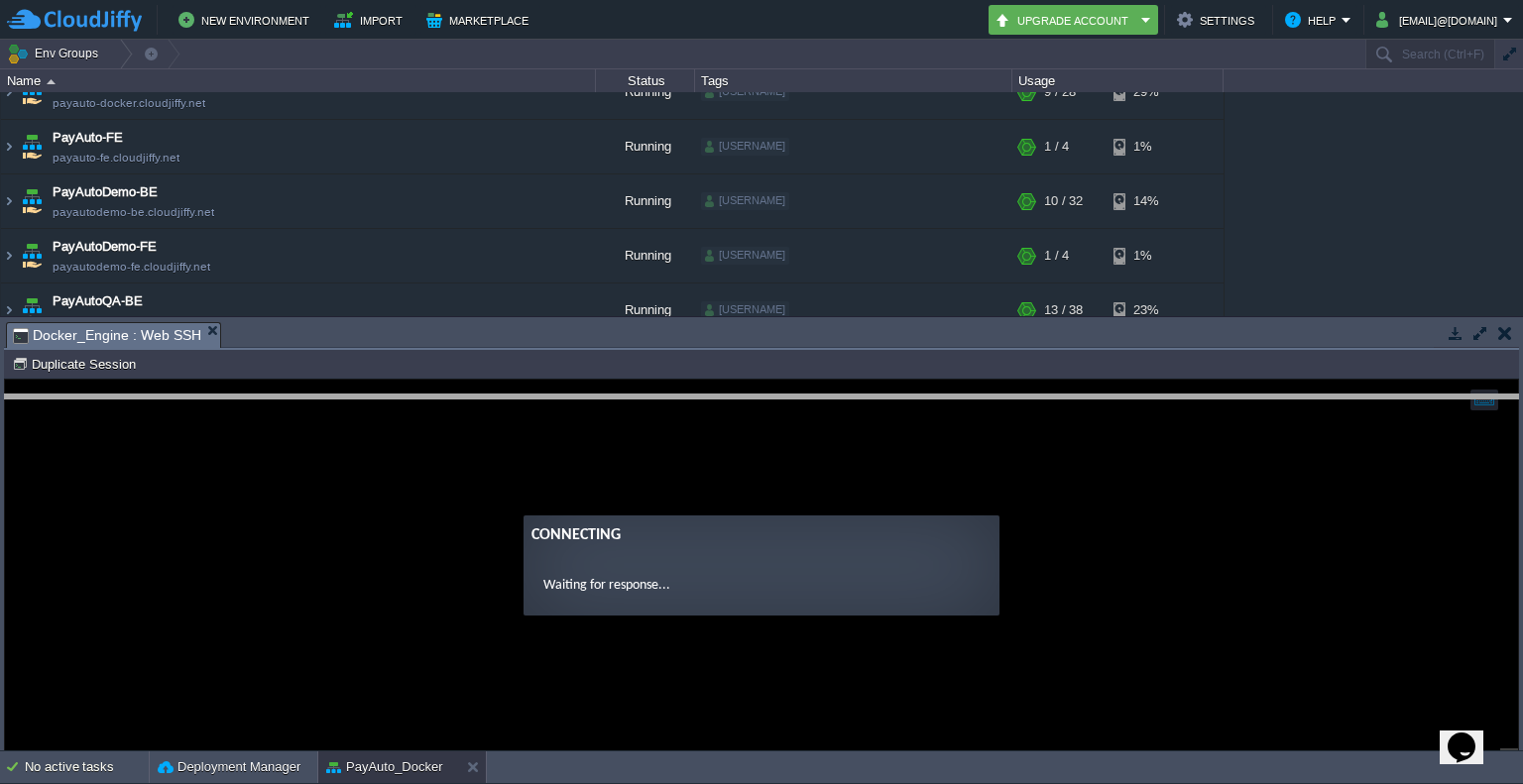 drag, startPoint x: 379, startPoint y: 342, endPoint x: 384, endPoint y: 412, distance: 70.17834 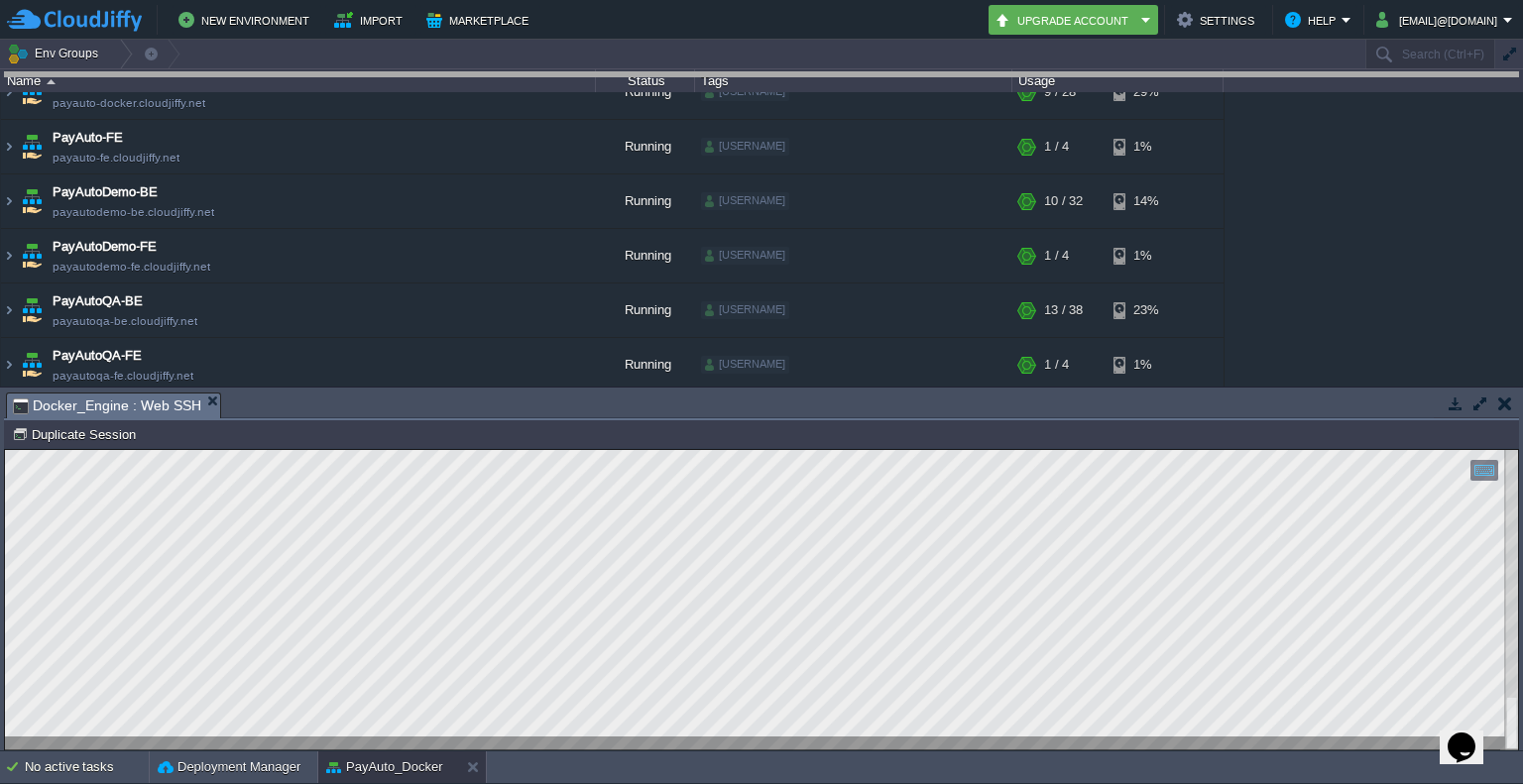 drag, startPoint x: 765, startPoint y: 416, endPoint x: 805, endPoint y: 43, distance: 375.1386 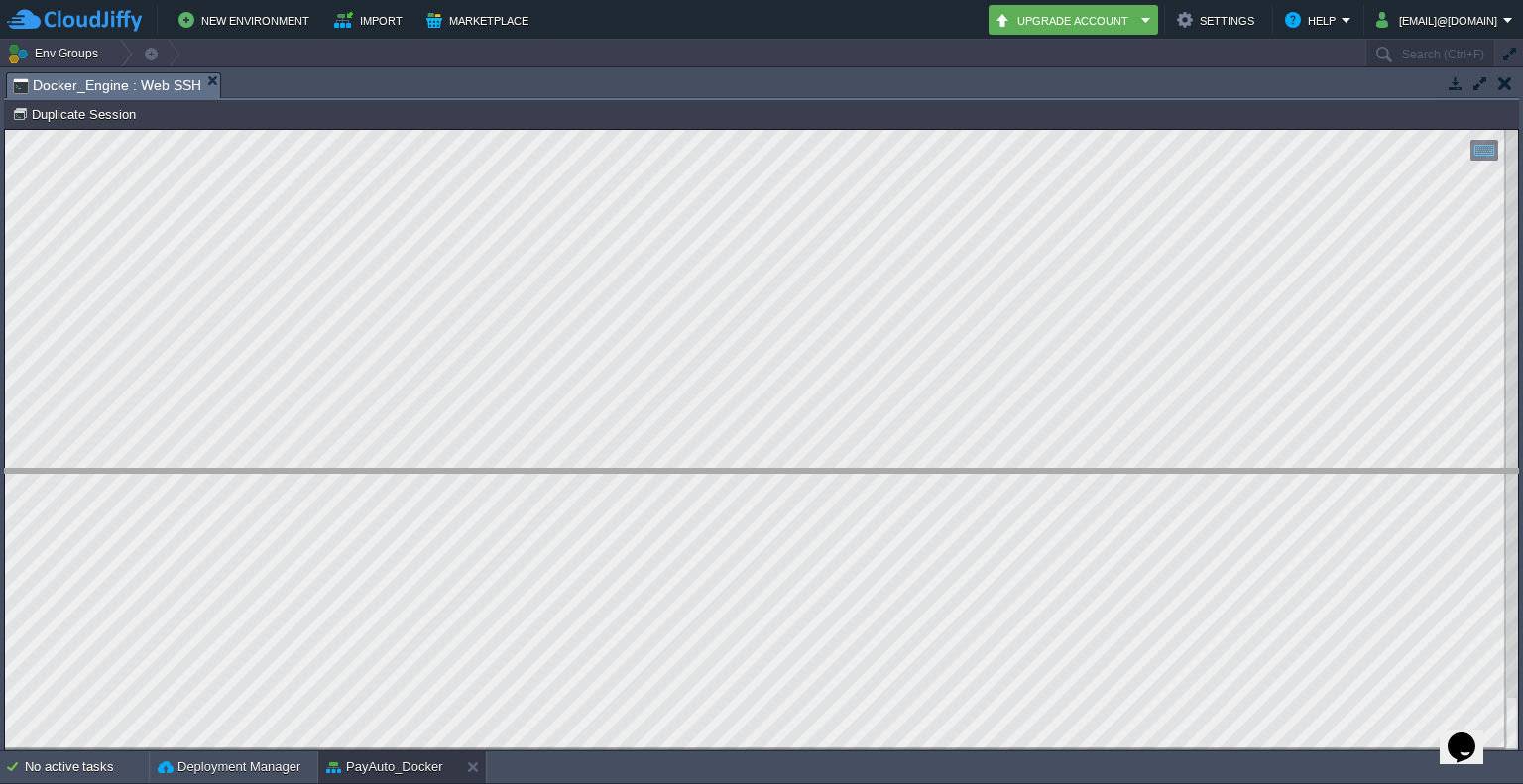 drag, startPoint x: 468, startPoint y: 90, endPoint x: 458, endPoint y: 502, distance: 412.12134 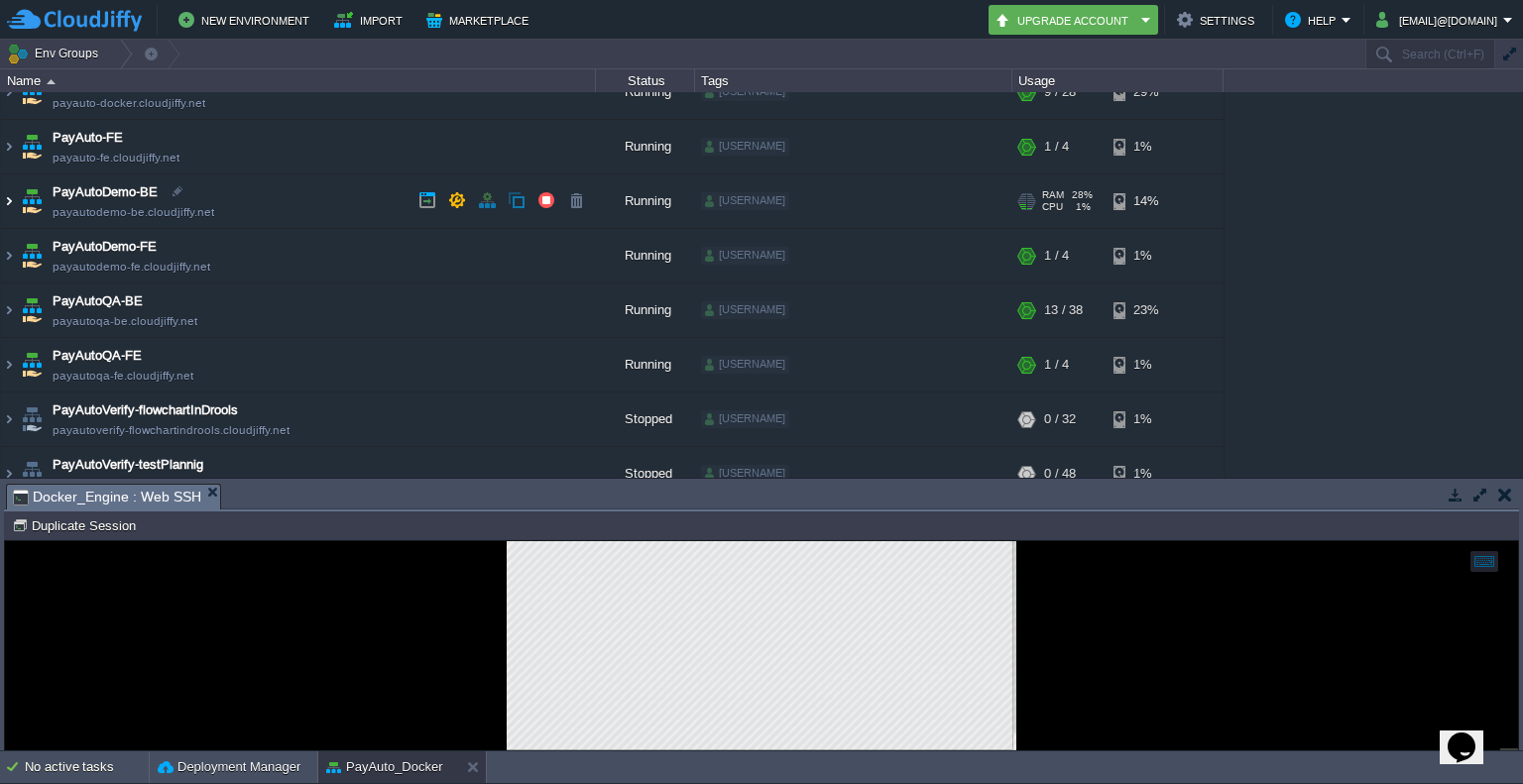 click at bounding box center [9, 201] 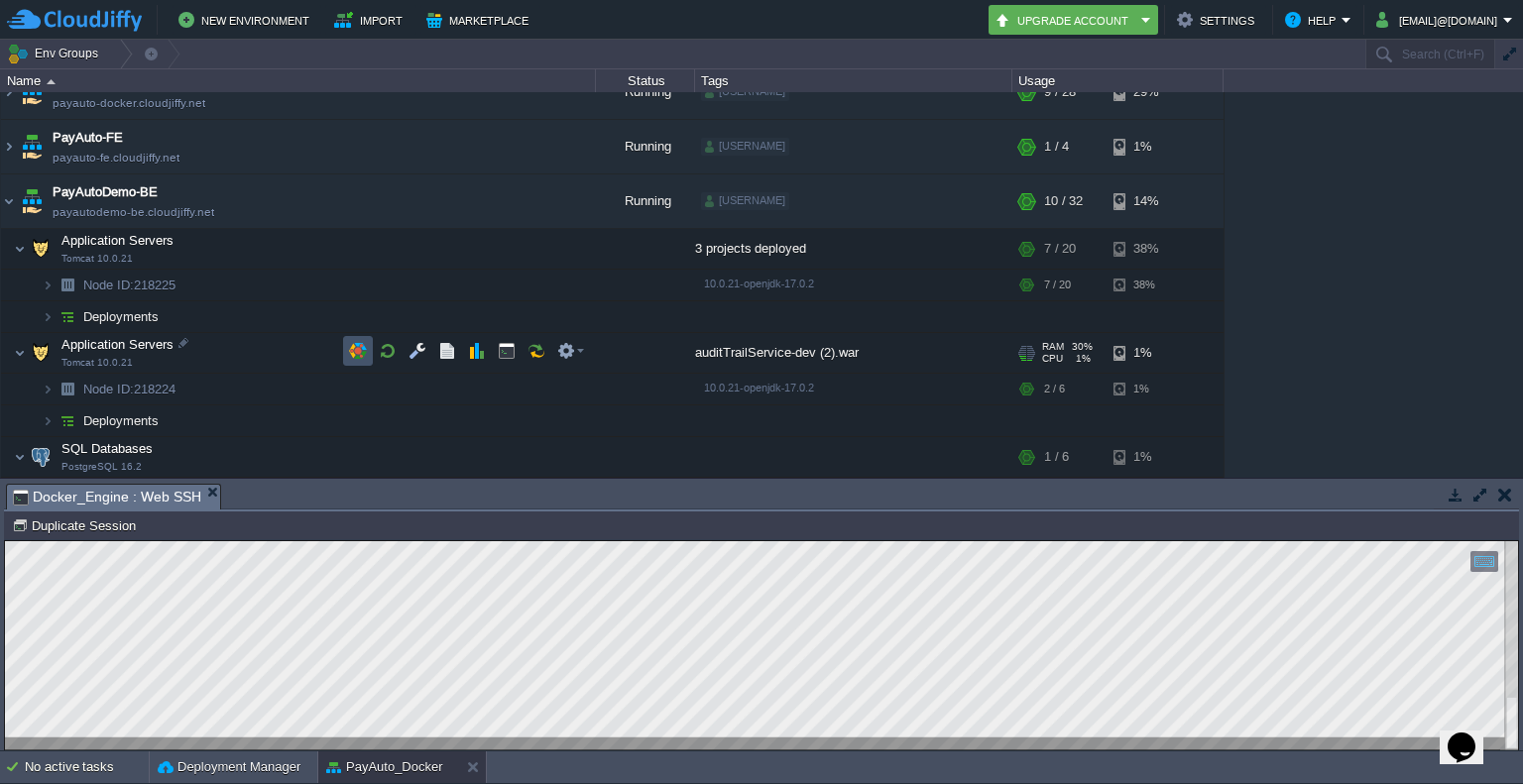 click at bounding box center [358, 351] 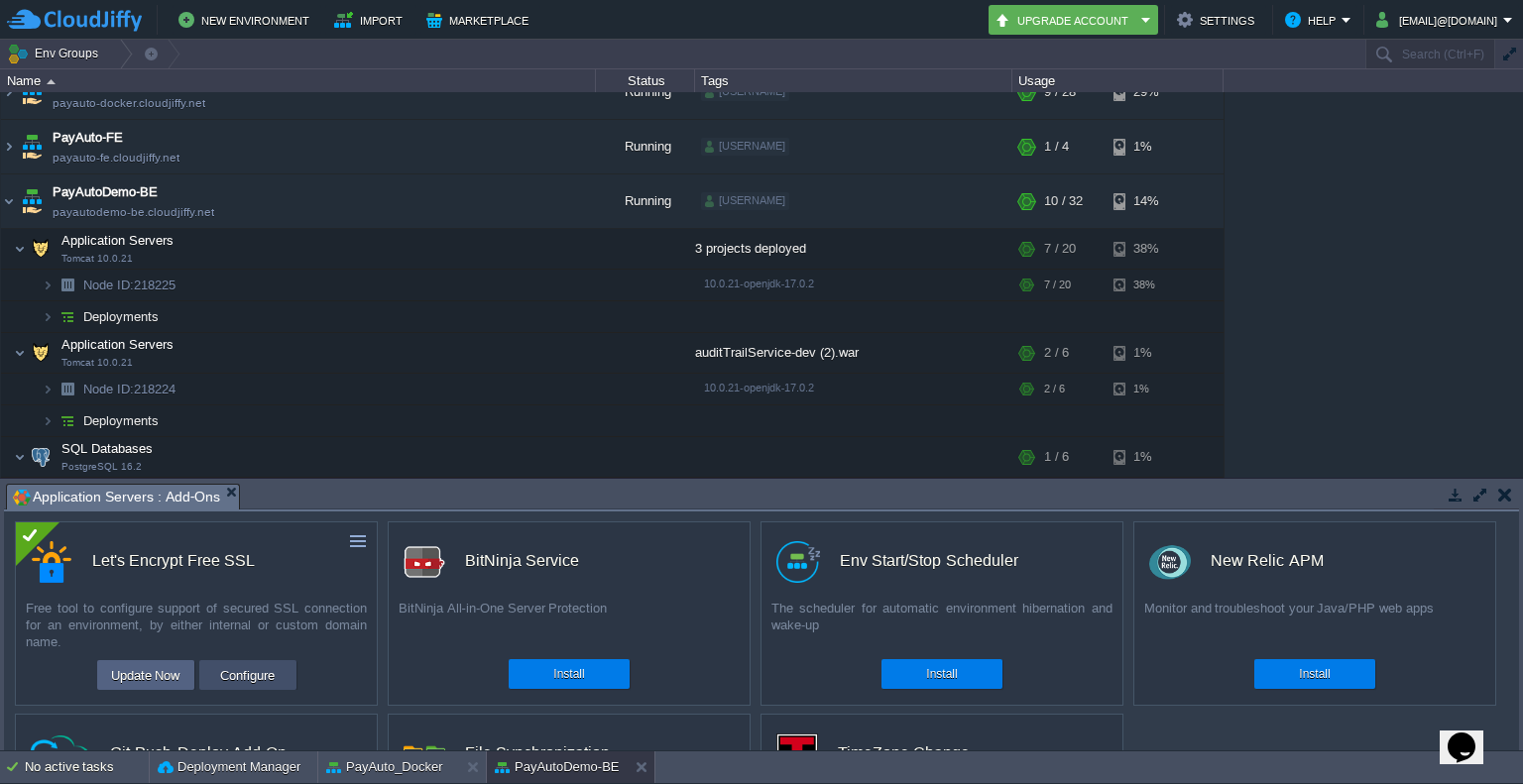 click on "Configure" at bounding box center (247, 675) 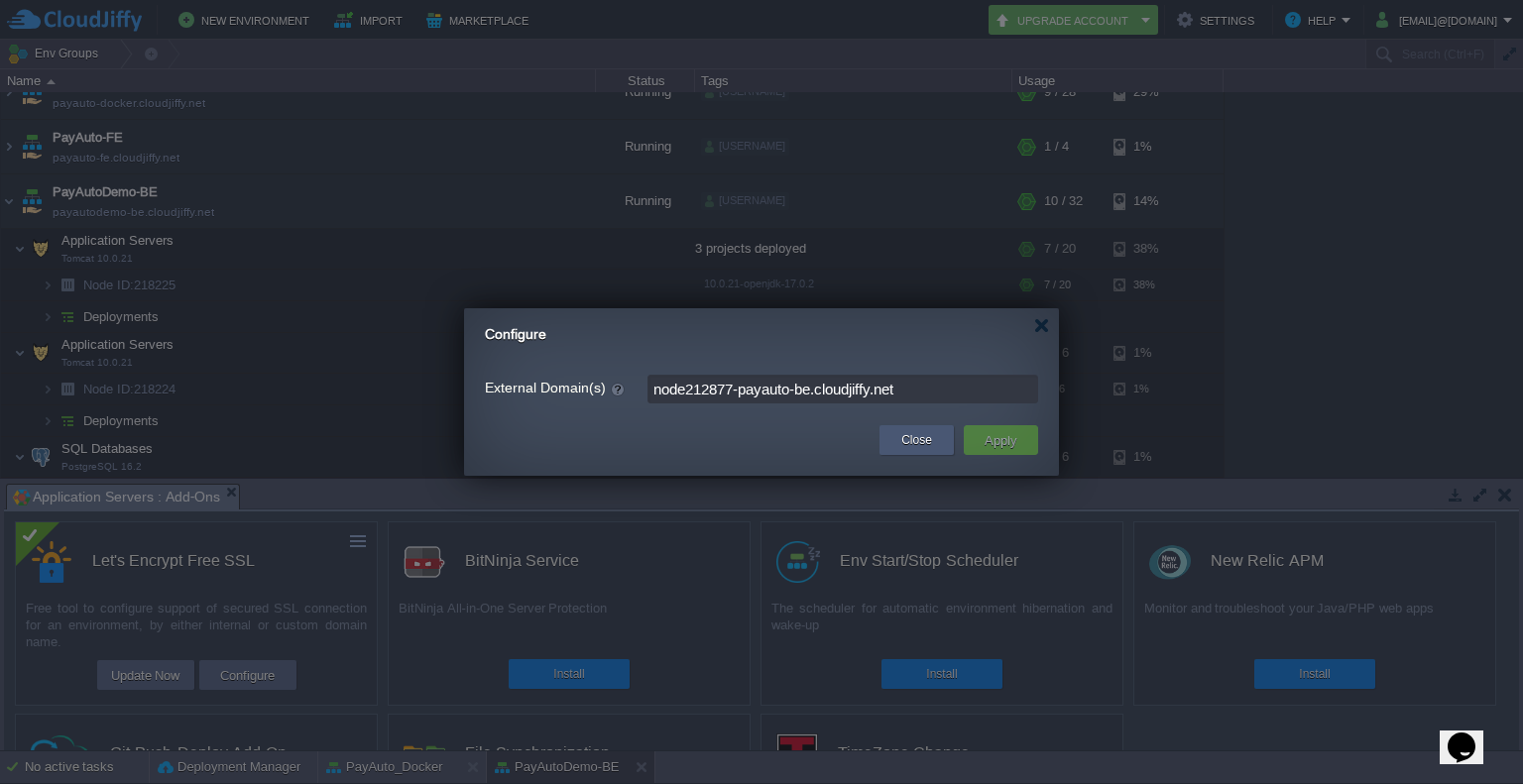 click on "Close" at bounding box center [916, 440] 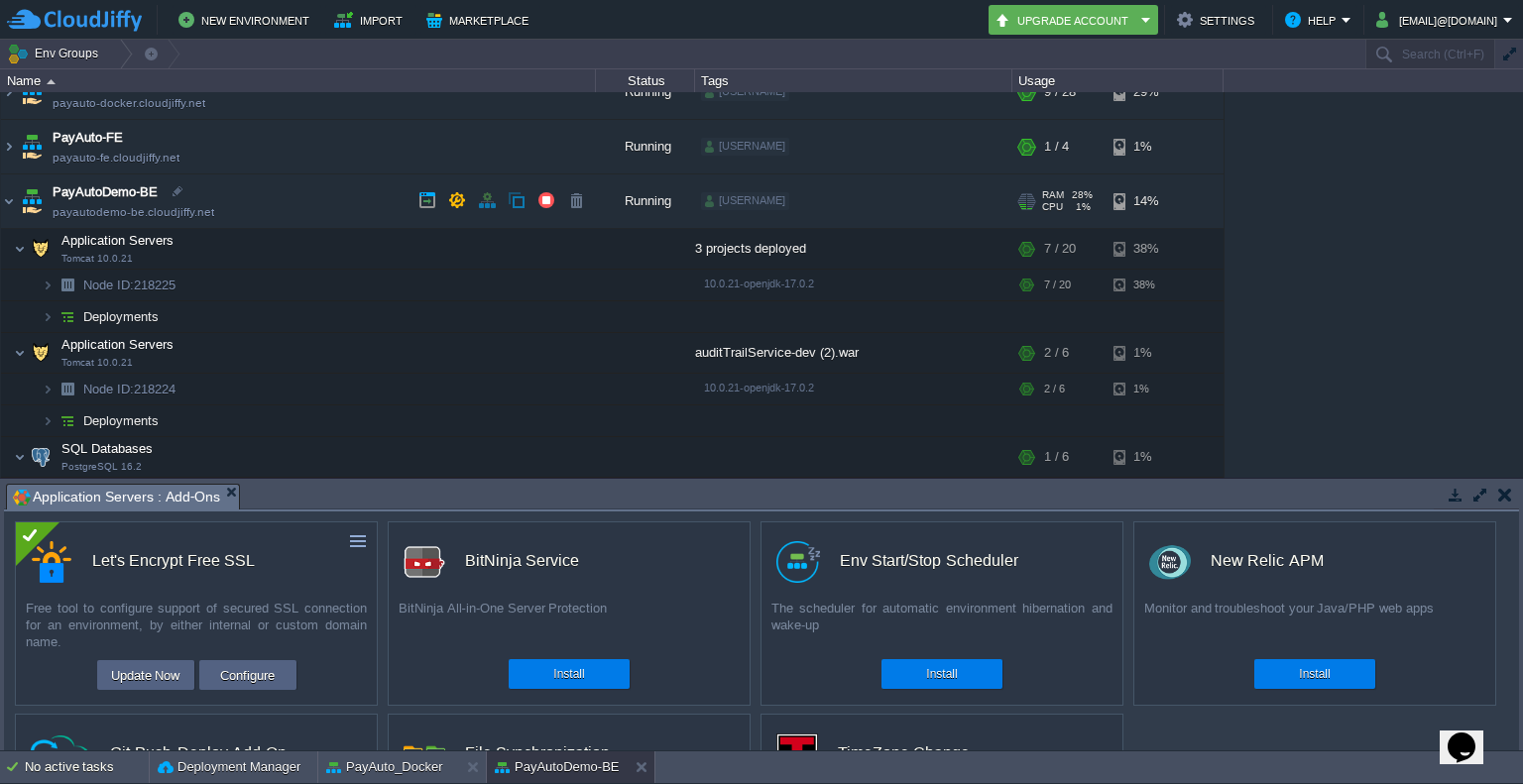 scroll, scrollTop: 0, scrollLeft: 0, axis: both 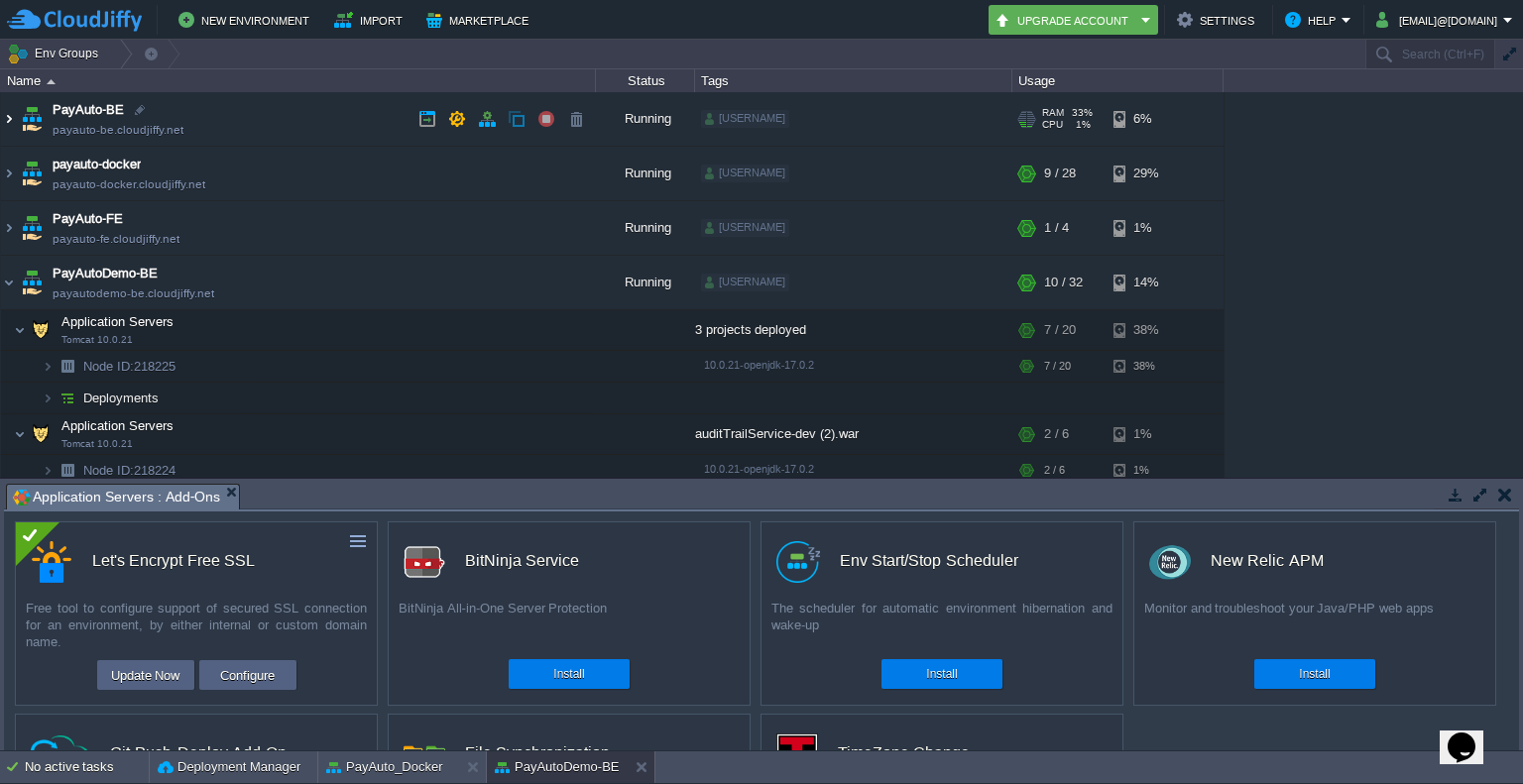 click at bounding box center (9, 119) 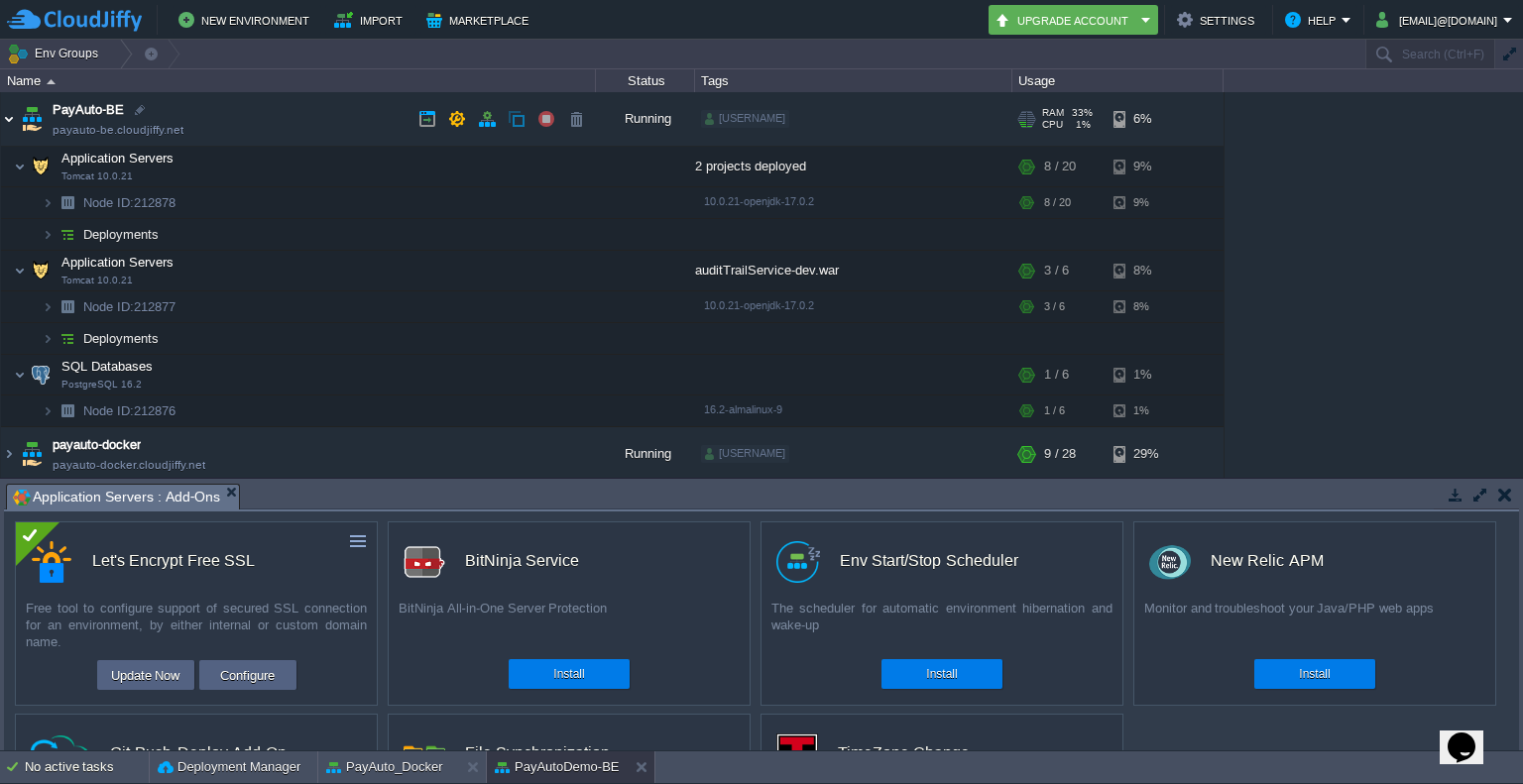 click at bounding box center [9, 119] 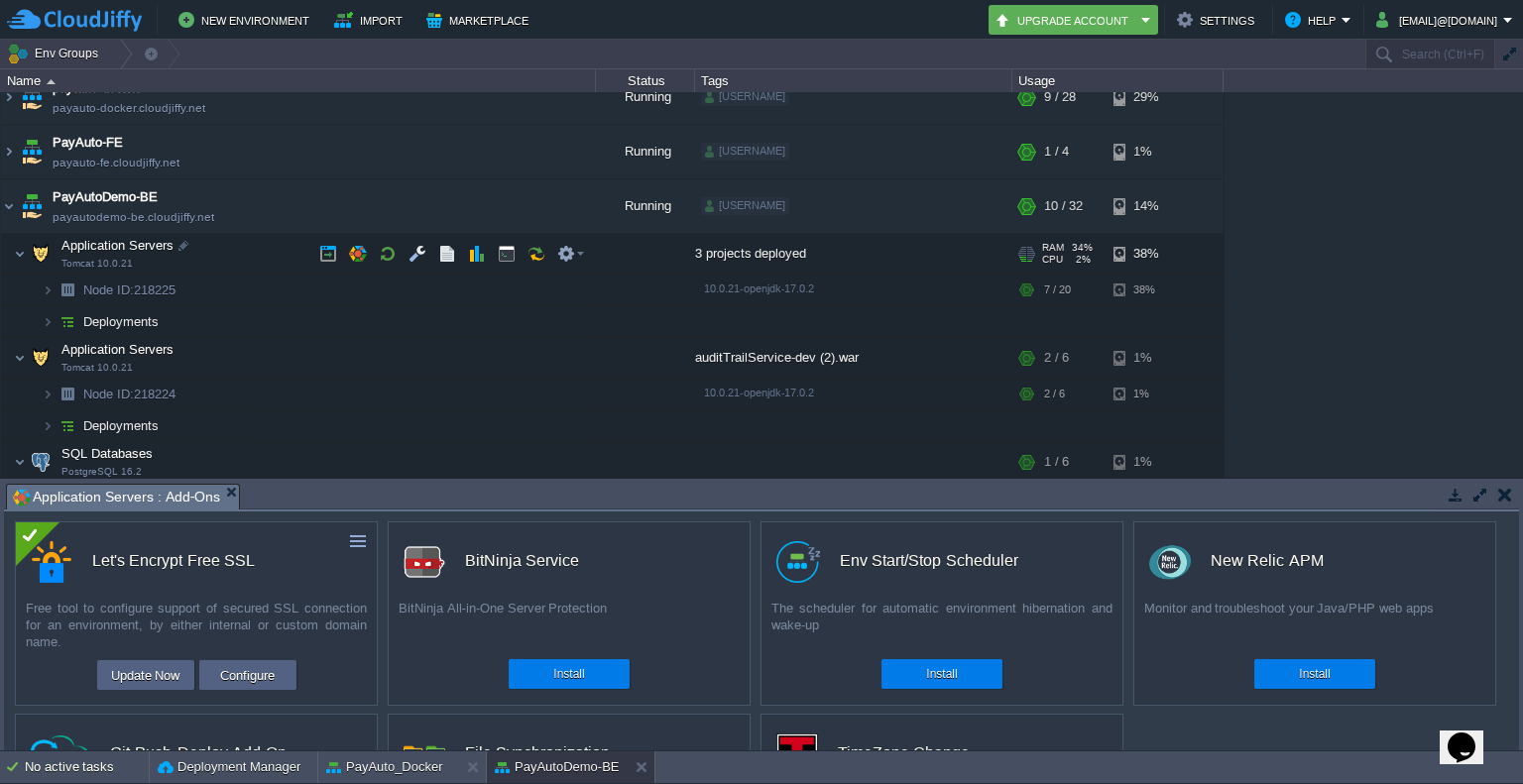 scroll, scrollTop: 63, scrollLeft: 0, axis: vertical 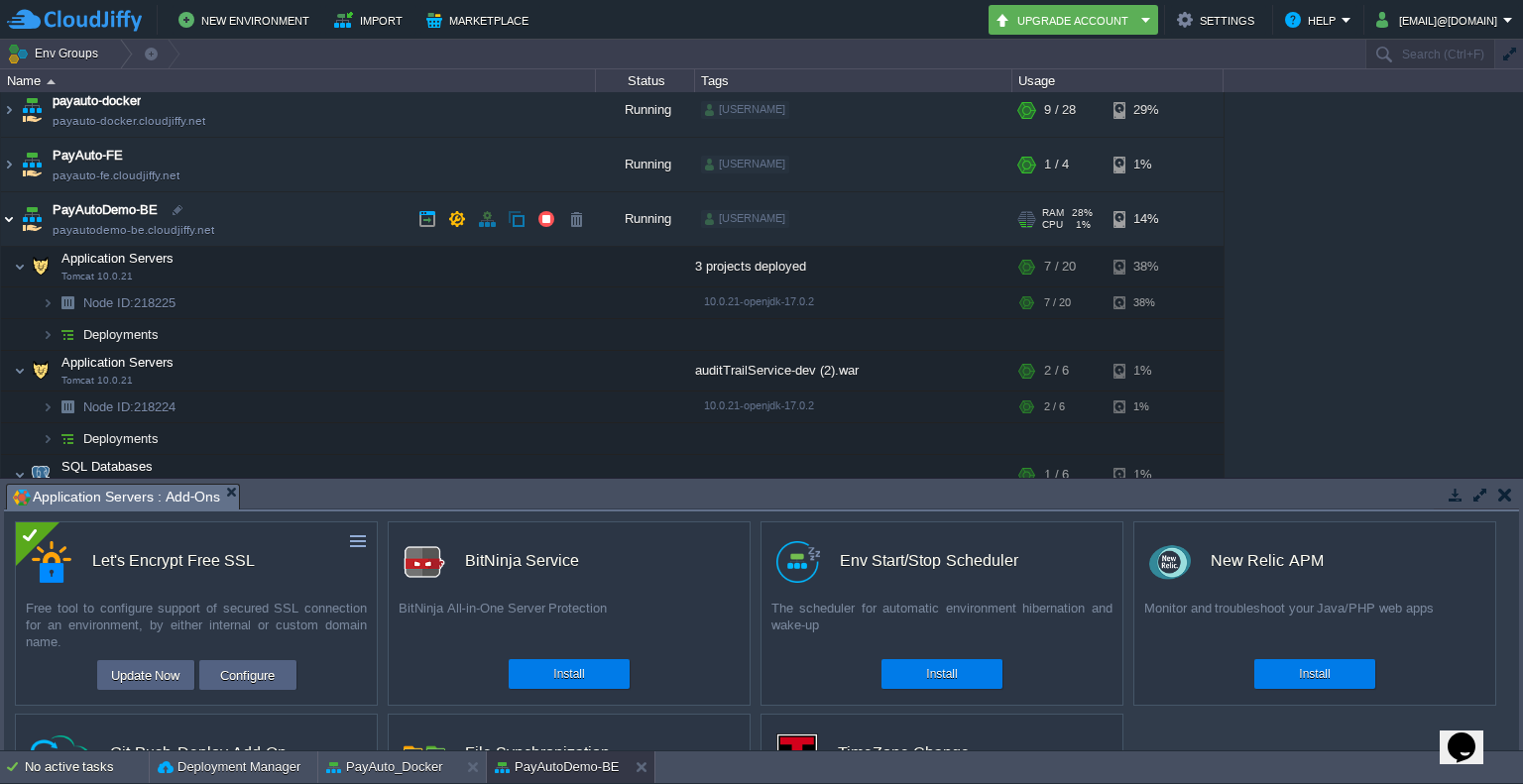 click at bounding box center [9, 219] 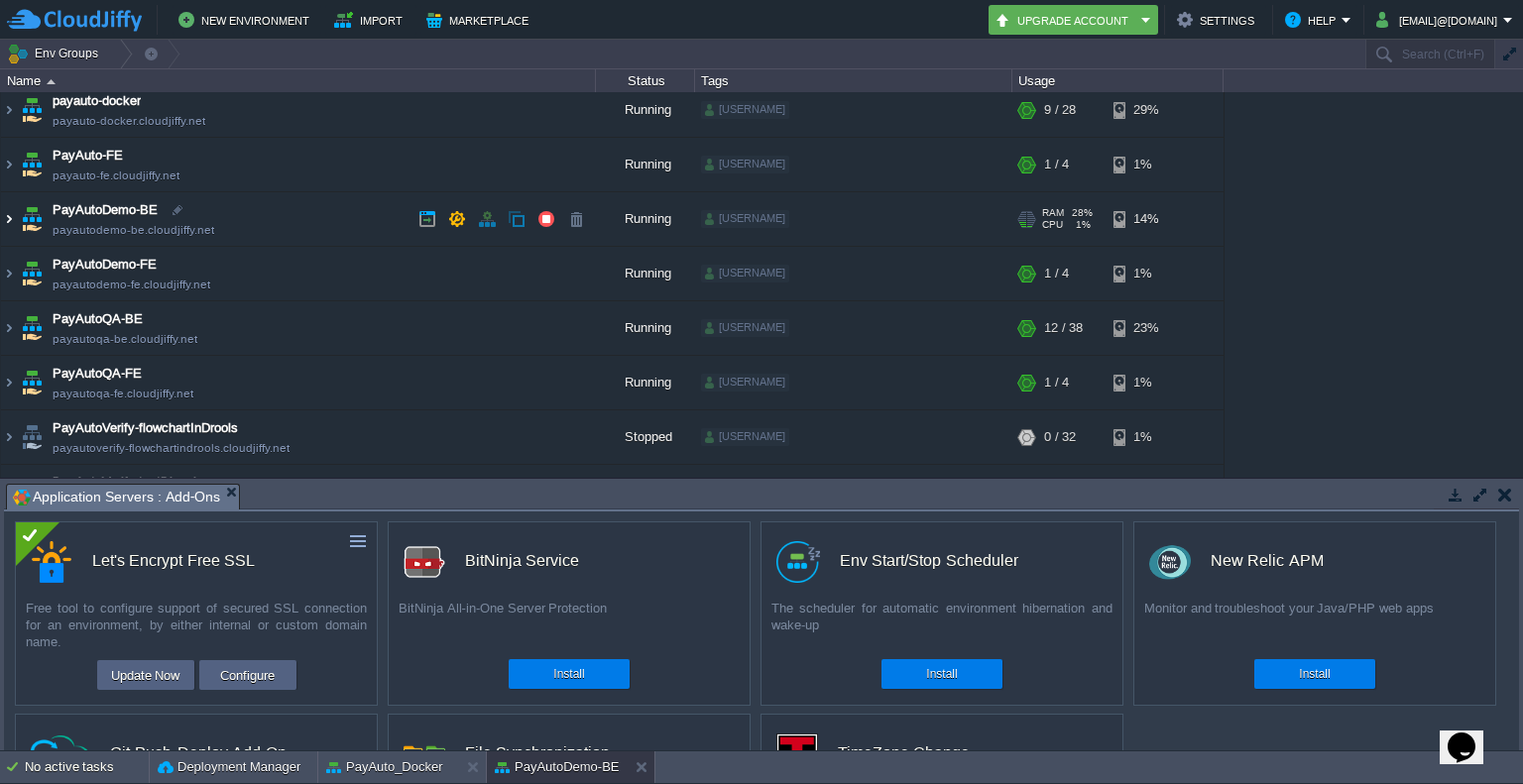 click at bounding box center [9, 219] 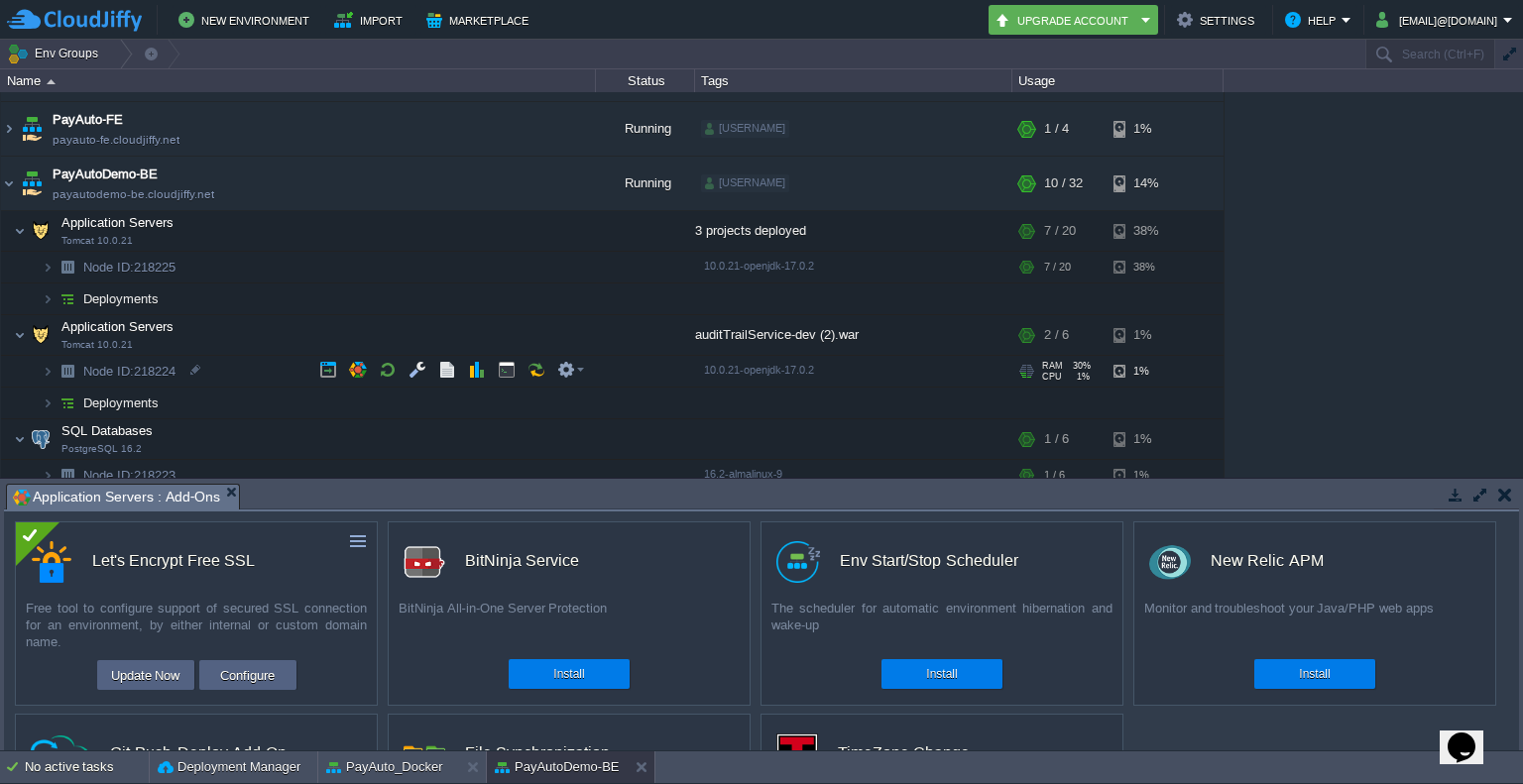 scroll, scrollTop: 130, scrollLeft: 0, axis: vertical 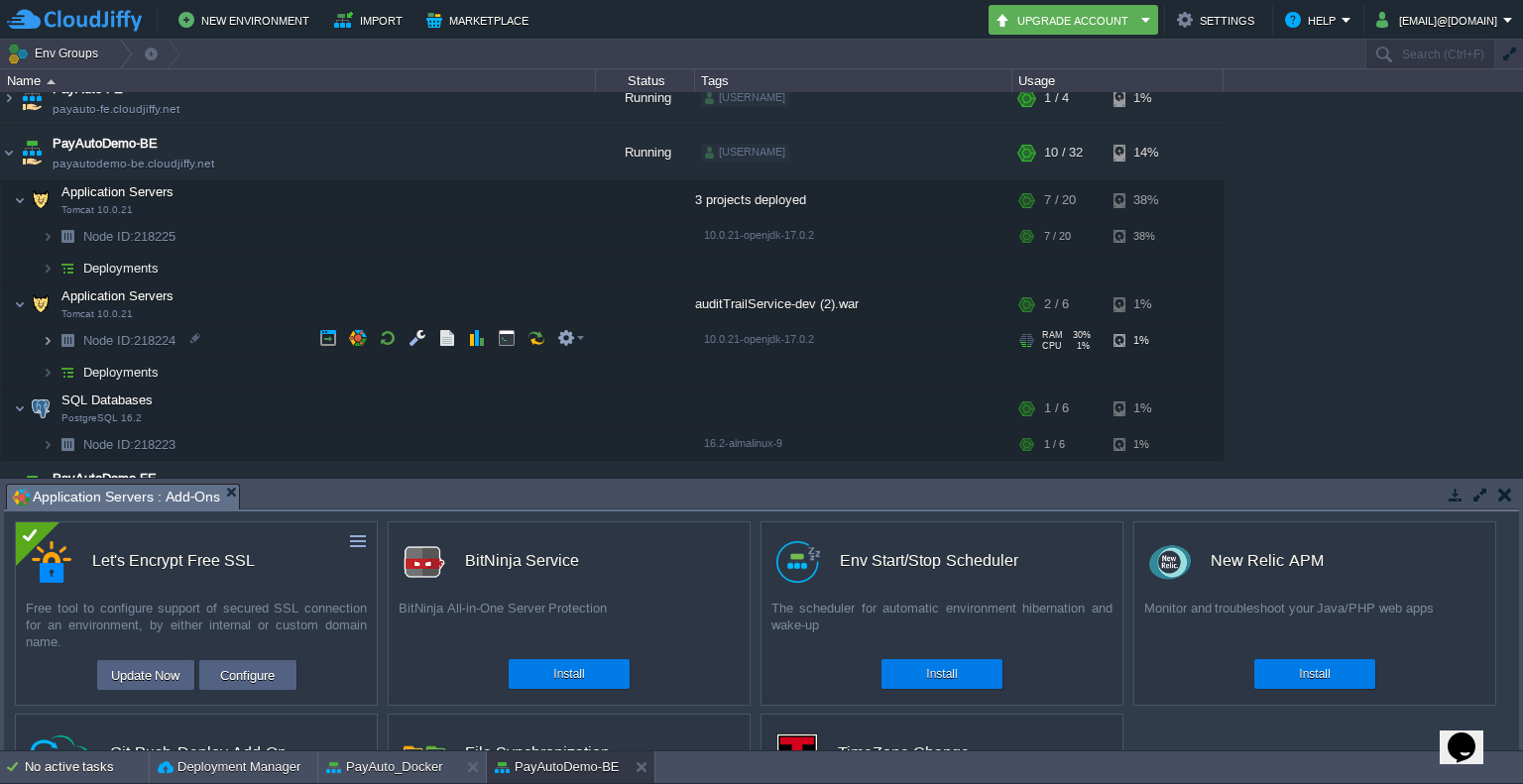 click at bounding box center [48, 340] 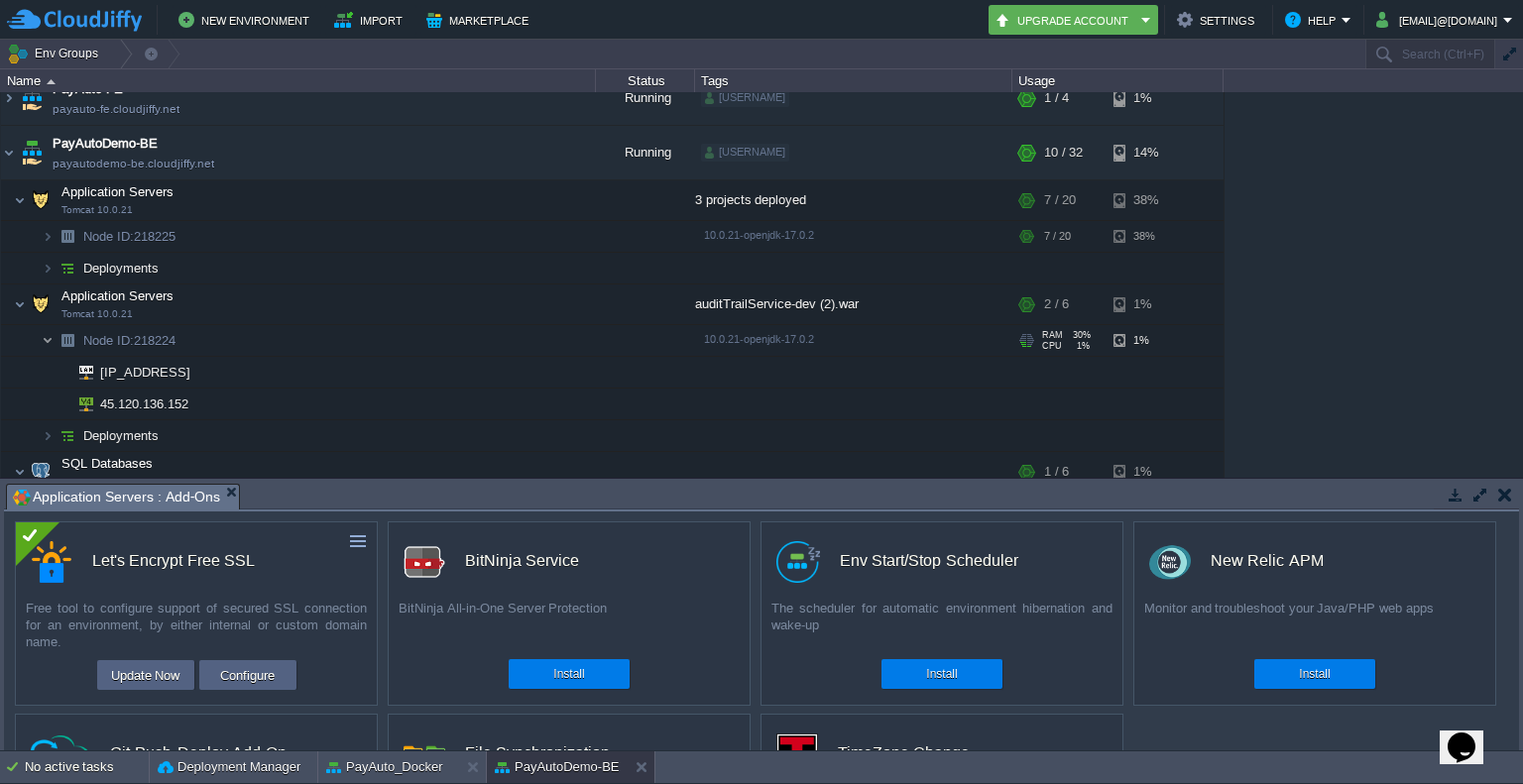 click at bounding box center (48, 340) 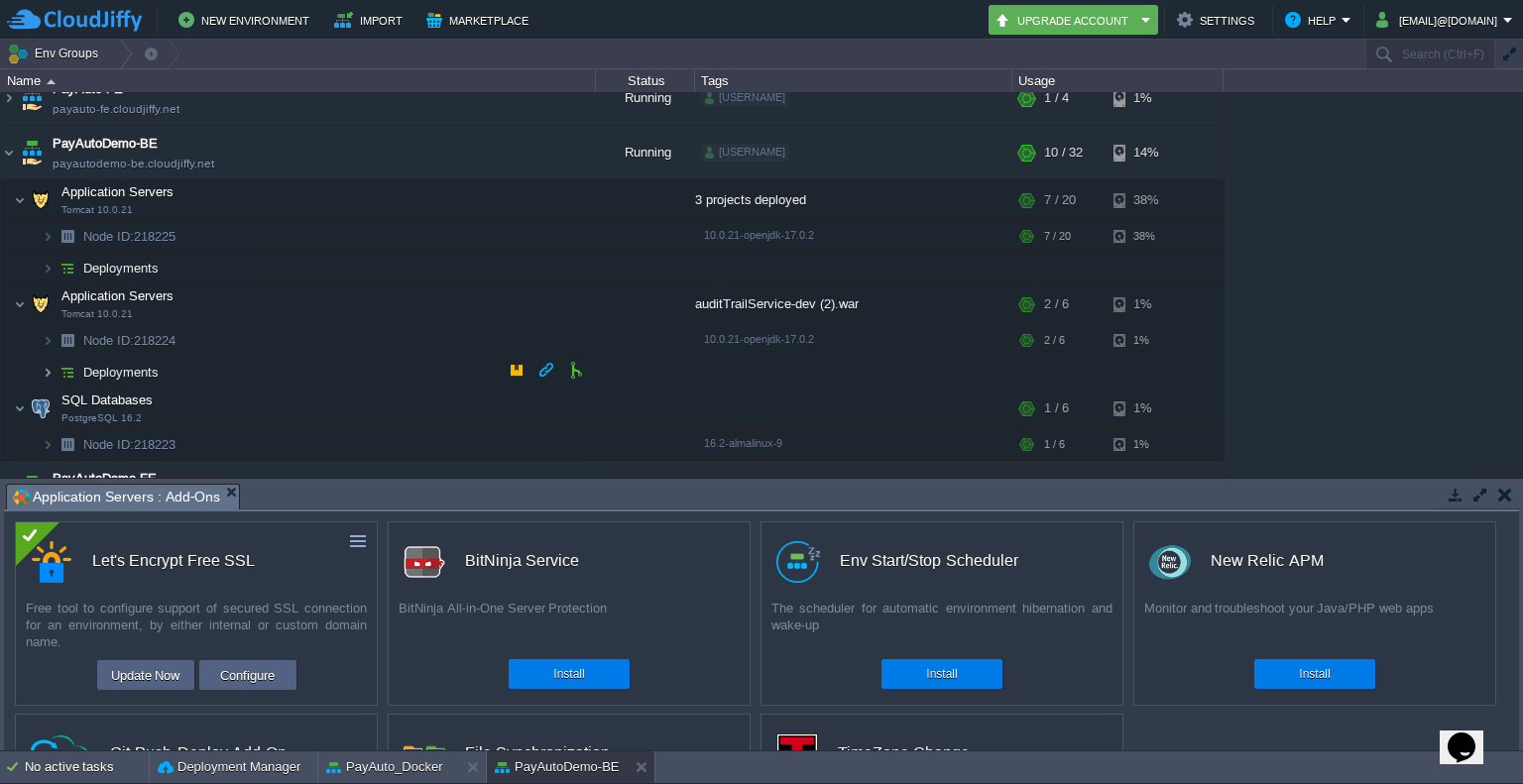 click at bounding box center [48, 372] 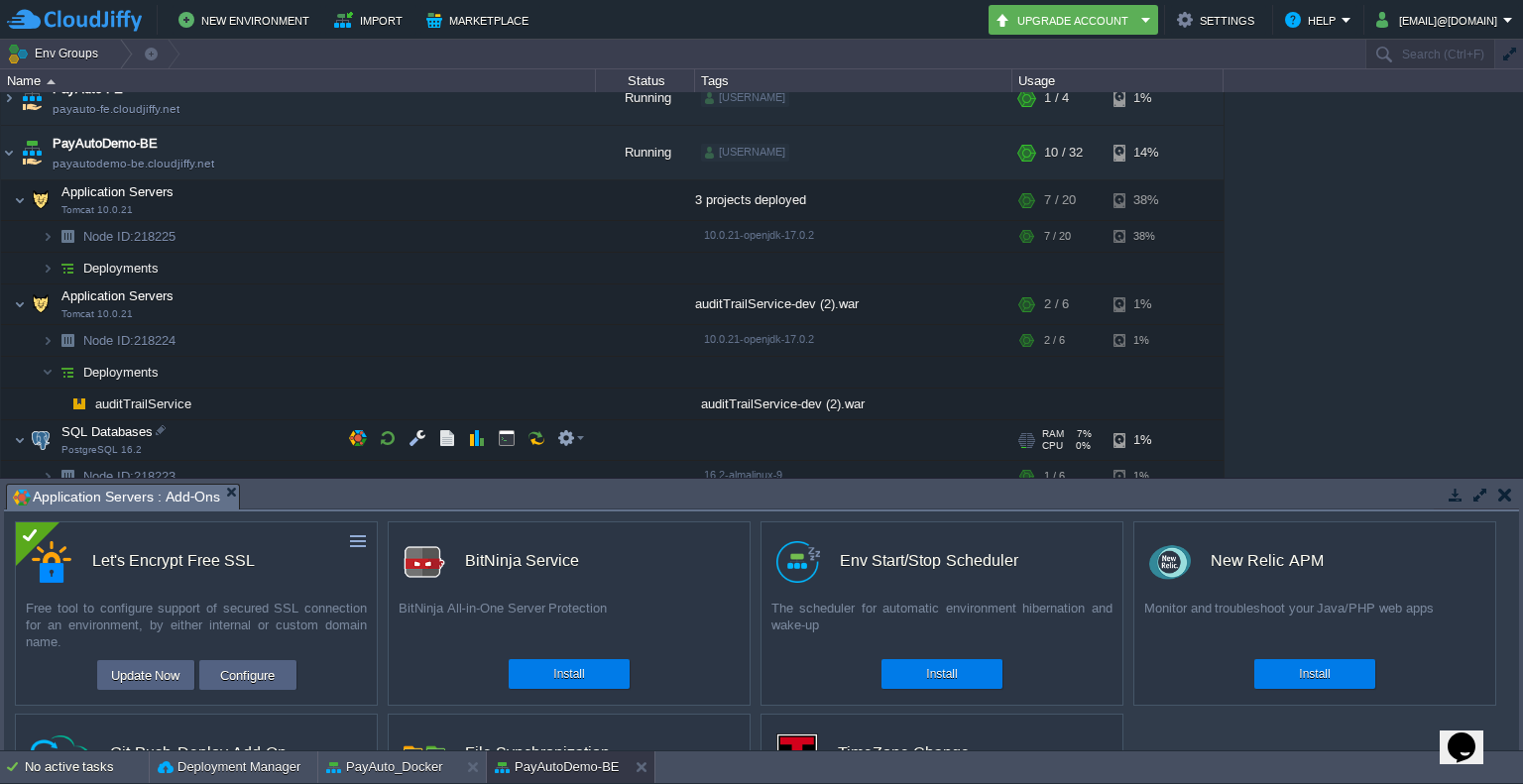 scroll, scrollTop: 170, scrollLeft: 0, axis: vertical 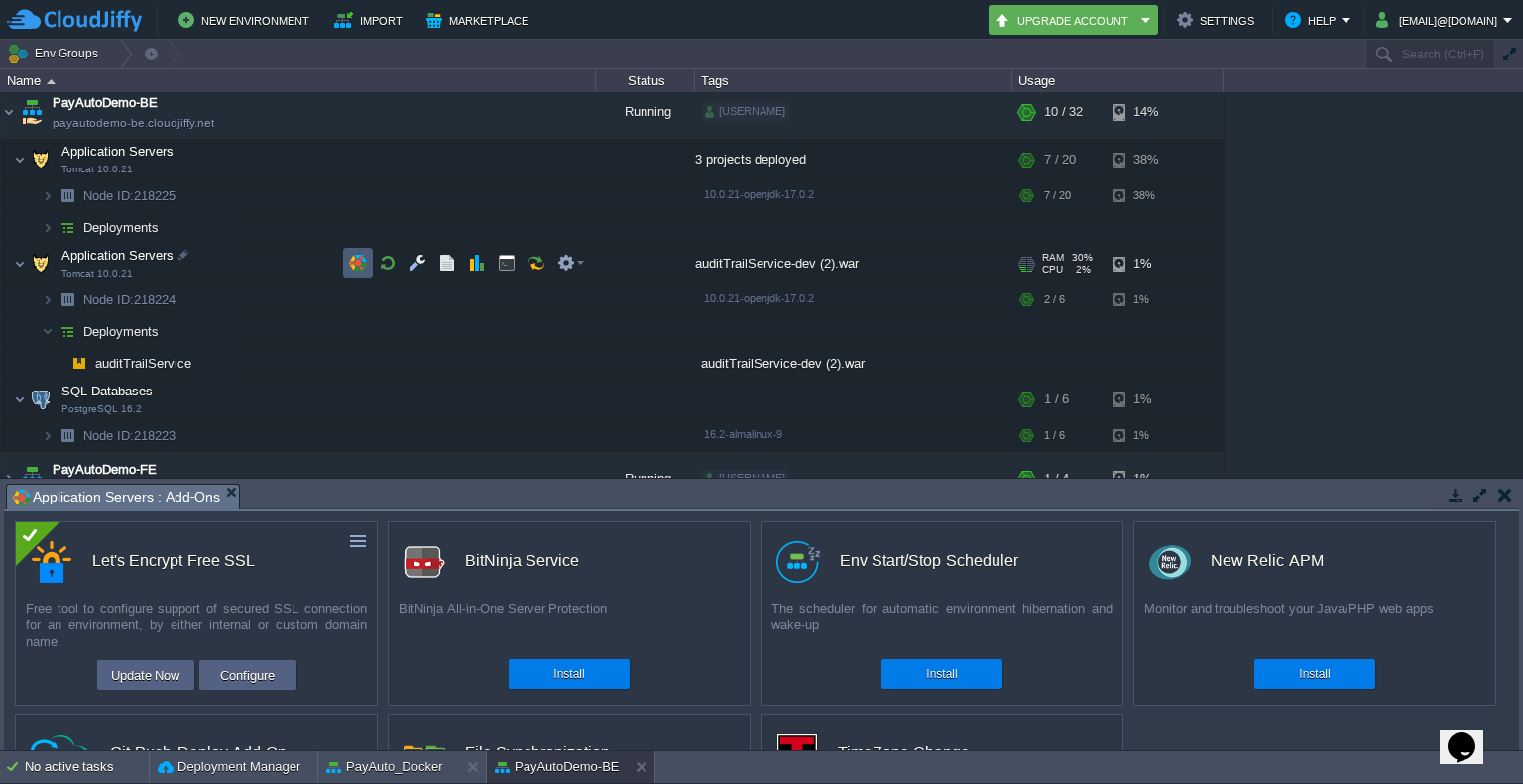 click at bounding box center (358, 263) 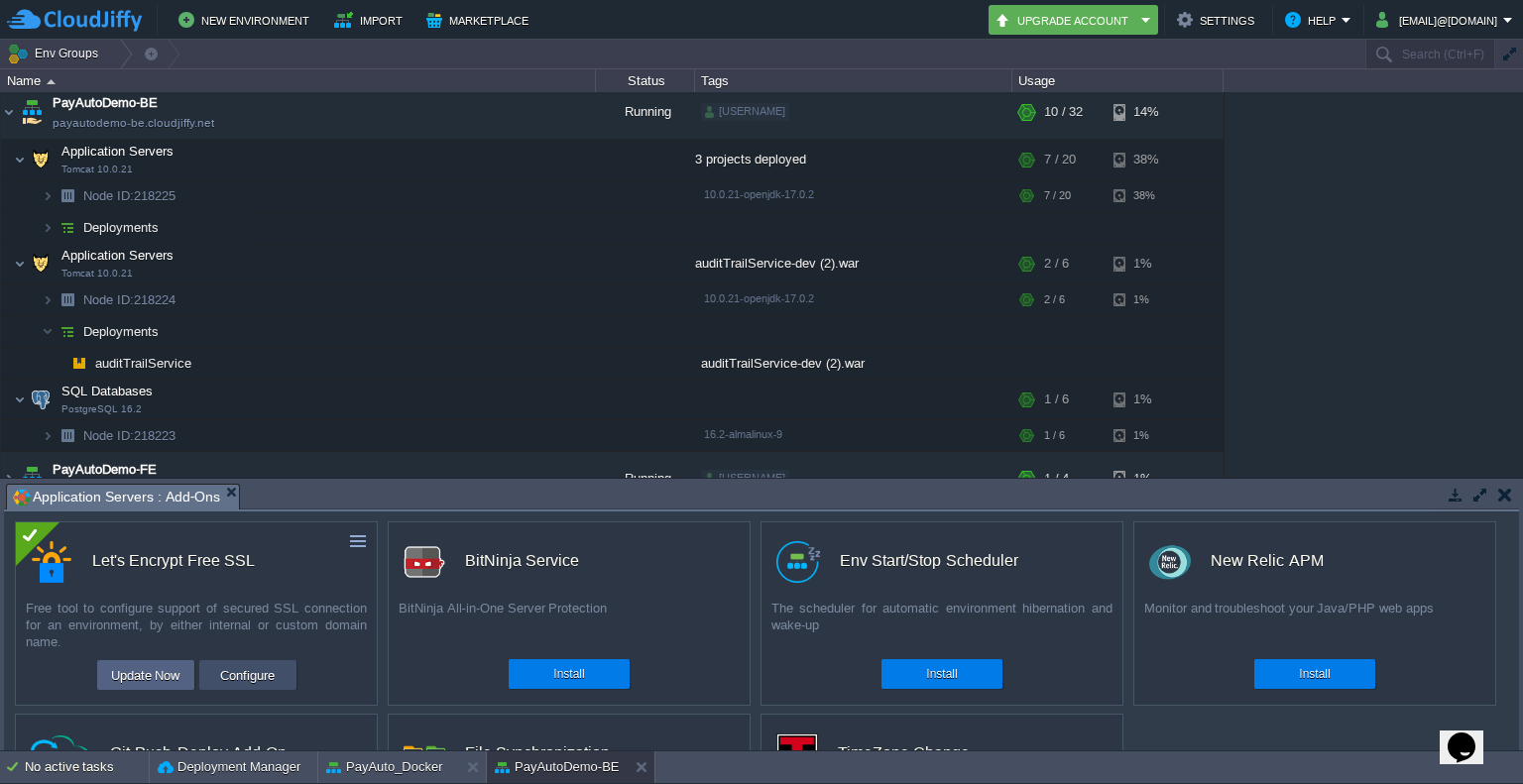 click on "Configure" at bounding box center (247, 675) 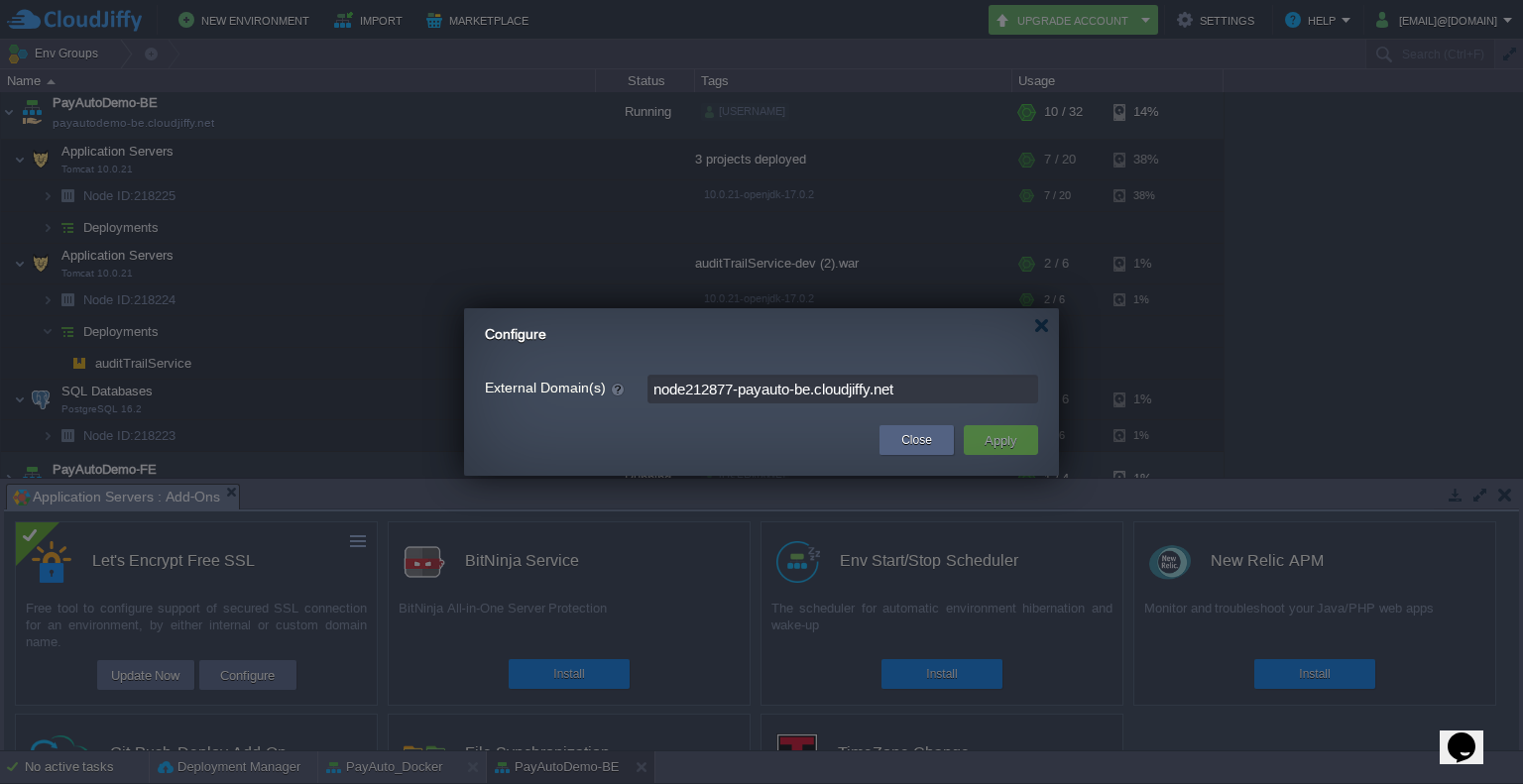 click on "node212877-payauto-be.cloudjiffy.net" at bounding box center (843, 389) 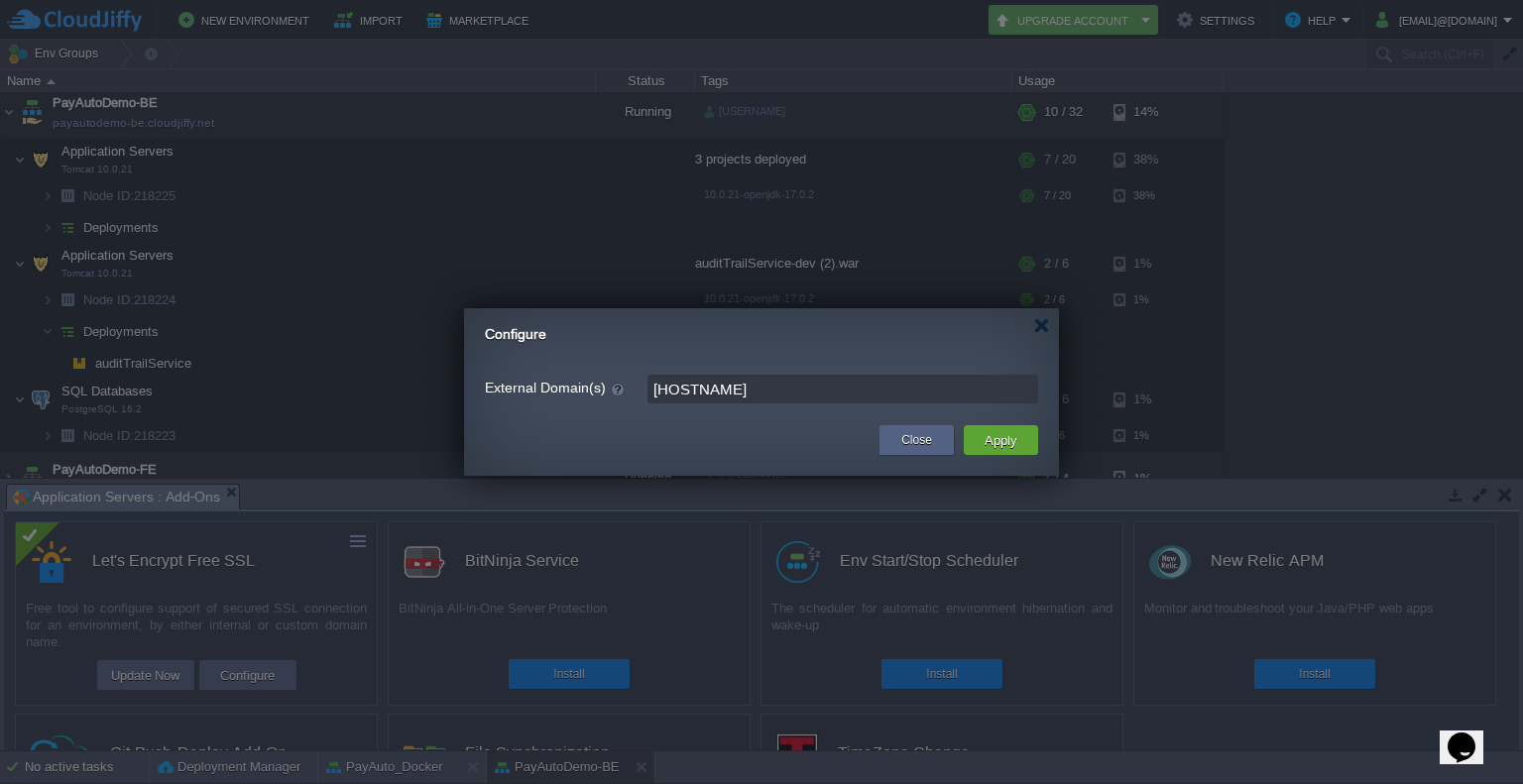 type on "[HOSTNAME]" 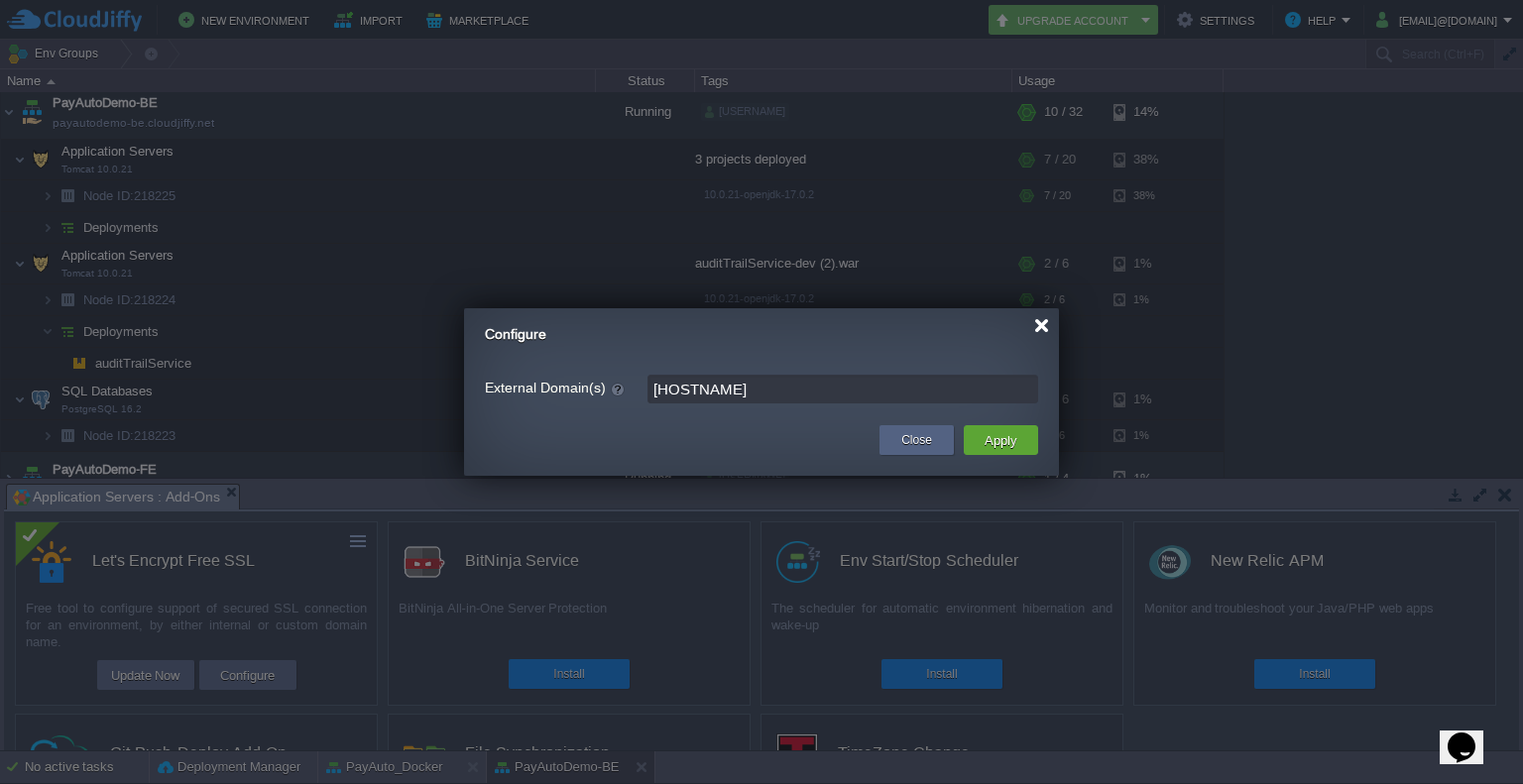 click at bounding box center [1041, 325] 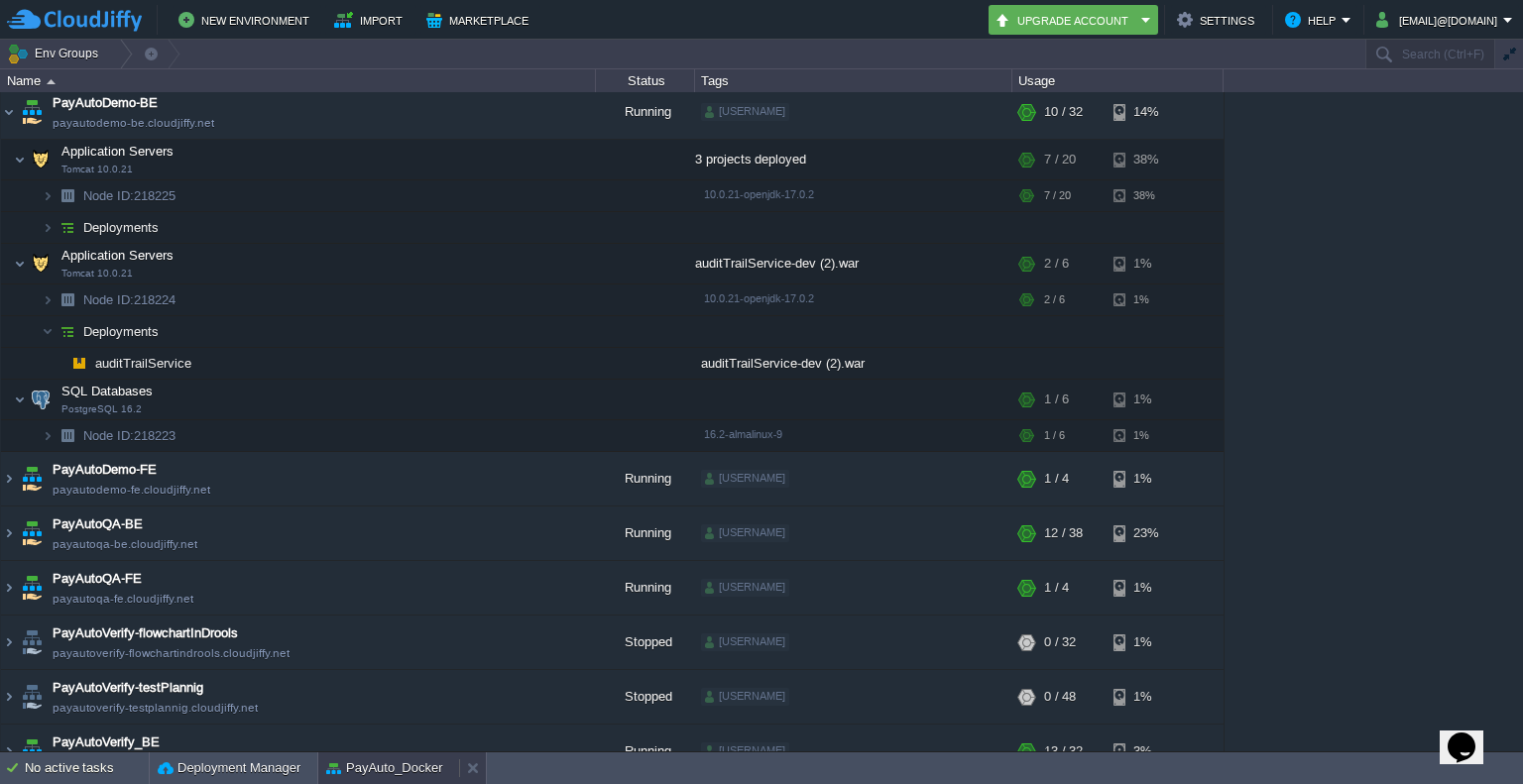 click on "PayAuto_Docker" at bounding box center (385, 768) 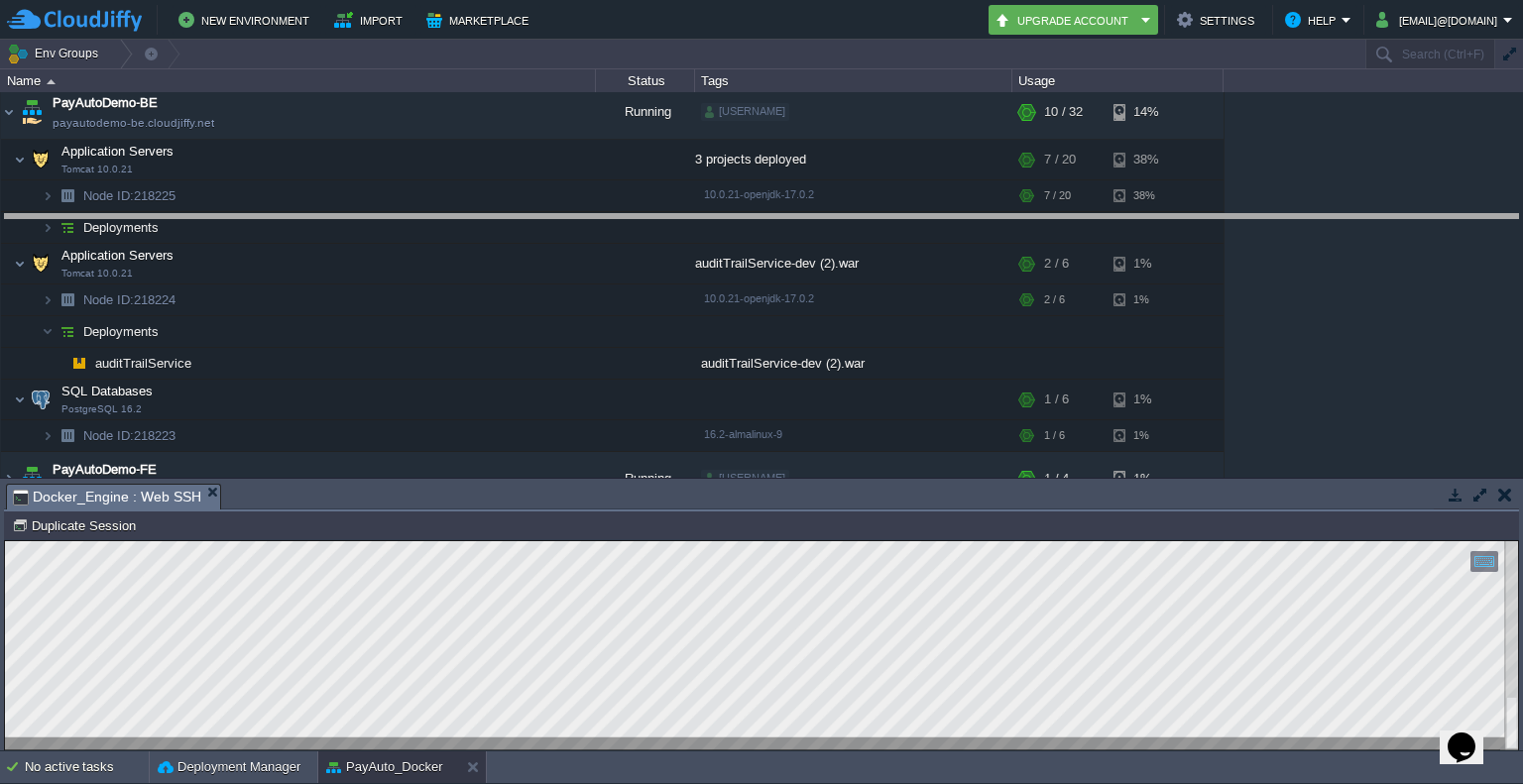drag, startPoint x: 552, startPoint y: 503, endPoint x: 586, endPoint y: 233, distance: 272.13232 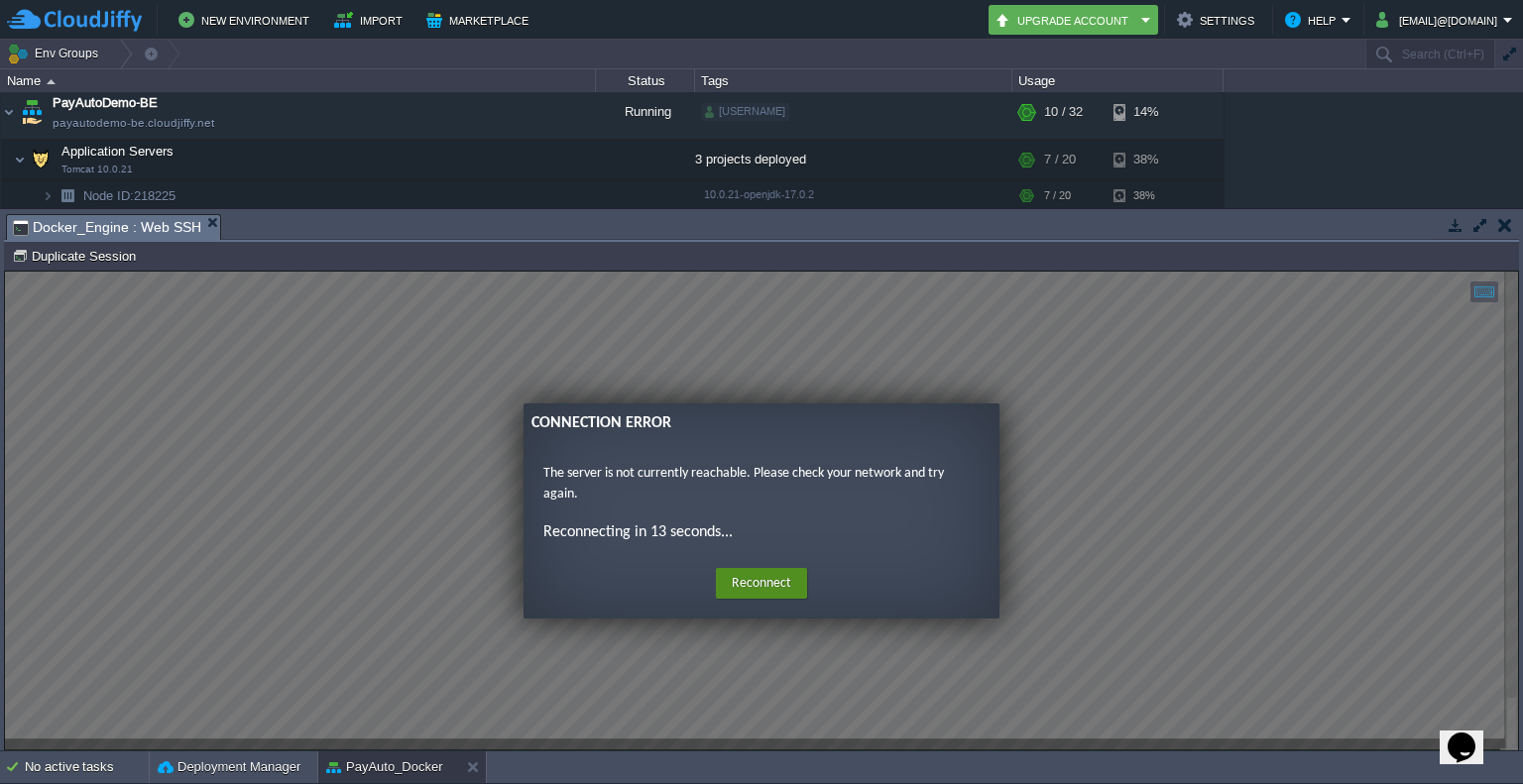 click on "Reconnect" at bounding box center (762, 584) 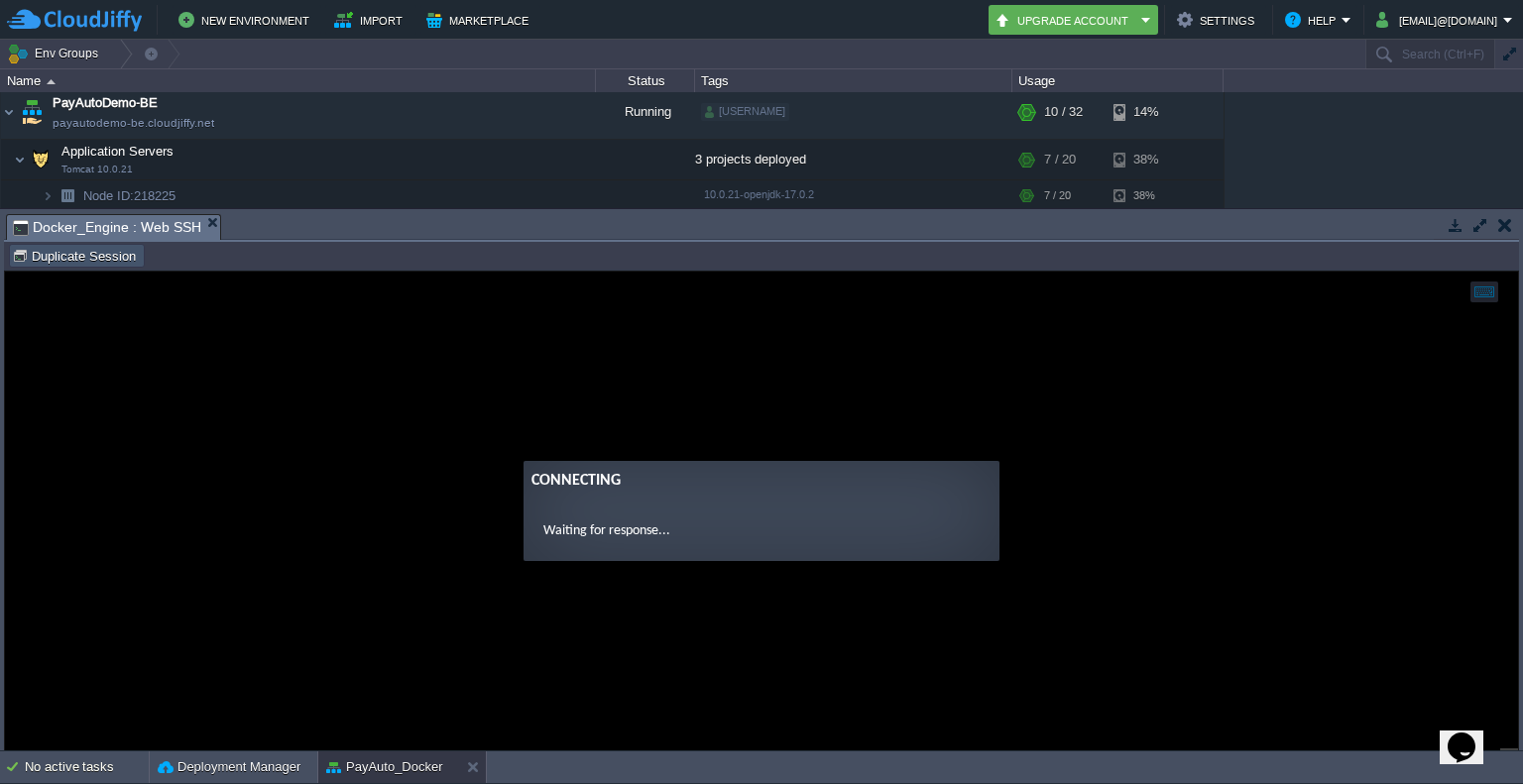 click on "Duplicate Session" at bounding box center (76, 256) 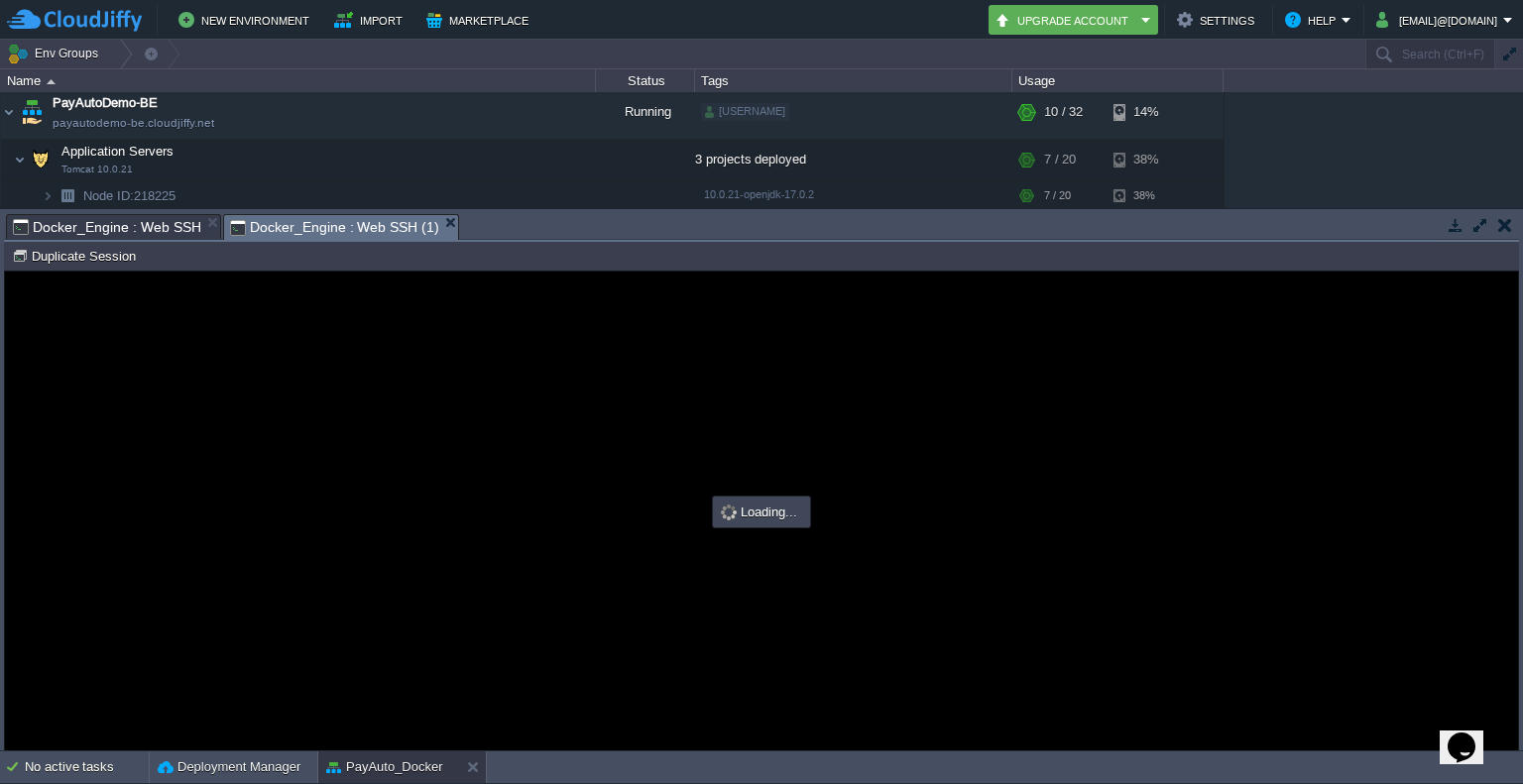 scroll, scrollTop: 0, scrollLeft: 0, axis: both 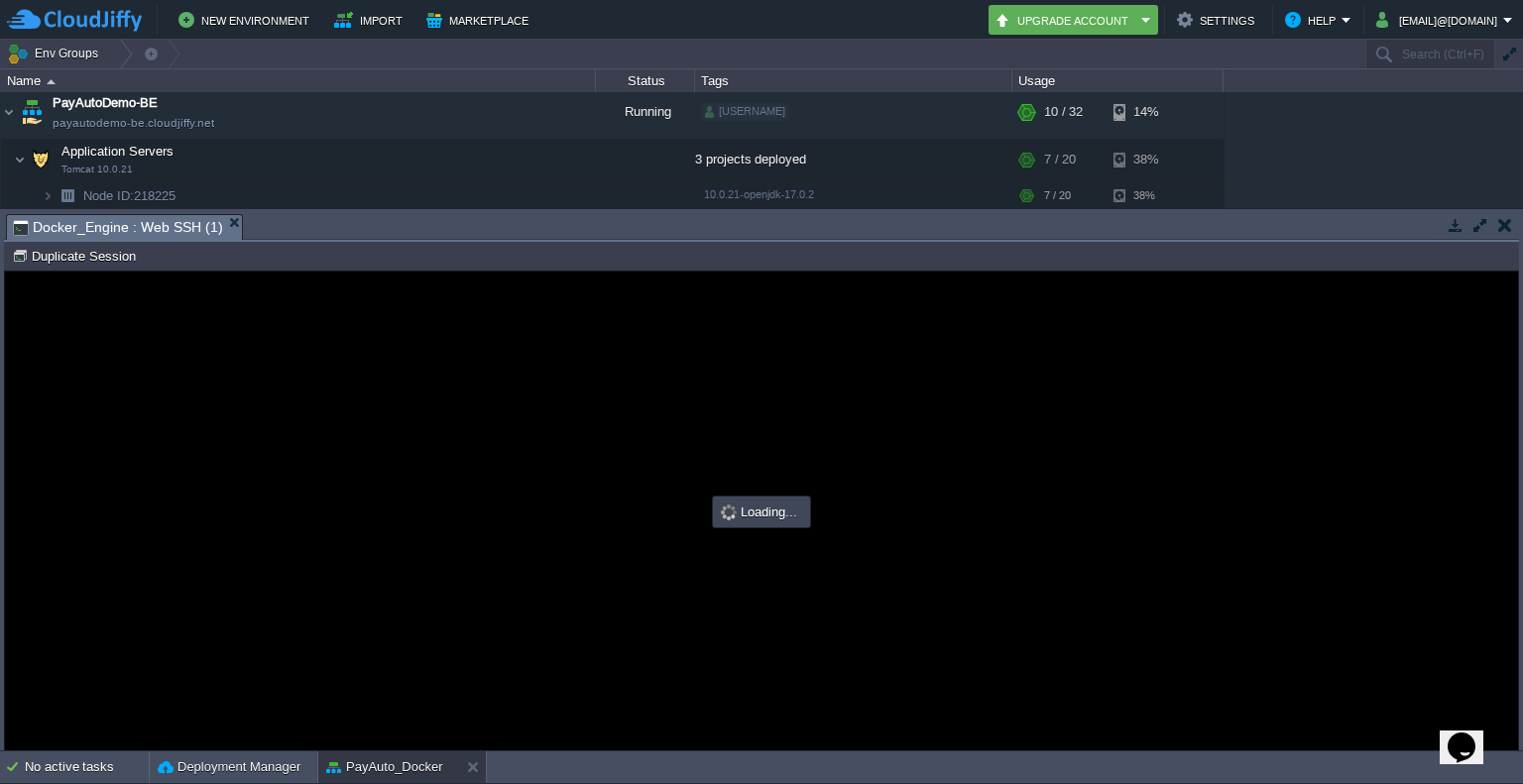 type on "#000000" 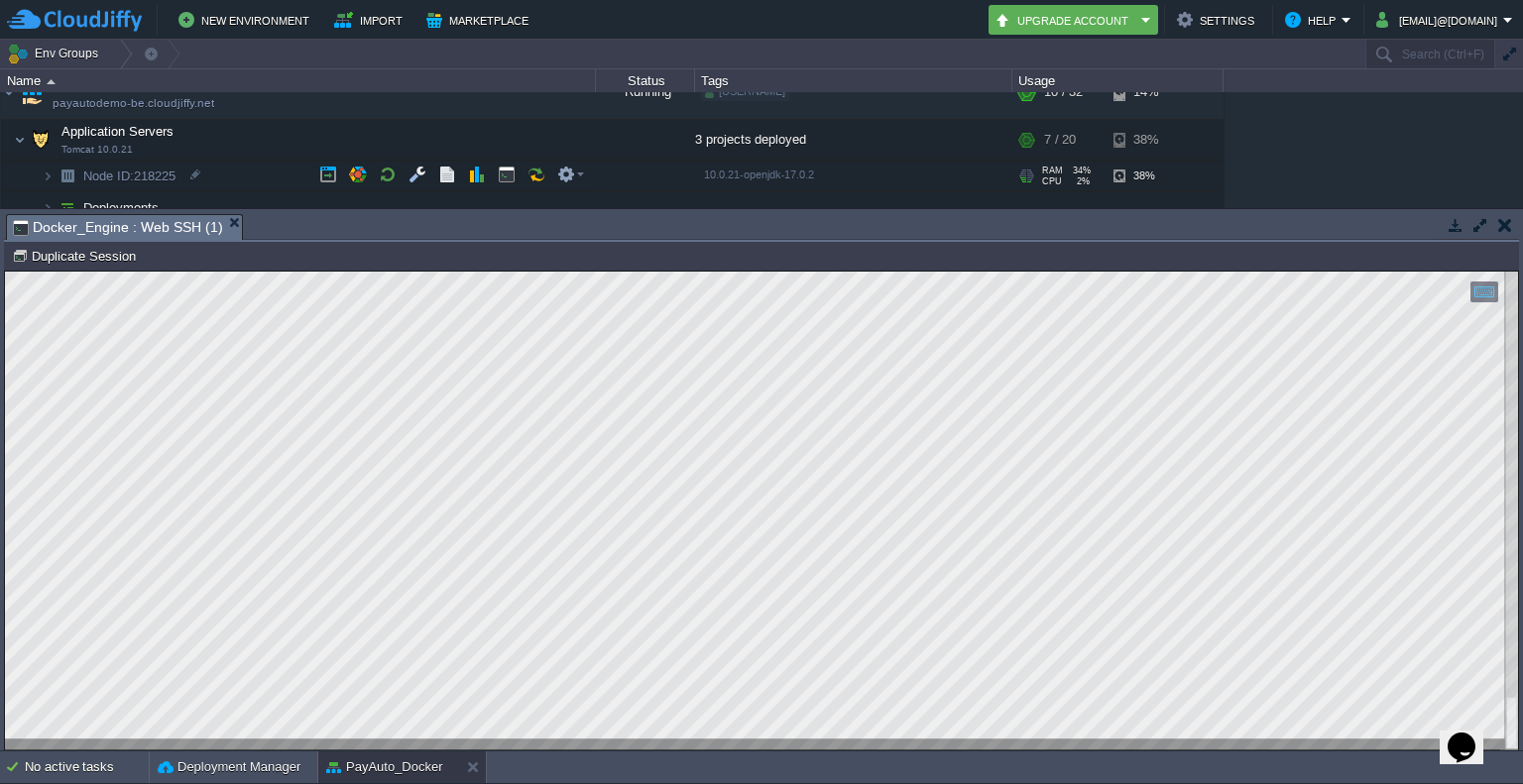 scroll, scrollTop: 189, scrollLeft: 0, axis: vertical 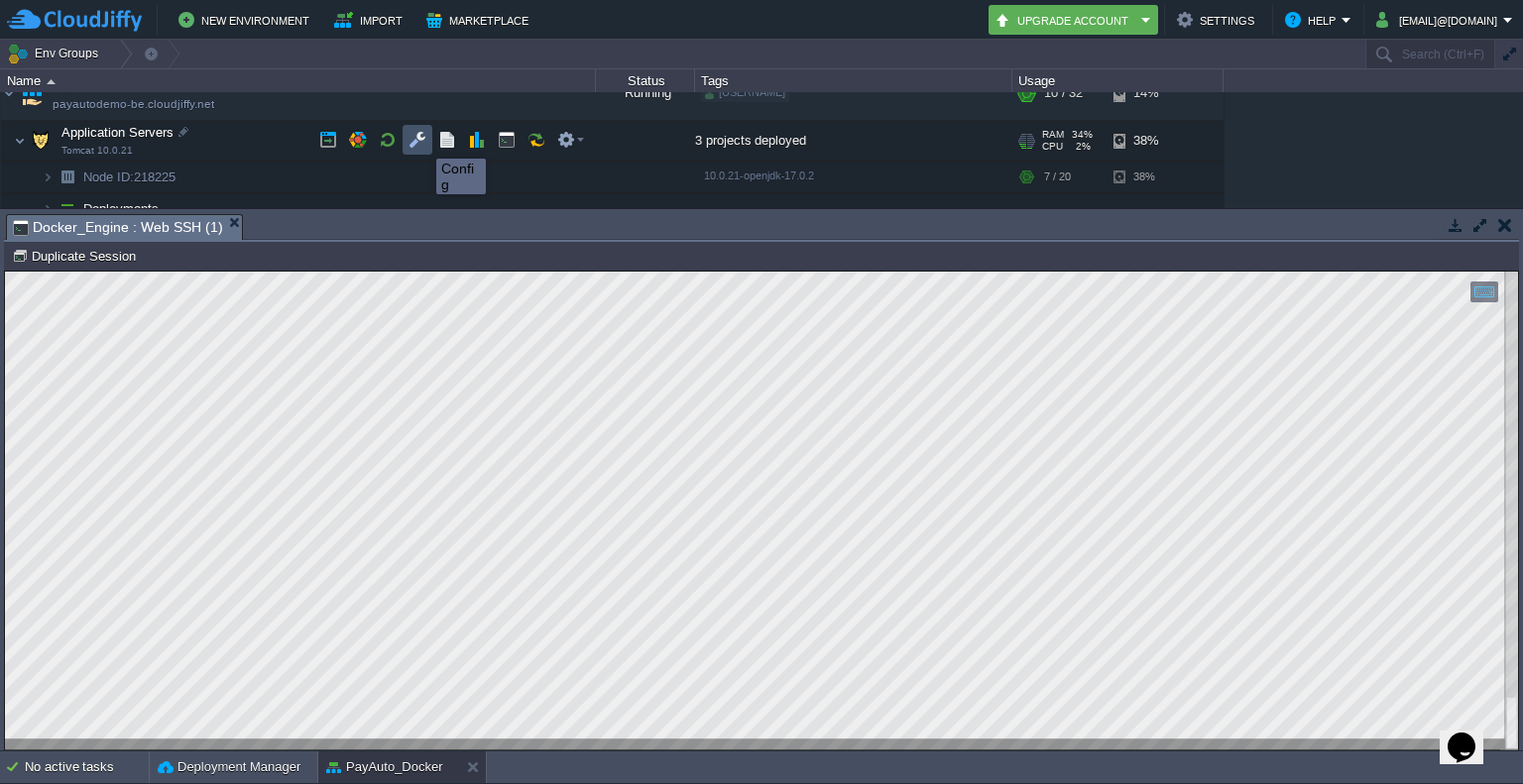 click at bounding box center (417, 140) 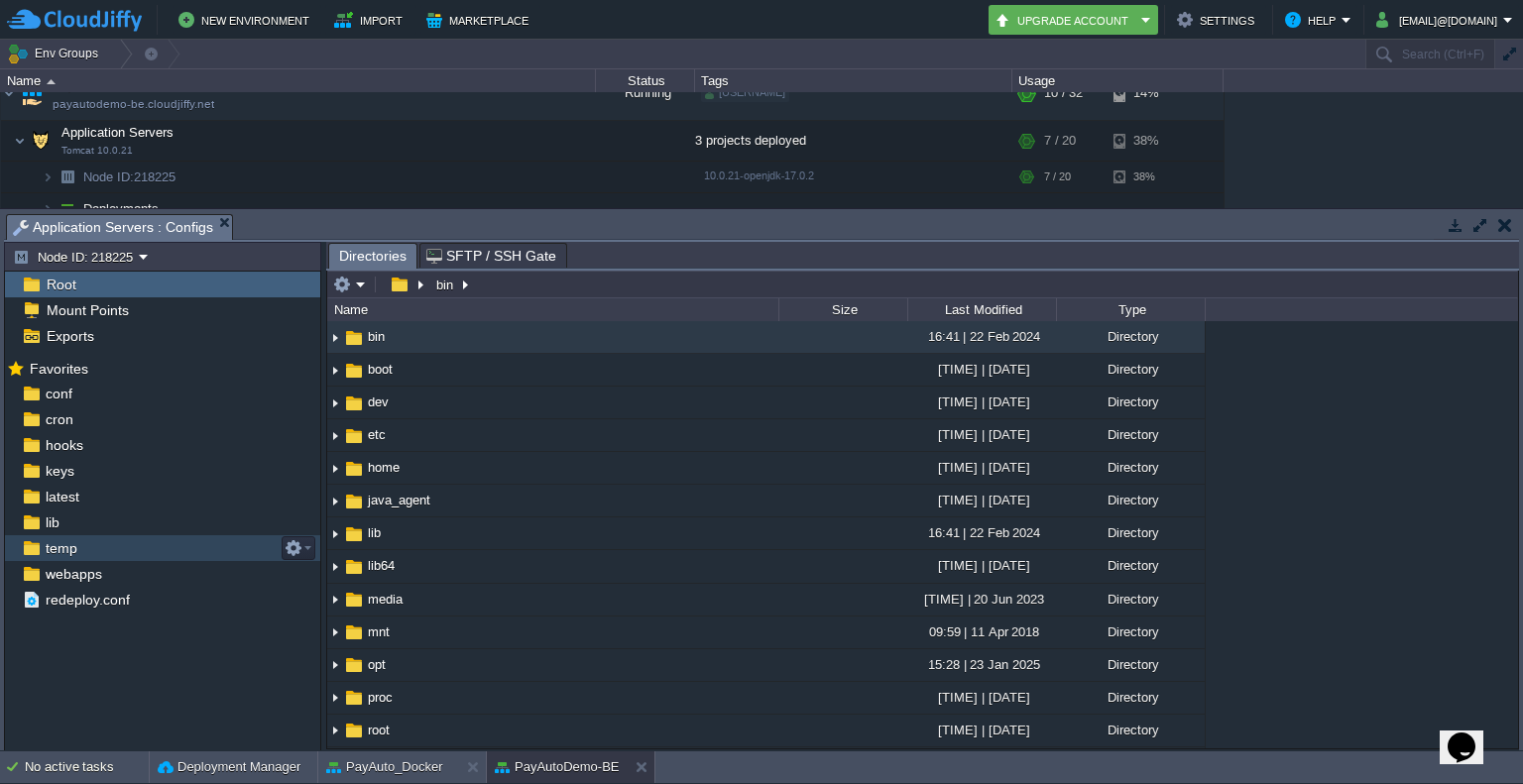 click on "temp" at bounding box center (60, 548) 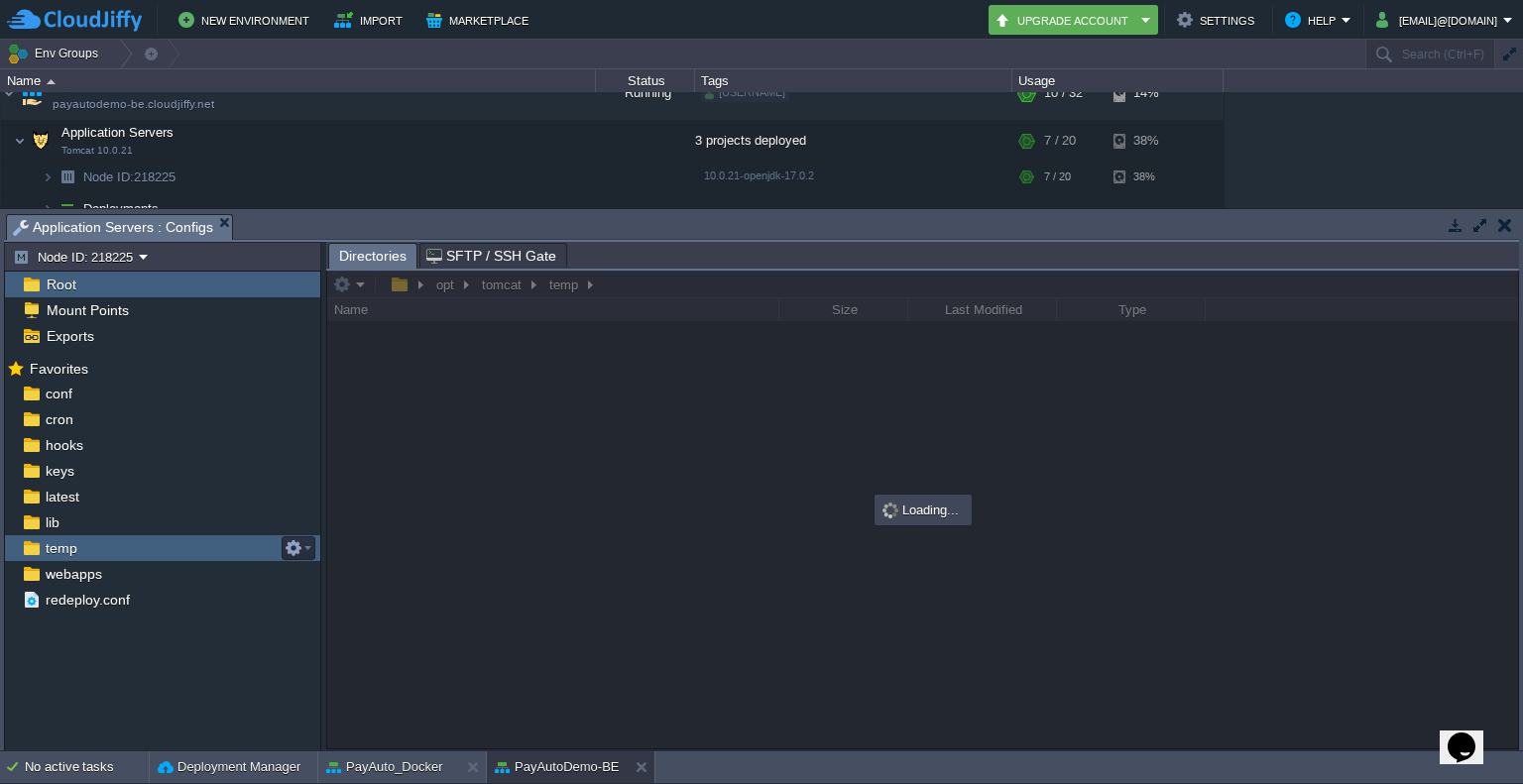 click on "temp" at bounding box center (60, 548) 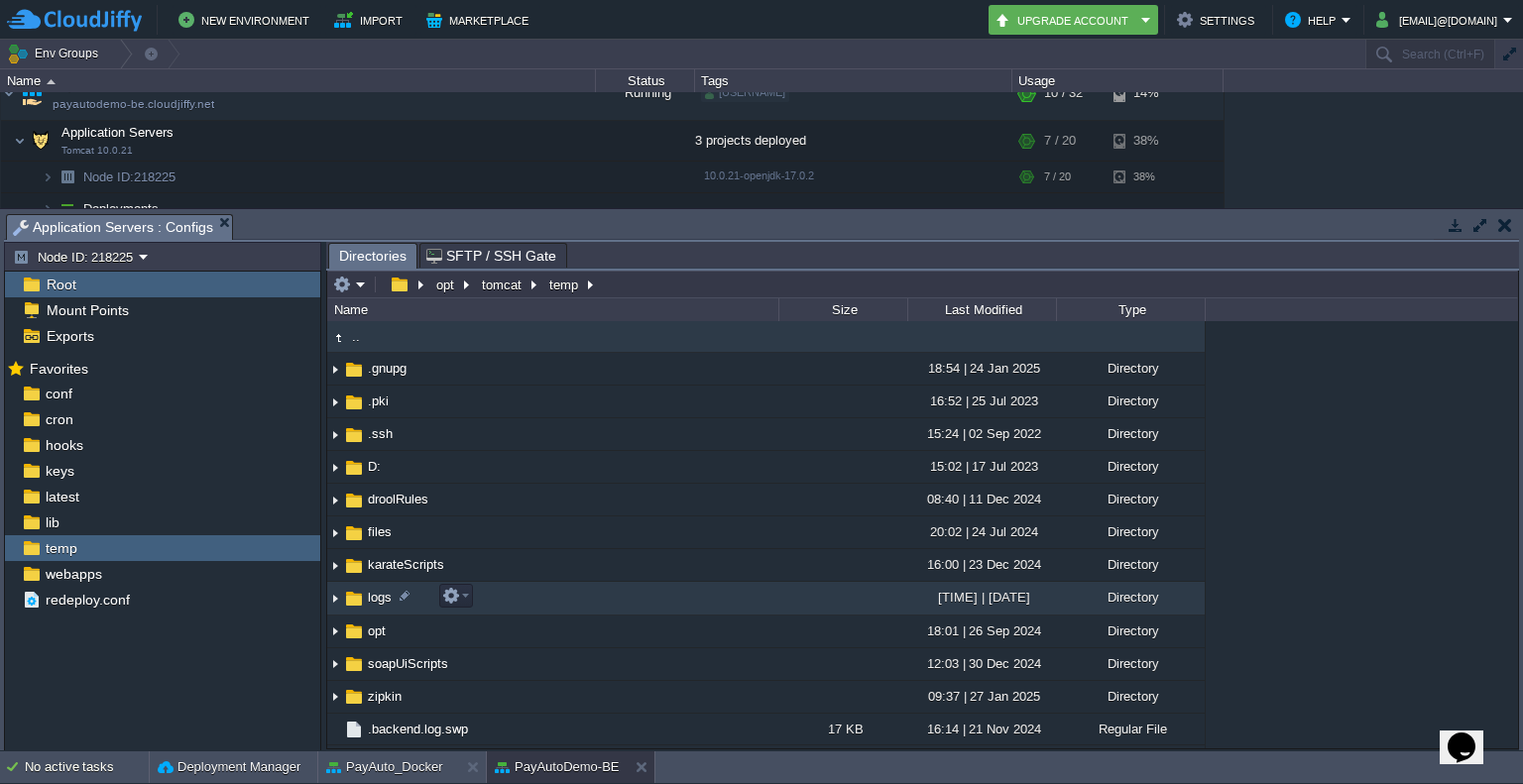 click on "logs" at bounding box center [380, 597] 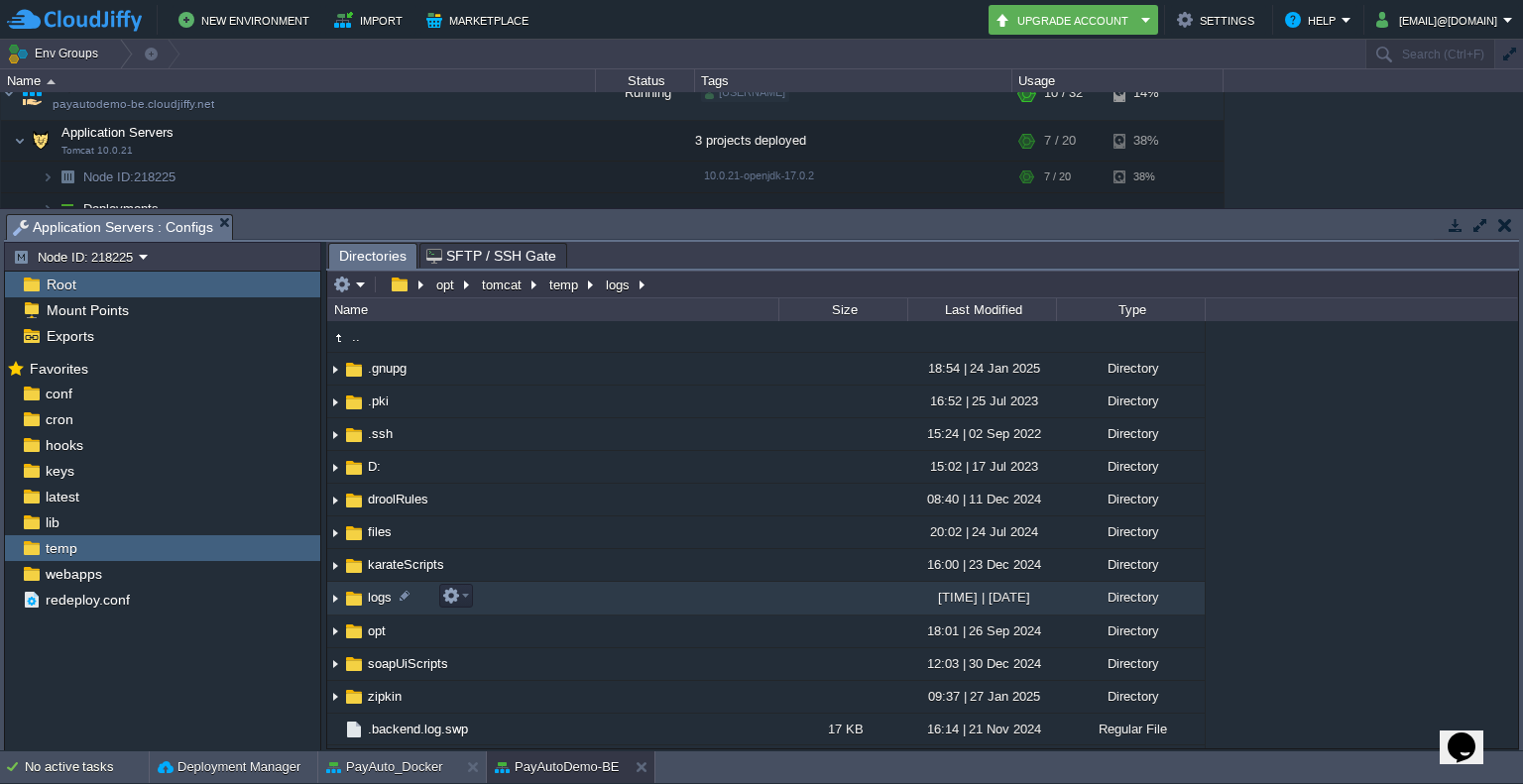 click on "logs" at bounding box center [380, 597] 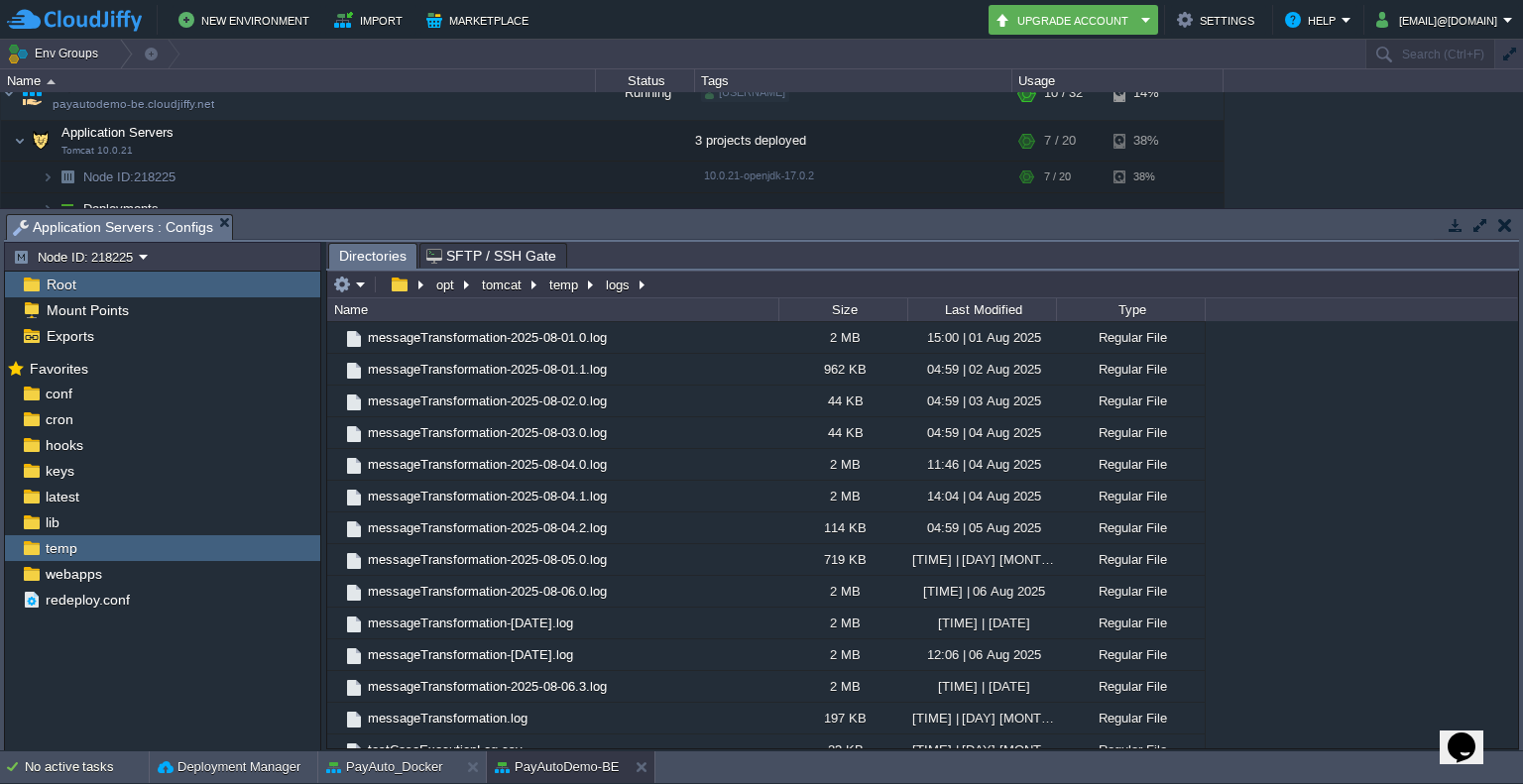 scroll, scrollTop: 1306, scrollLeft: 0, axis: vertical 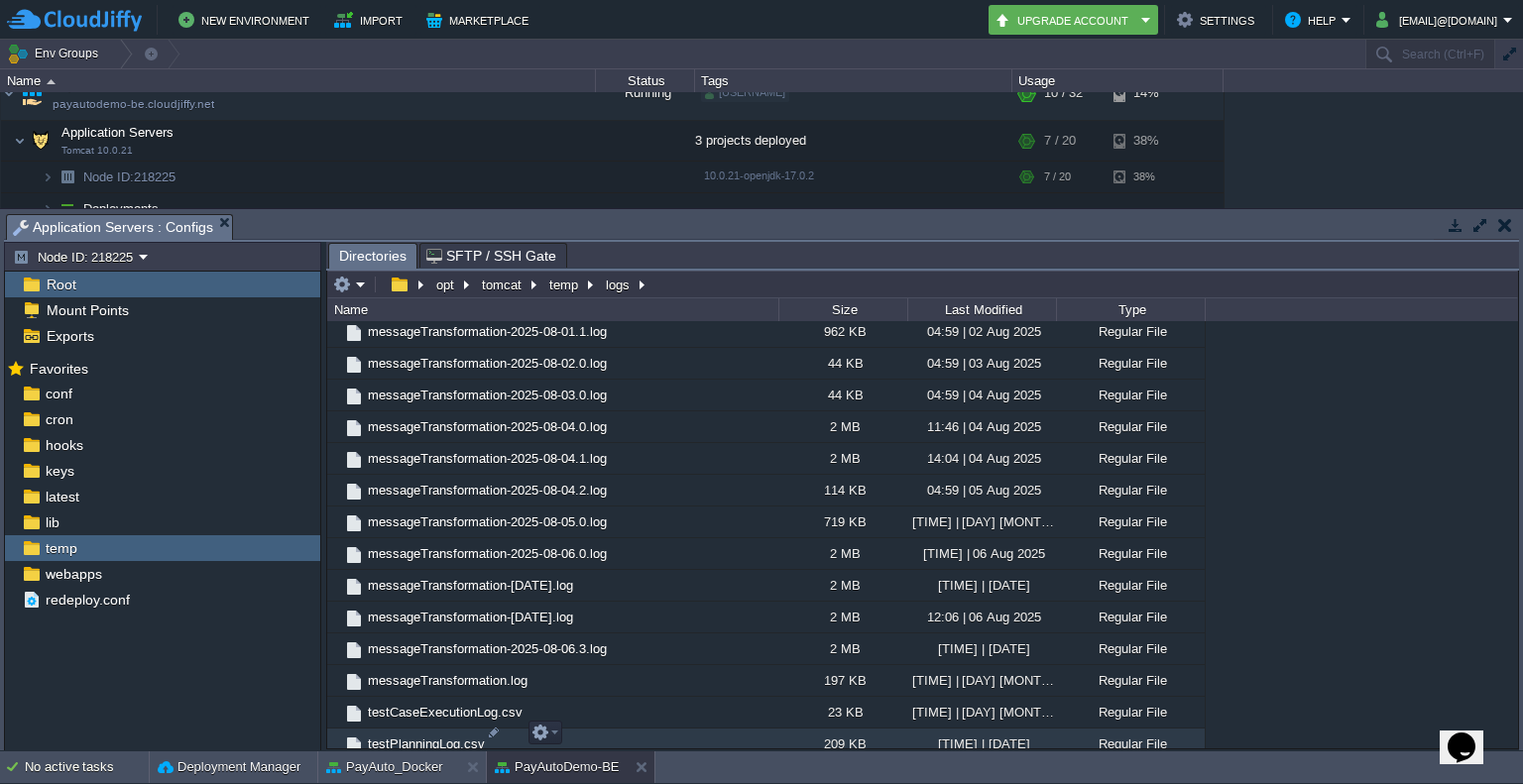 click on "testPlanningLog.csv" at bounding box center [426, 743] 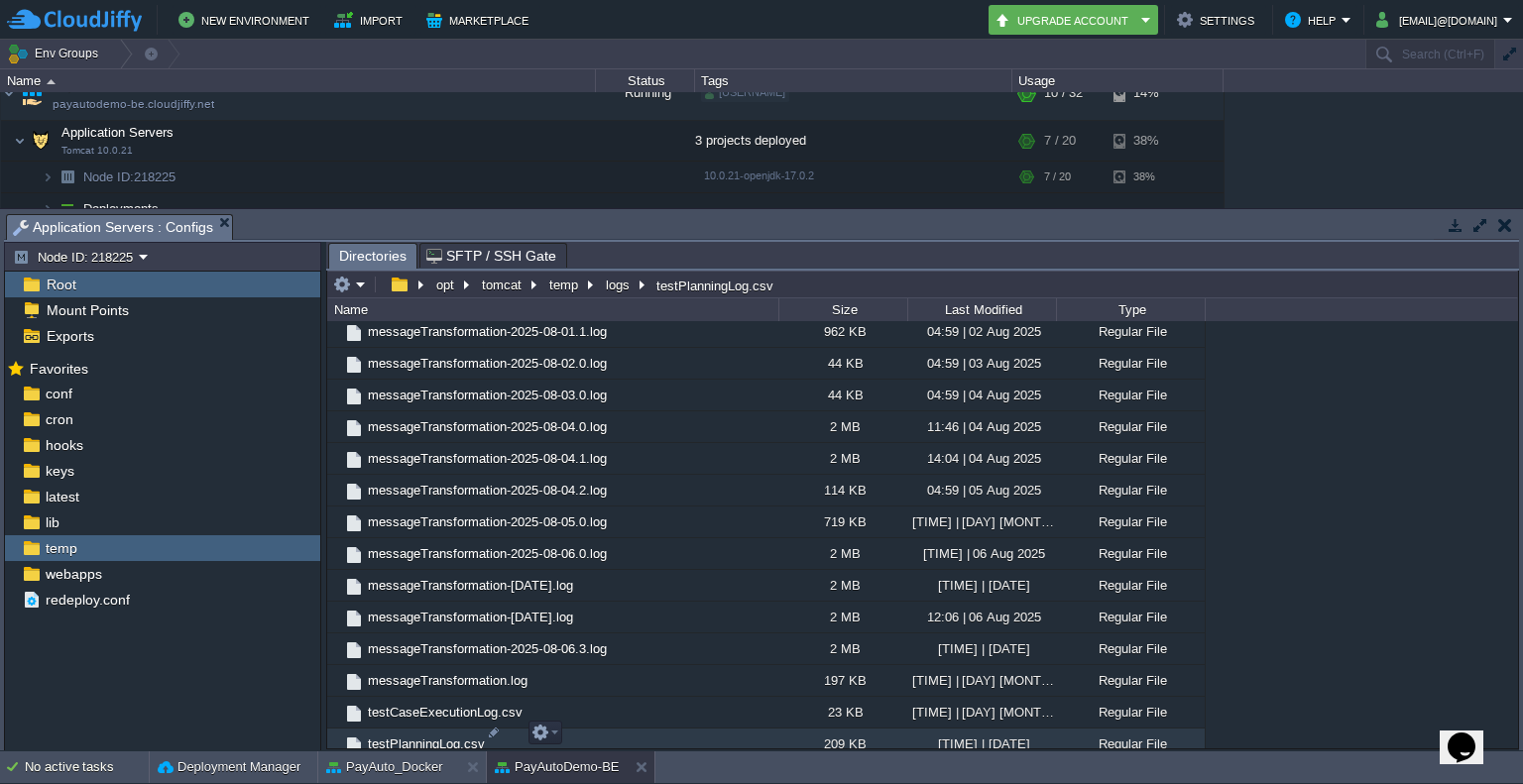 click on "testPlanningLog.csv" at bounding box center [426, 743] 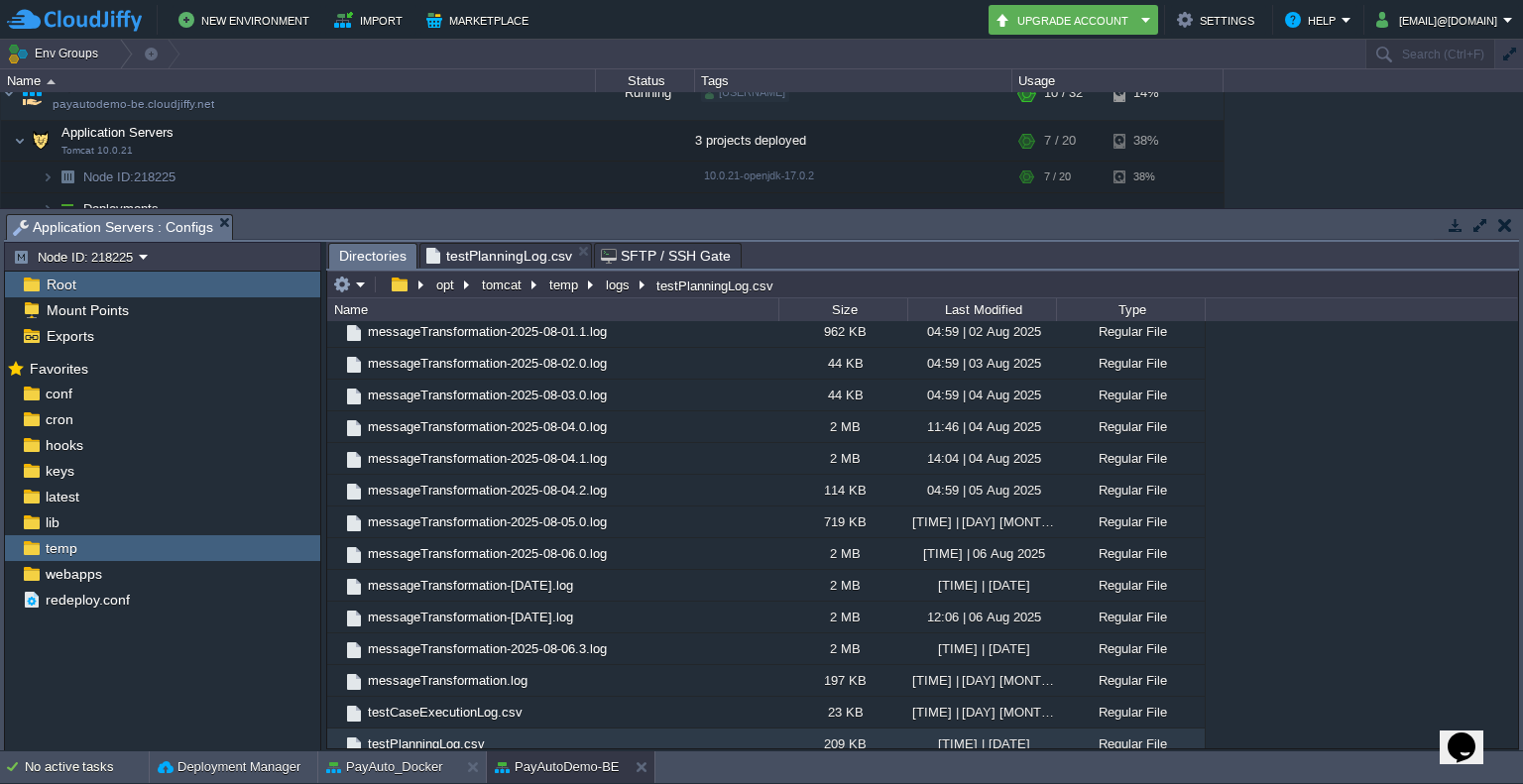 click on "Directories" at bounding box center (373, 256) 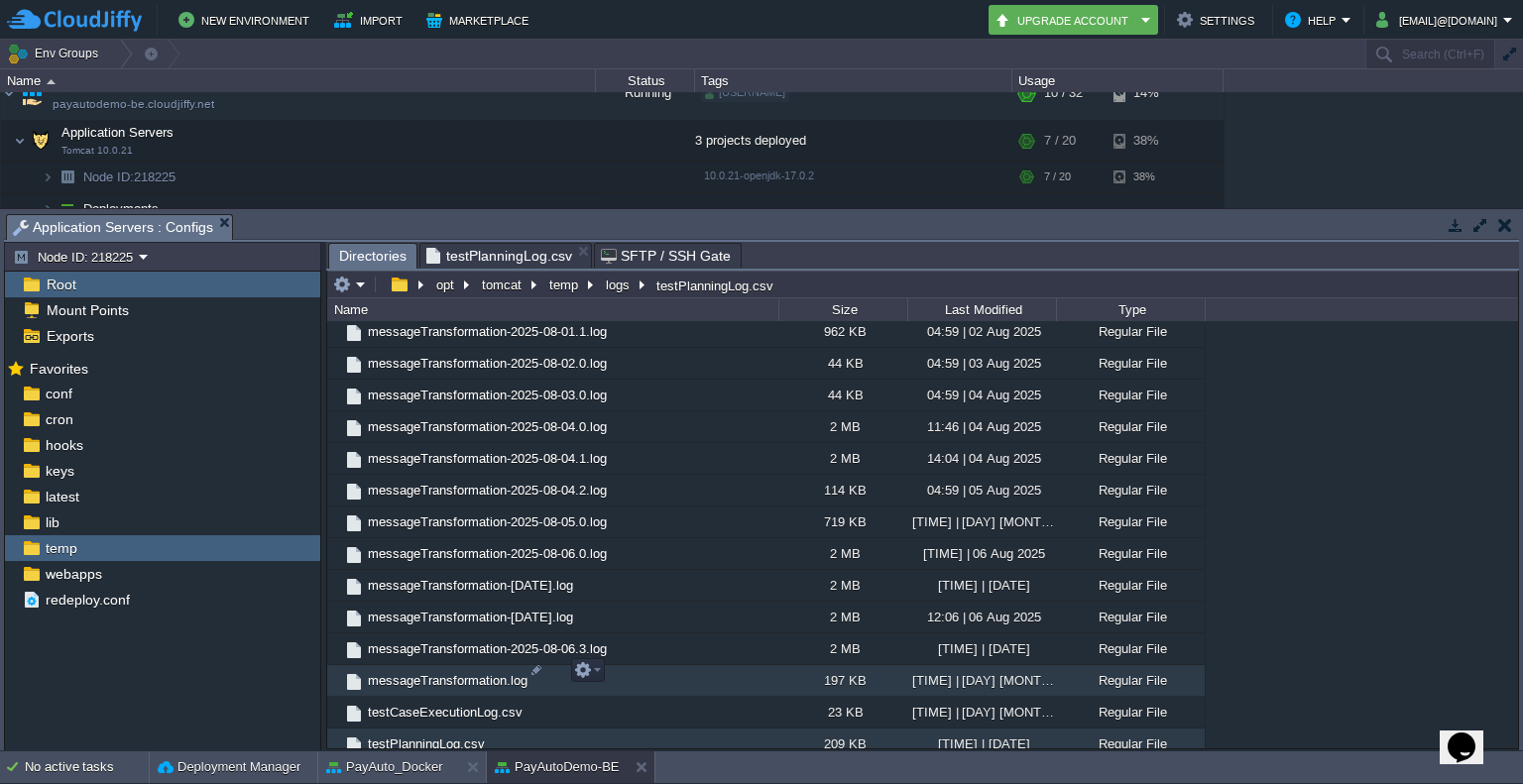 click on "messageTransformation.log" at bounding box center (447, 680) 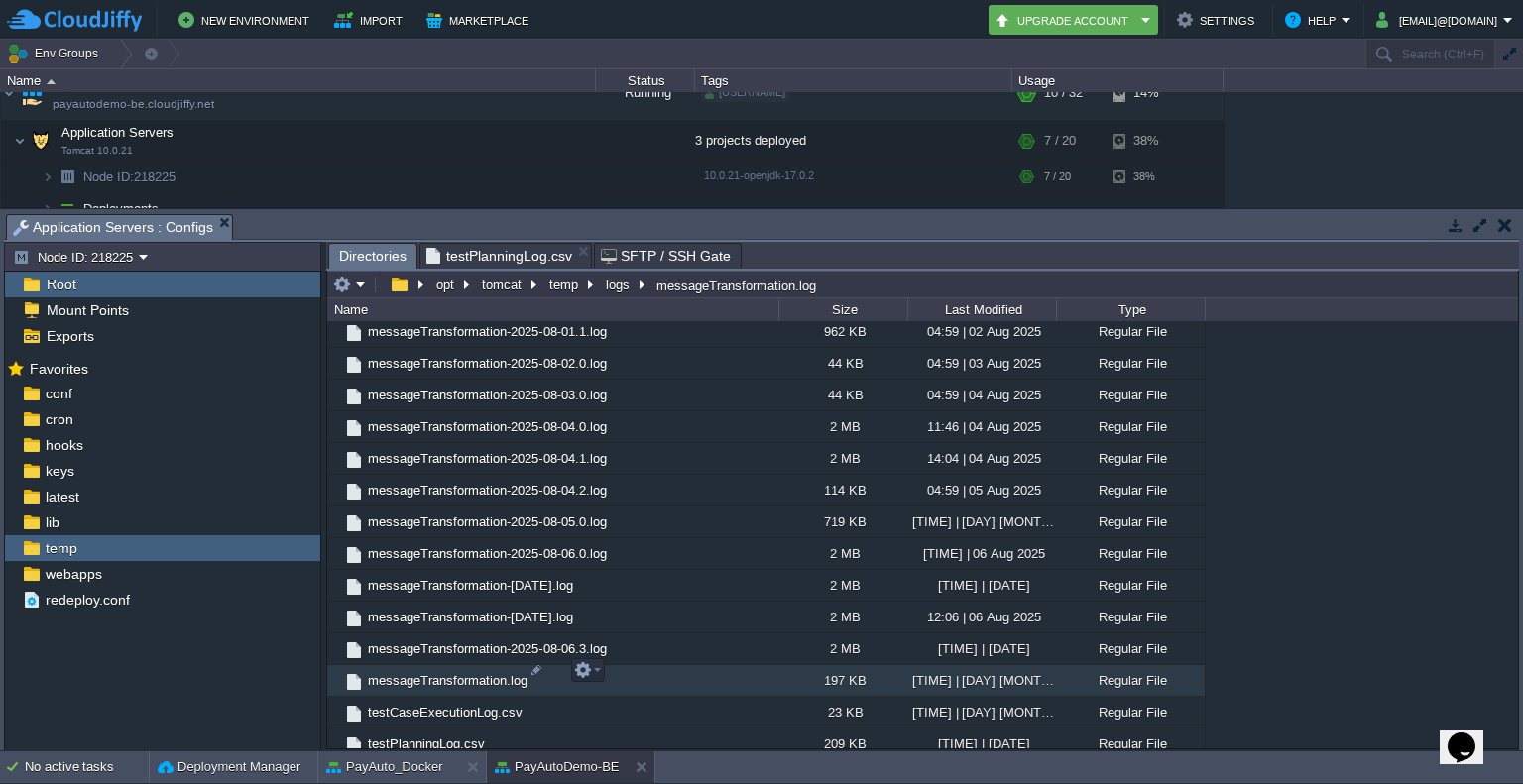 click on "messageTransformation.log" at bounding box center [447, 680] 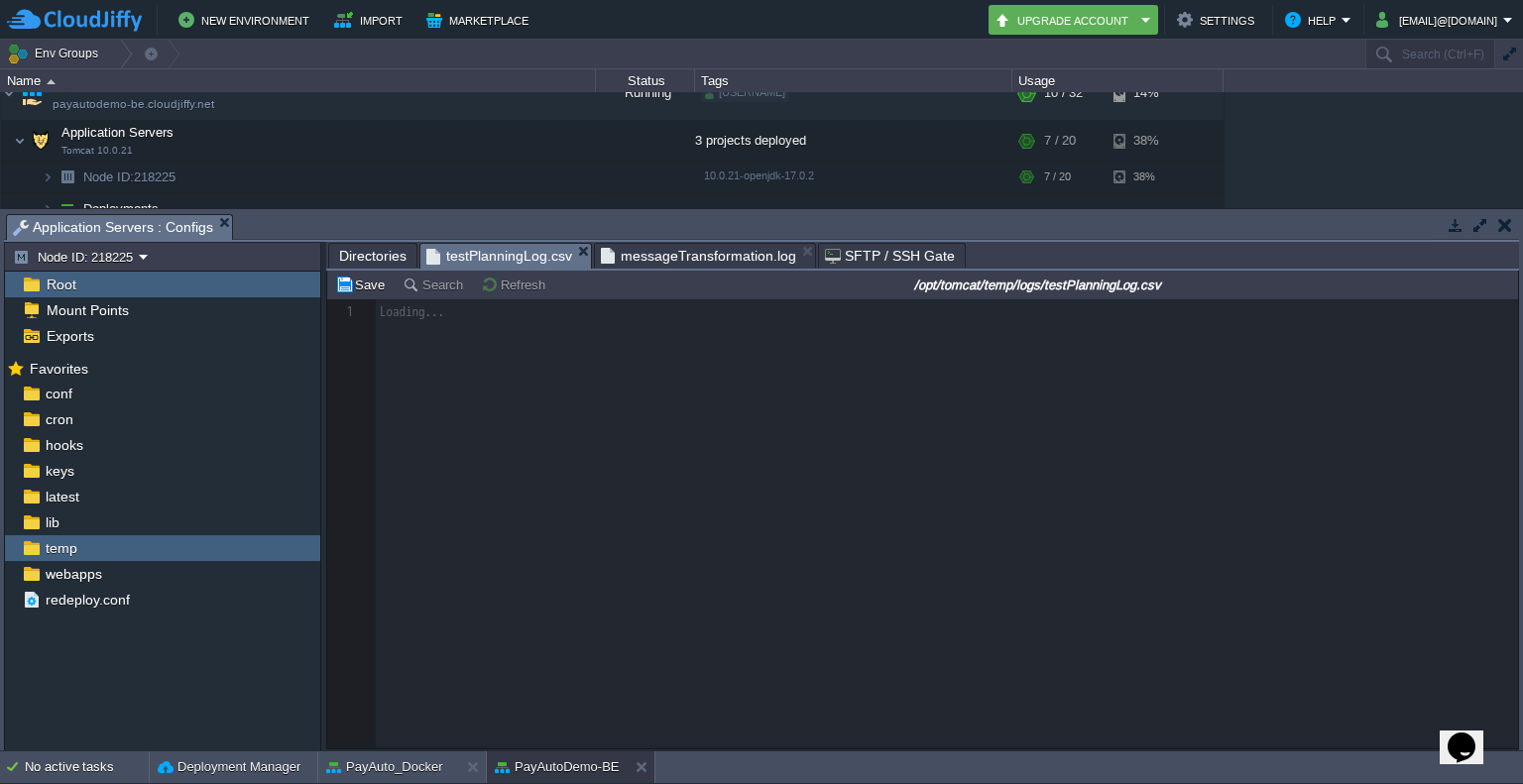click on "testPlanningLog.csv" at bounding box center [499, 256] 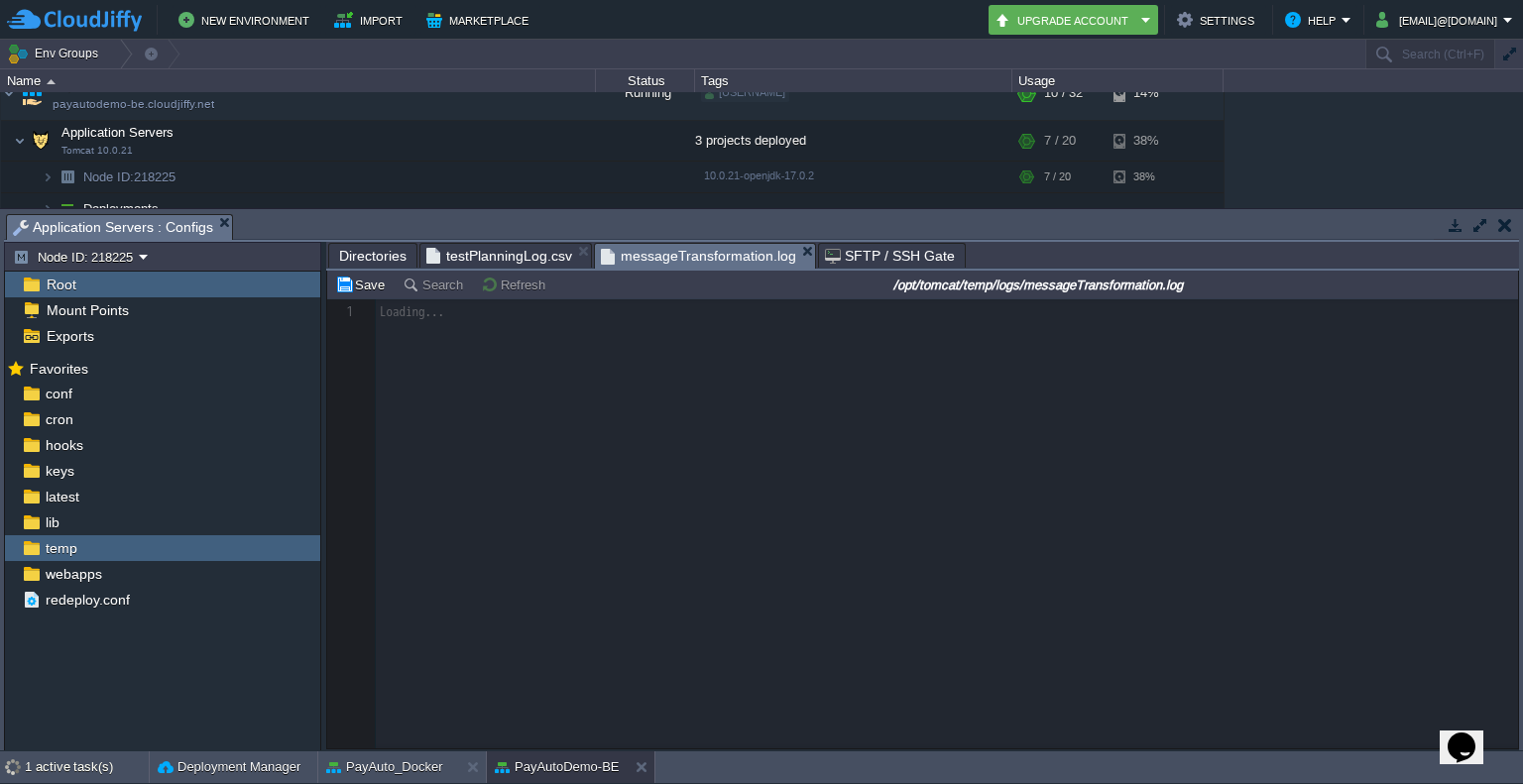 click on "messageTransformation.log" at bounding box center [698, 256] 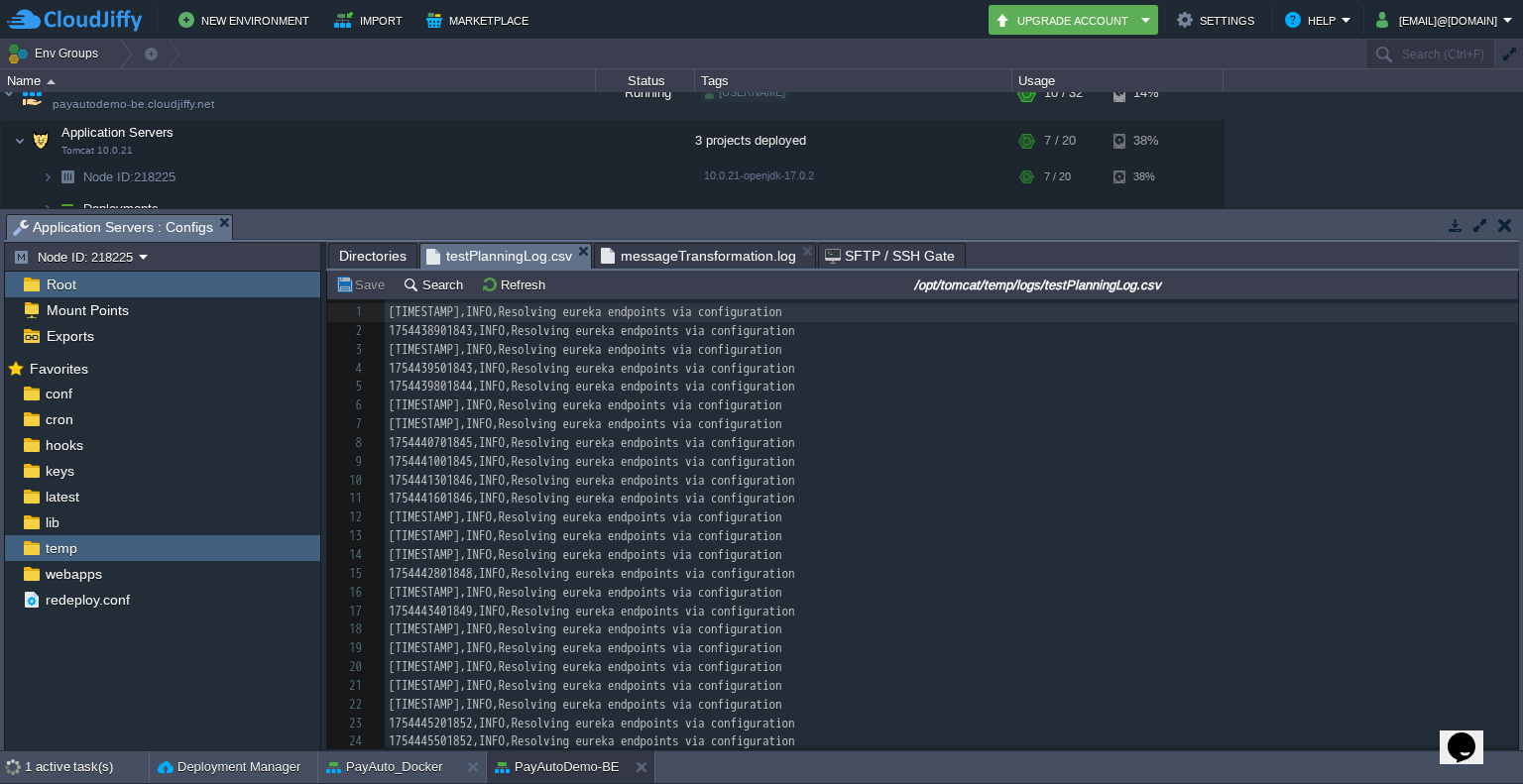 click on "testPlanningLog.csv" at bounding box center (499, 256) 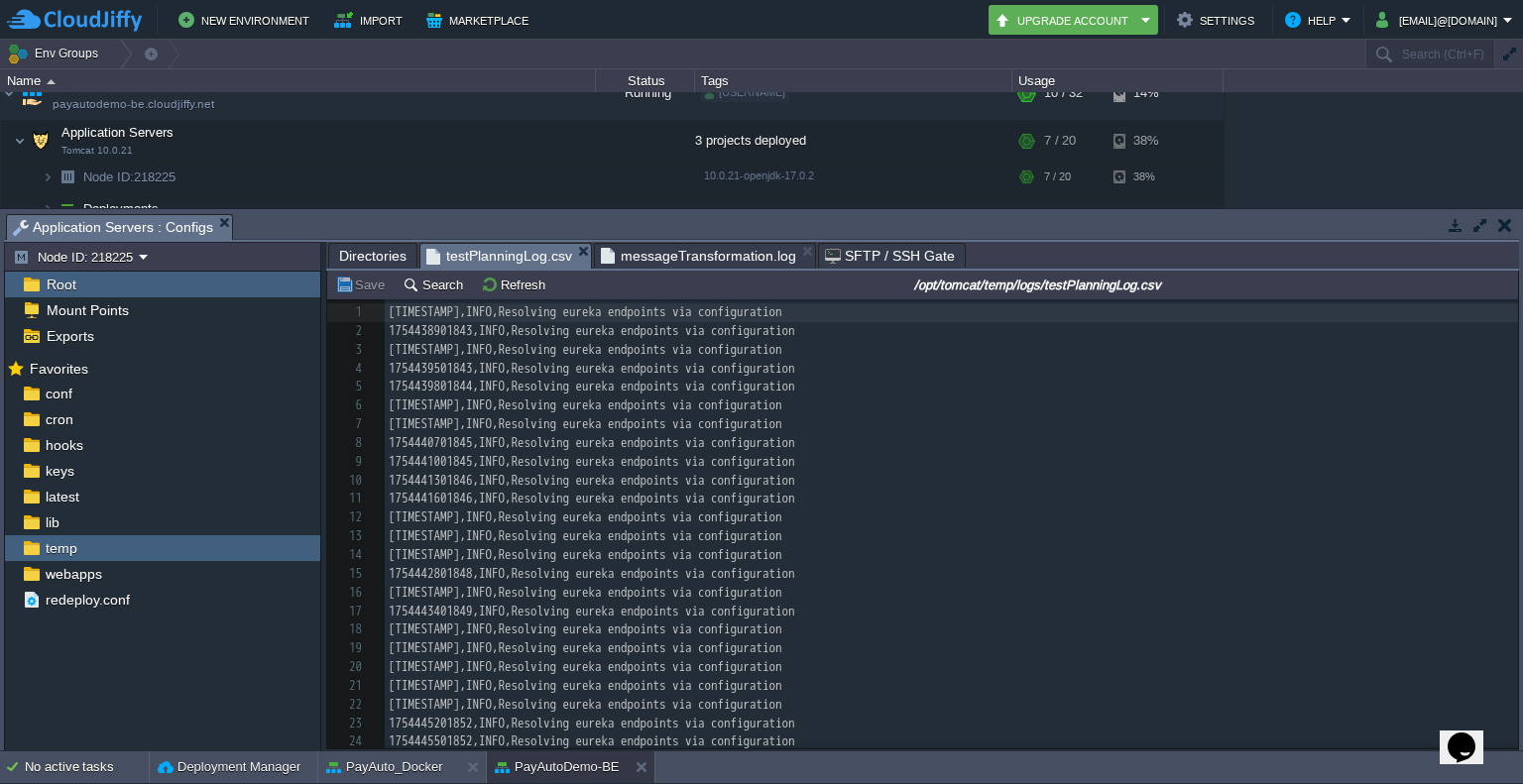 scroll, scrollTop: 33675, scrollLeft: 0, axis: vertical 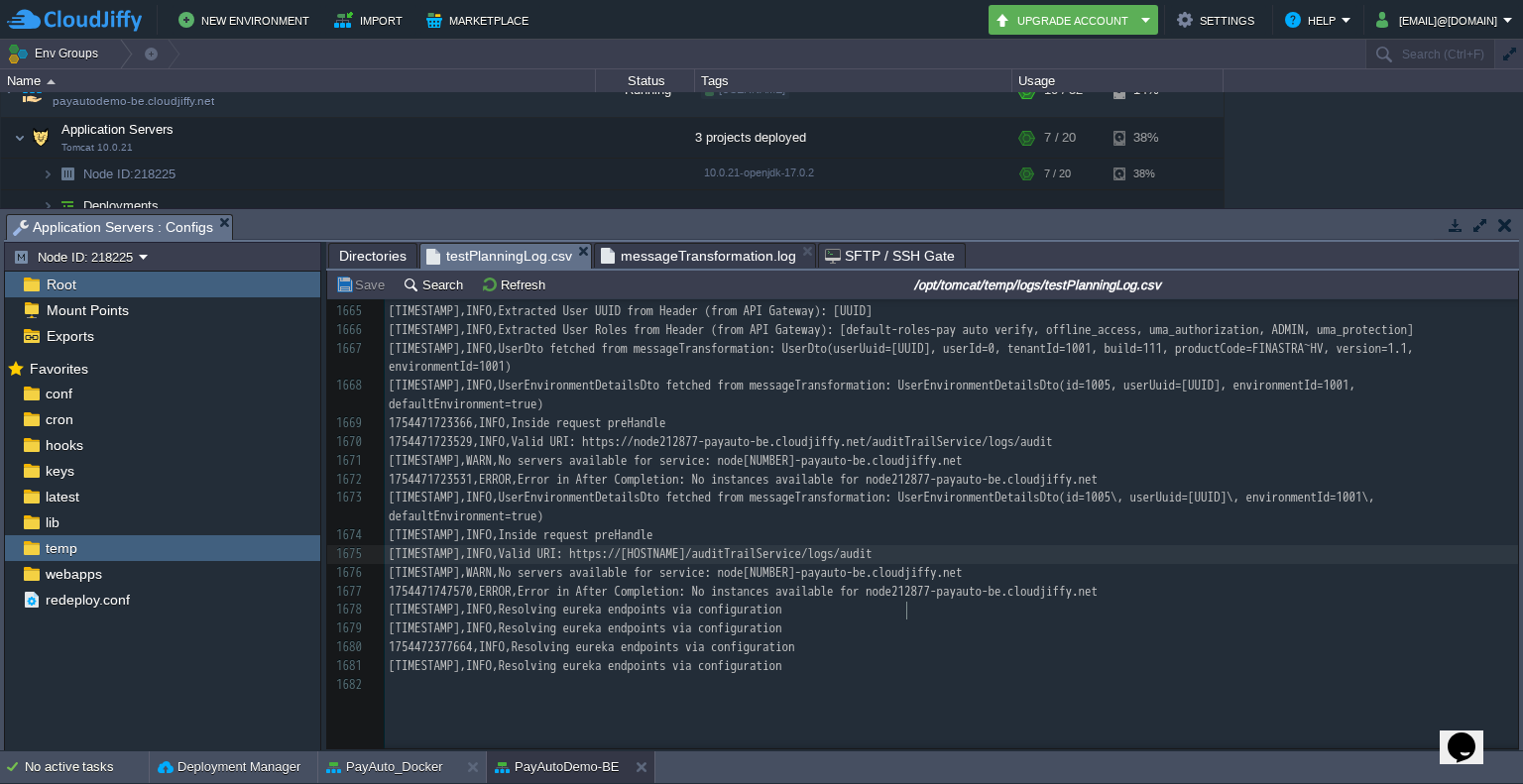 click on "[TIMESTAMP] [TIMESTAMP],INFO,Resolving eureka endpoints via configuration   [TIMESTAMP],INFO,Resolving eureka endpoints via configuration [TIMESTAMP],INFO,Extracted User UUID from Header (from API Gateway): [UUID] [TIMESTAMP],INFO,Extracted User Roles from Header (from API Gateway): [default-roles-pay auto verify, offline_access, uma_authorization, ADMIN, uma_protection] [TIMESTAMP],INFO,UserDto fetched from messageTransformation: UserDto(userUuid=[UUID], userId=0, tenantId=1001, build=111, productCode=FINASTRA~HV, version=1.1, environmentId=1001) [TIMESTAMP],INFO,UserEnvironmentDetailsDto fetched from messageTransformation: UserEnvironmentDetailsDto(id=1005, userUuid=[UUID], environmentId=1001, defaultEnvironment=true) [TIMESTAMP],INFO,Inside request preHandle [TIMESTAMP] [TIMESTAMP] [TIMESTAMP] [TIMESTAMP] [TIMESTAMP] [TIMESTAMP] [TIMESTAMP] [TIMESTAMP]" at bounding box center [951, 321] 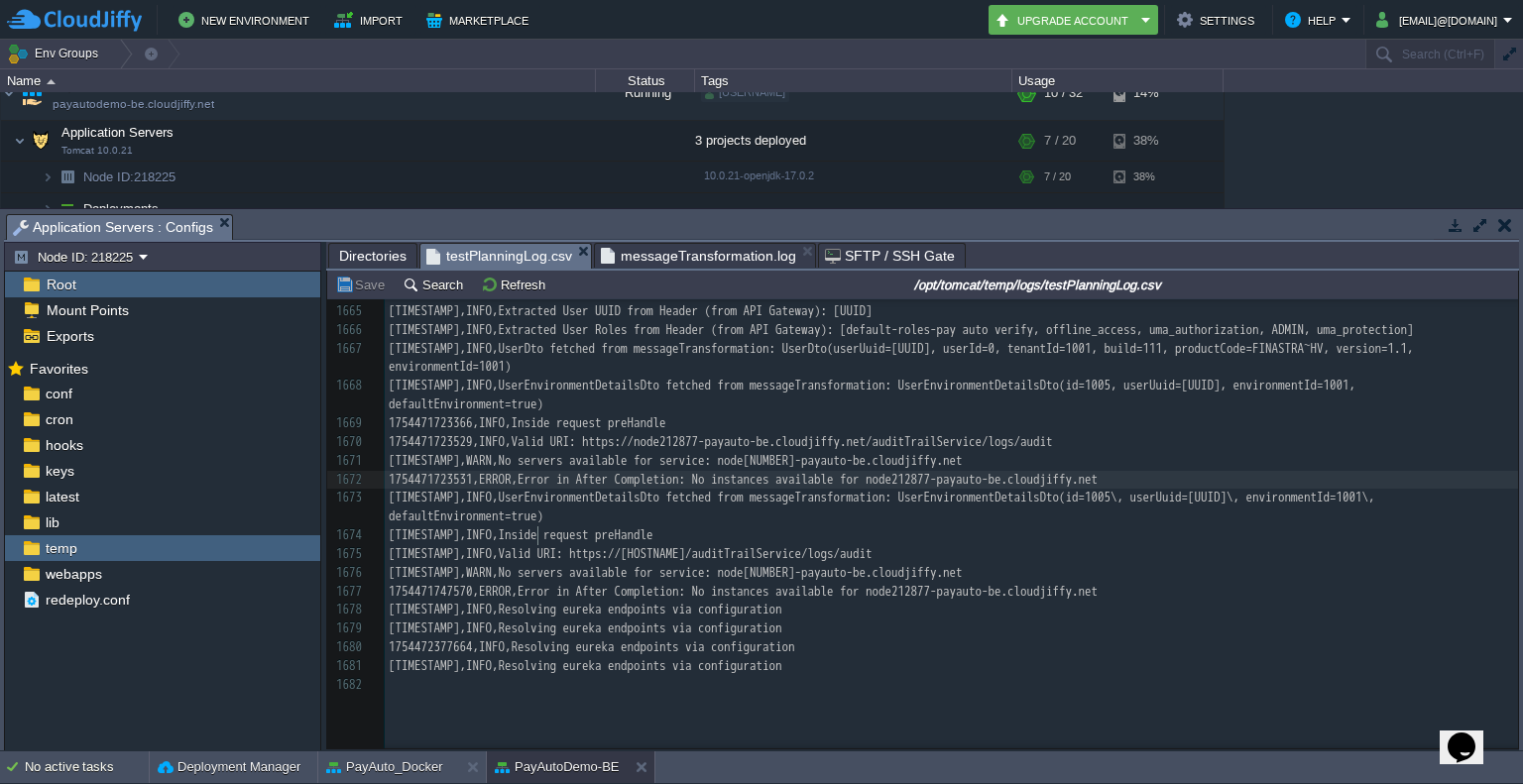 click on "[TIMESTAMP] [TIMESTAMP],INFO,Resolving eureka endpoints via configuration   [TIMESTAMP],INFO,Resolving eureka endpoints via configuration [TIMESTAMP],INFO,Extracted User UUID from Header (from API Gateway): [UUID] [TIMESTAMP],INFO,Extracted User Roles from Header (from API Gateway): [default-roles-pay auto verify, offline_access, uma_authorization, ADMIN, uma_protection] [TIMESTAMP],INFO,UserDto fetched from messageTransformation: UserDto(userUuid=[UUID], userId=0, tenantId=1001, build=111, productCode=FINASTRA~HV, version=1.1, environmentId=1001) [TIMESTAMP],INFO,UserEnvironmentDetailsDto fetched from messageTransformation: UserEnvironmentDetailsDto(id=1005, userUuid=[UUID], environmentId=1001, defaultEnvironment=true) [TIMESTAMP],INFO,Inside request preHandle [TIMESTAMP] [TIMESTAMP] [TIMESTAMP] [TIMESTAMP] [TIMESTAMP] [TIMESTAMP] [TIMESTAMP] [TIMESTAMP]" at bounding box center (951, 321) 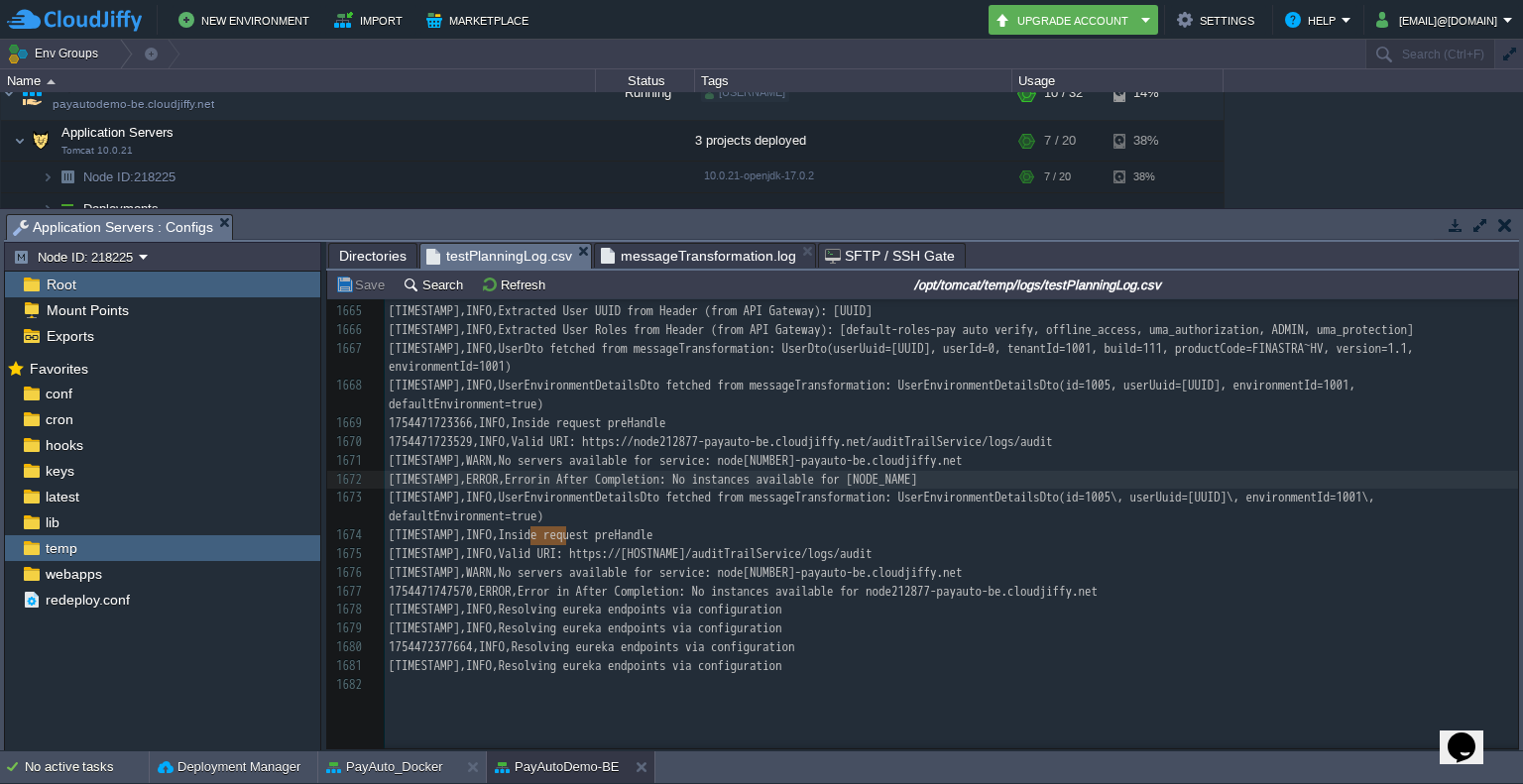 type on "1754471723531,ERROR,Error in After Completion: No instances available for node212877-payauto-be.cloudjiffy.net" 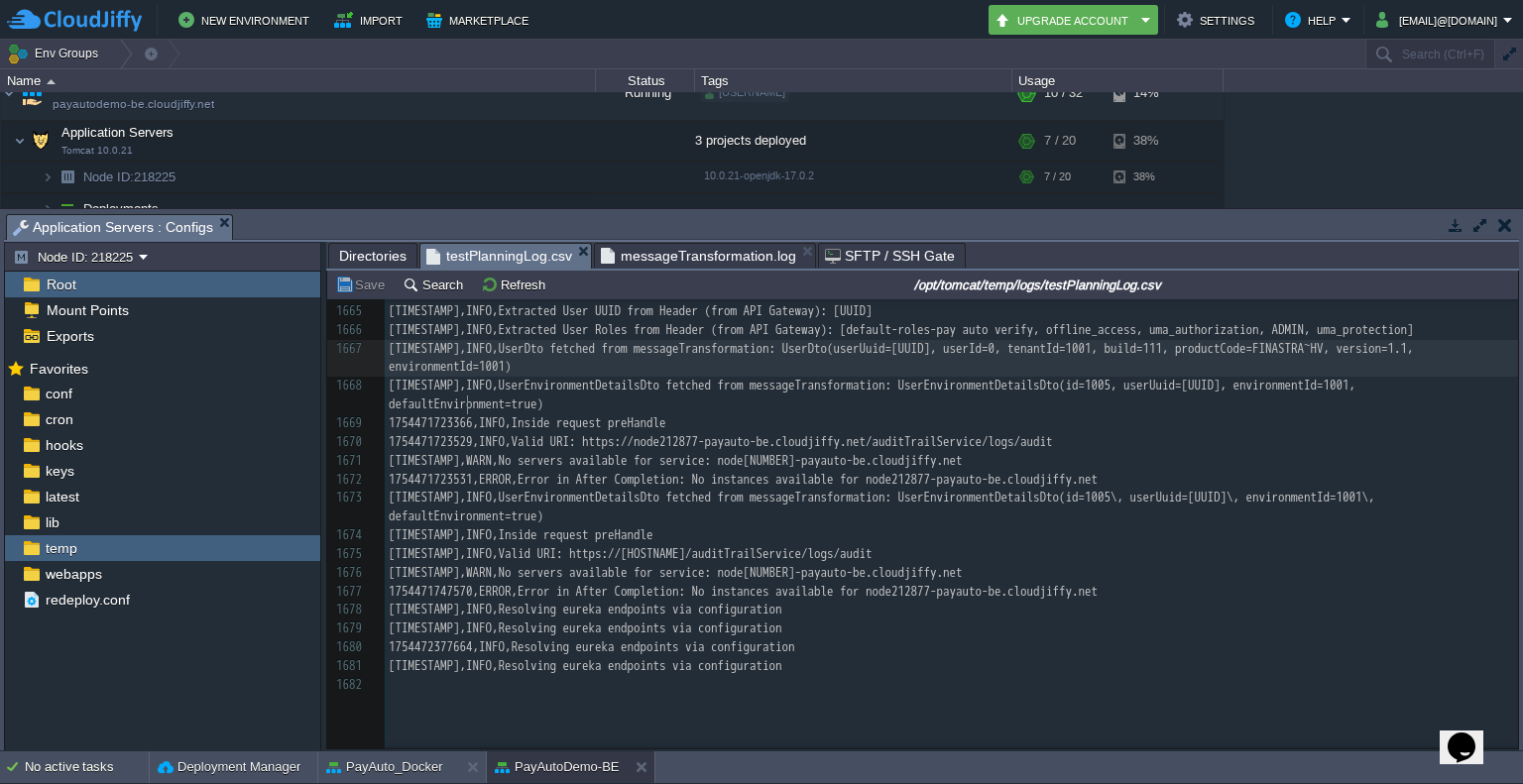 click on "[TIMESTAMP],INFO,UserDto fetched from messageTransformation: UserDto(userUuid=[UUID], userId=0, tenantId=1001, build=111, productCode=FINASTRA~HV, version=1.1, environmentId=1001)" at bounding box center (904, 358) 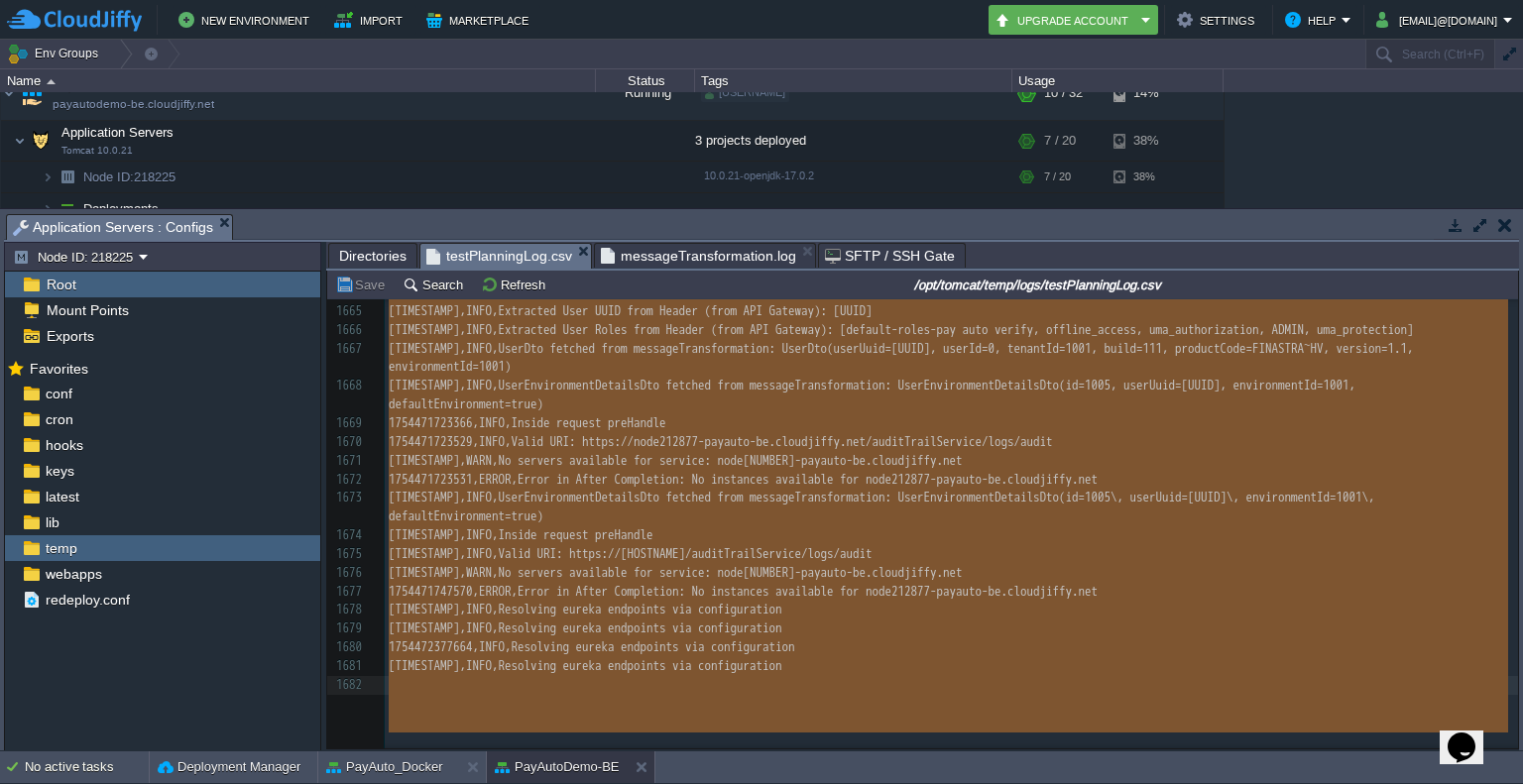 type on "-" 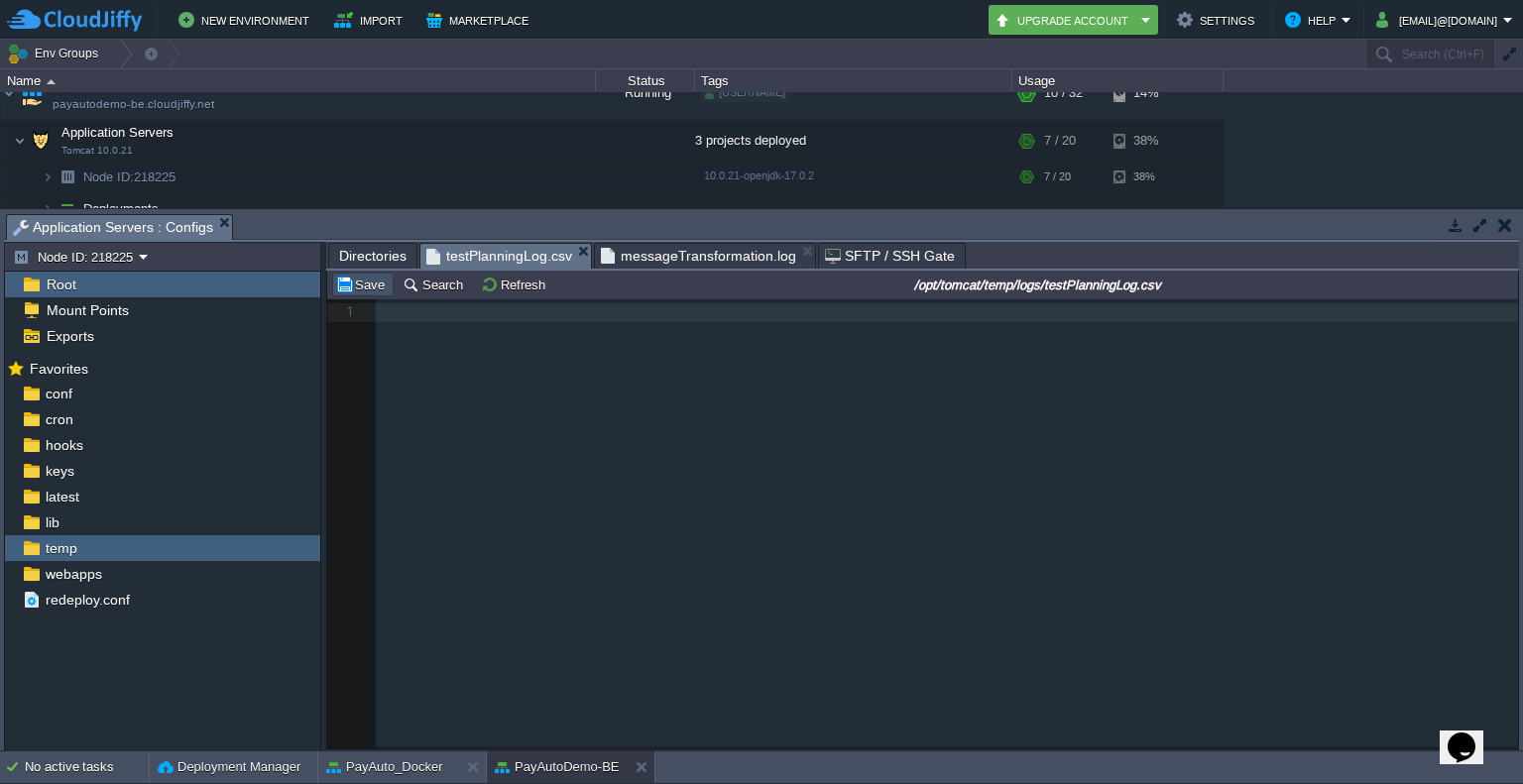 click on "Save" at bounding box center [363, 284] 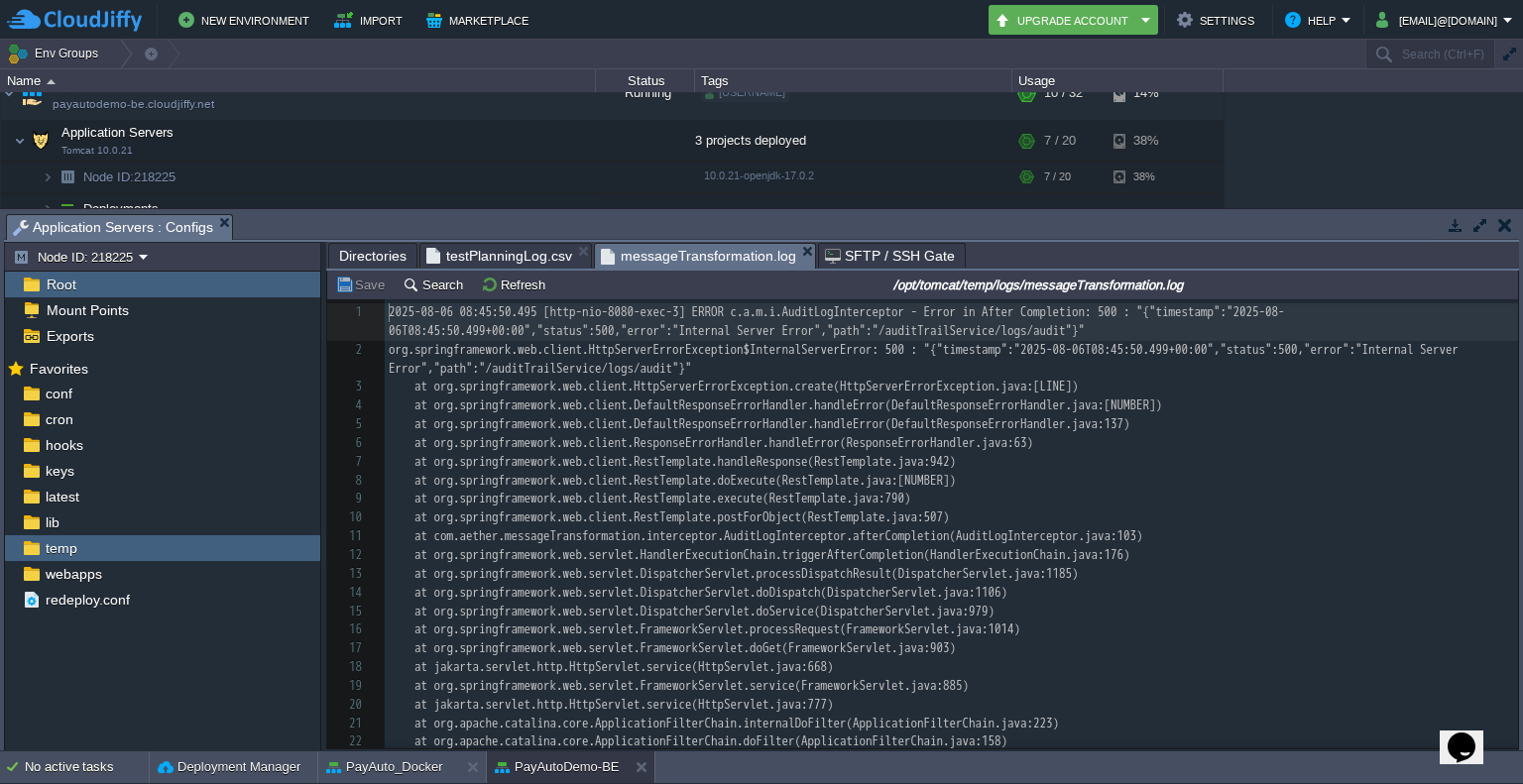 scroll, scrollTop: 6, scrollLeft: 0, axis: vertical 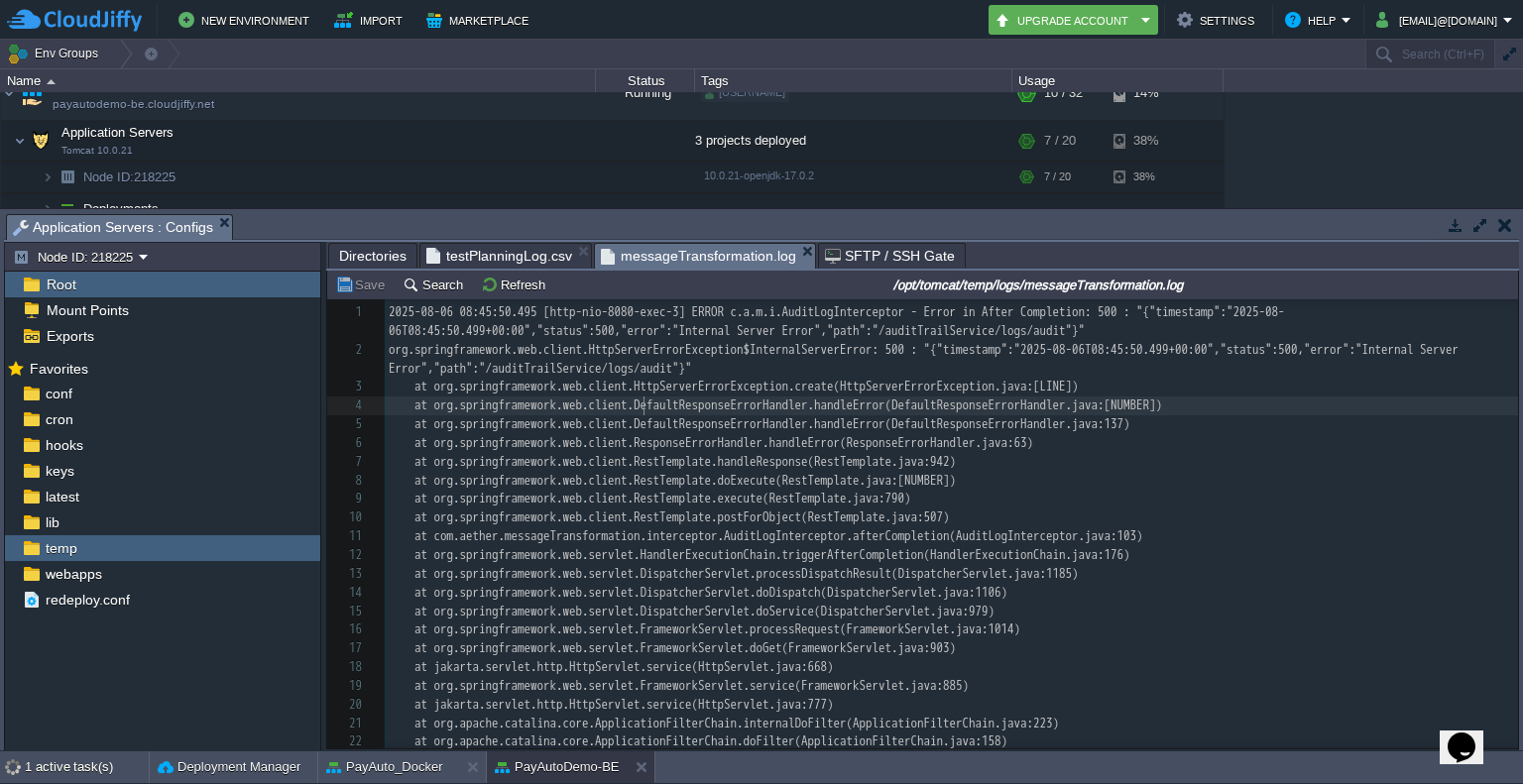 click on "1890   1 2025-08-06 08:45:50.495 [http-nio-8080-exec-3] ERROR c.a.m.i.AuditLogInterceptor - Error in After Completion: 500 : "{"timestamp":"2025-08-06T08:45:50.499+00:00","status":500,"error":"Internal Server Error","path":"/auditTrailService/logs/audit"}" 2 org.springframework.web.client.HttpServerErrorException$InternalServerError: 500 : "{"timestamp":"2025-08-06T08:45:50.499+00:00","status":500,"error":"Internal Server Error","path":"/auditTrailService/logs/audit"}" 3      at org.springframework.web.client.HttpServerErrorException.create(HttpServerErrorException.java:102) 4      at org.springframework.web.client.DefaultResponseErrorHandler.handleError(DefaultResponseErrorHandler.java:186) 5      at org.springframework.web.client.DefaultResponseErrorHandler.handleError(DefaultResponseErrorHandler.java:137) 6      at org.springframework.web.client.ResponseErrorHandler.handleError(ResponseErrorHandler.java:63) 7      at org.springframework.web.client.RestTemplate.handleResponse(RestTemplate.java:942) 8" at bounding box center [951, 612] 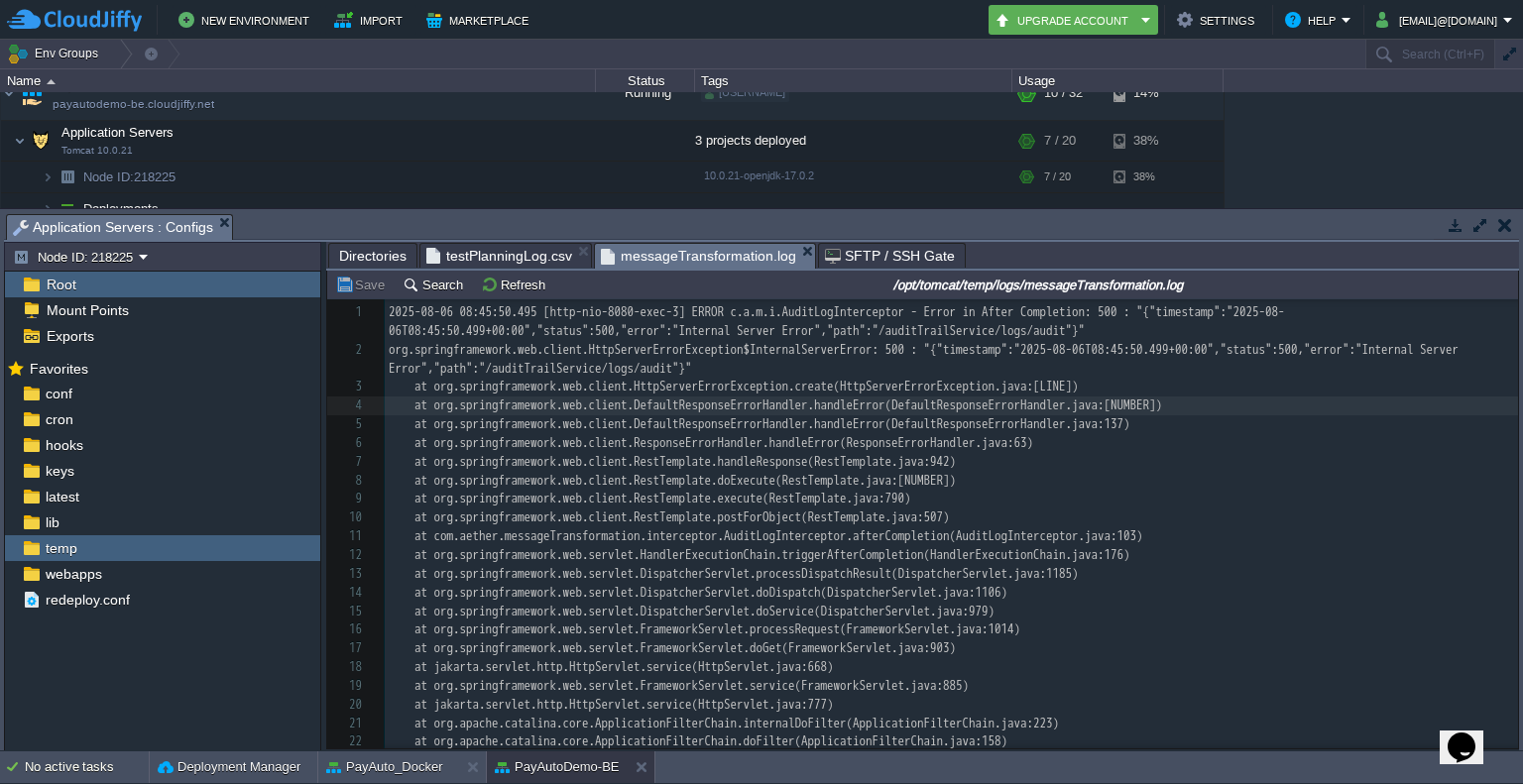 scroll, scrollTop: 67, scrollLeft: 0, axis: vertical 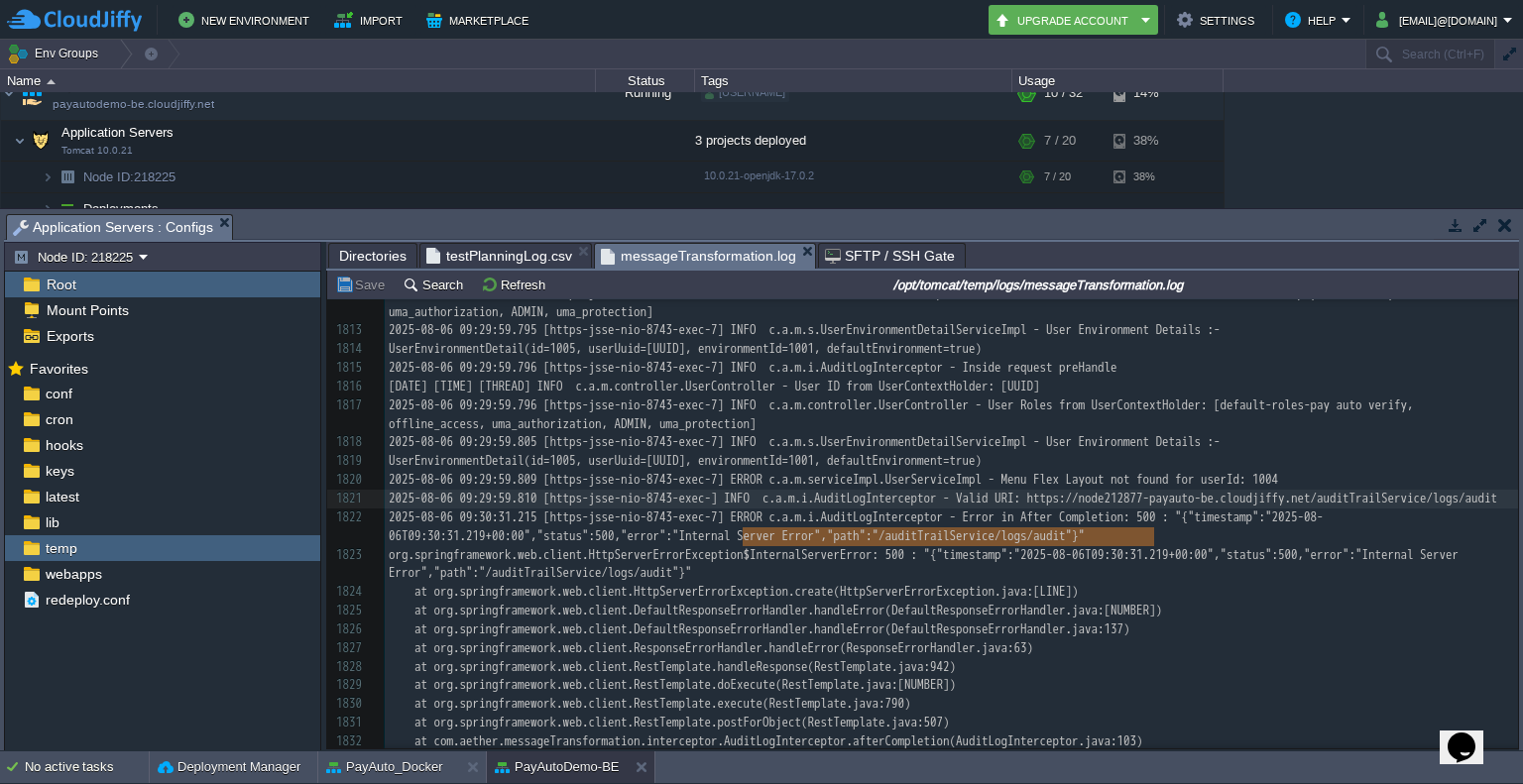 type on "node212877-payauto-be.cloudjiffy.net/auditTrailService/logs/audit" 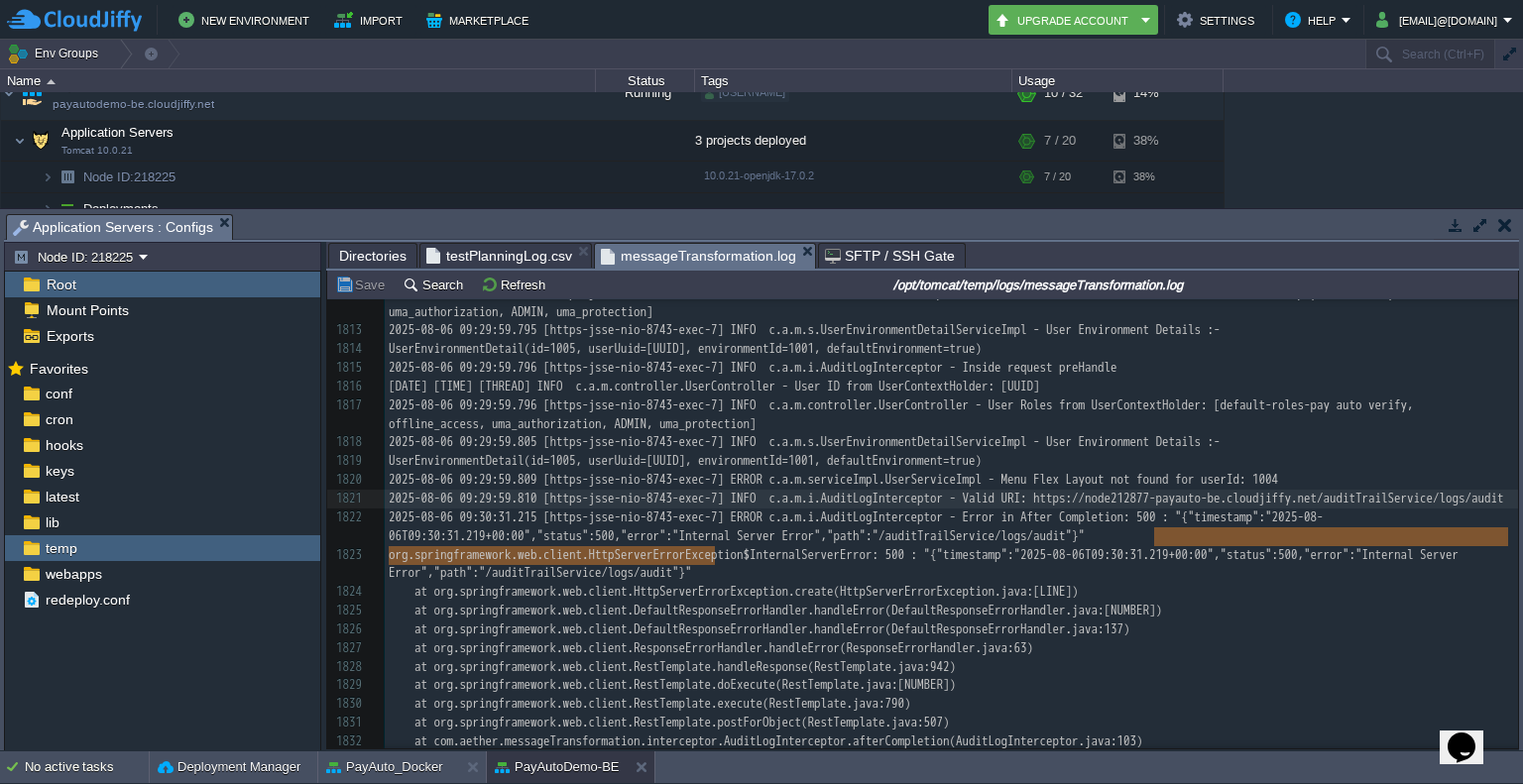drag, startPoint x: 1151, startPoint y: 535, endPoint x: 716, endPoint y: 558, distance: 435.60762 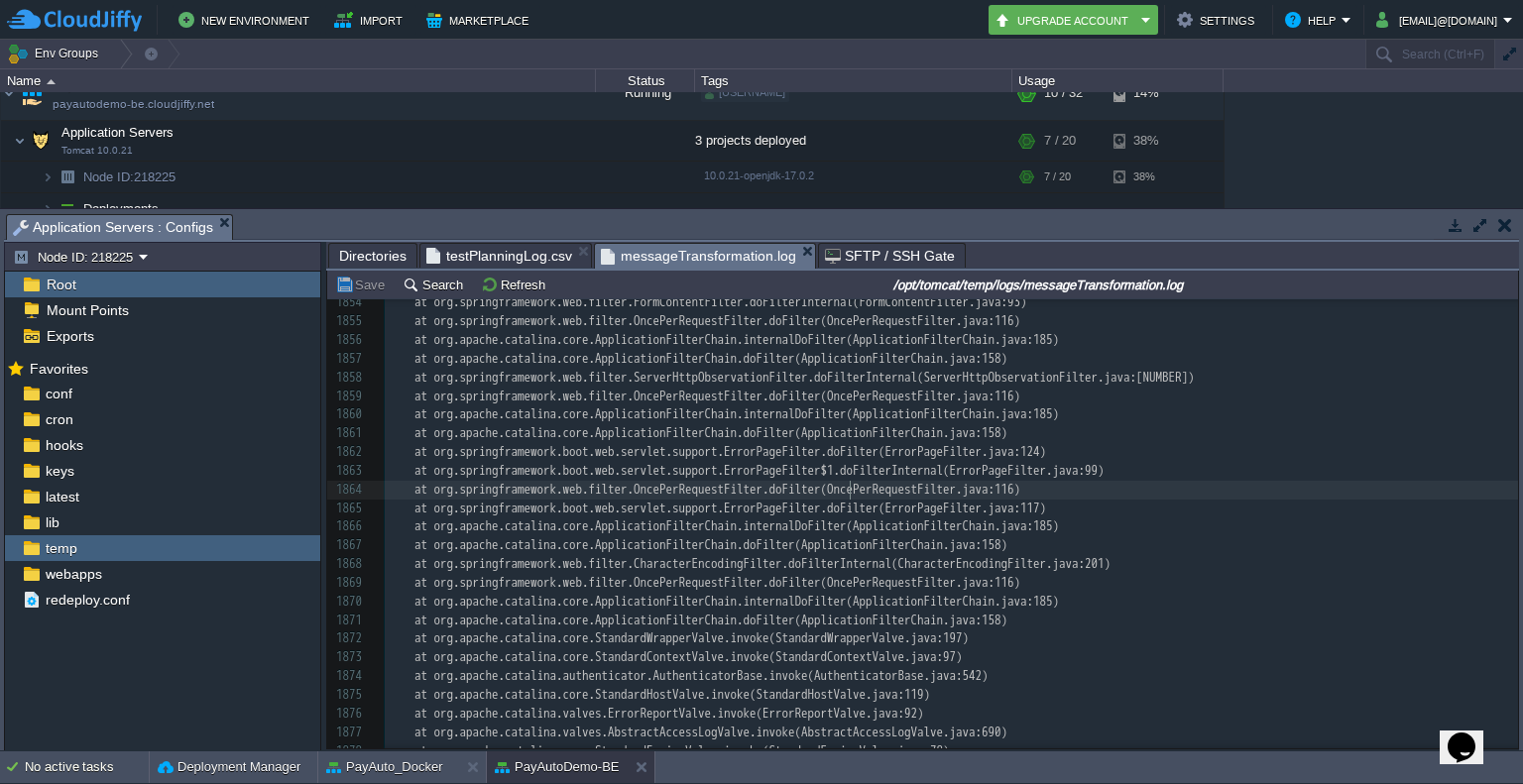 click on "x 2025-08-06 09:29:59.810 [https-jsse-nio-8743-exec-7] INFO  c.a.m.i.AuditLogInterceptor - Valid URI: https:// node212877-payauto-be.cloudjiffy.net/auditTrailService/logs/audit  [NUMBER]      at org.springframework.web.client.RestTemplate.doExecute(RestTemplate.java:[NUMBER]) [NUMBER]      at org.springframework.web.client.RestTemplate.execute(RestTemplate.java:[NUMBER]) [NUMBER]      at org.springframework.web.client.RestTemplate.postForObject(RestTemplate.java:[NUMBER]) [NUMBER]      at com.aether.messageTransformation.interceptor.AuditLogInterceptor.afterCompletion(AuditLogInterceptor.java:[NUMBER]) [NUMBER]      at org.springframework.web.servlet.HandlerExecutionChain.triggerAfterCompletion(HandlerExecutionChain.java:[NUMBER]) [NUMBER]      at org.springframework.web.servlet.DispatcherServlet.processDispatchResult(DispatcherServlet.java:[NUMBER]) [NUMBER]      at org.springframework.web.servlet.DispatcherServlet.doDispatch(DispatcherServlet.java:[NUMBER]) [NUMBER]      at org.springframework.web.servlet.DispatcherServlet.doService(DispatcherServlet.java:[NUMBER]) [NUMBER]" at bounding box center [951, 395] 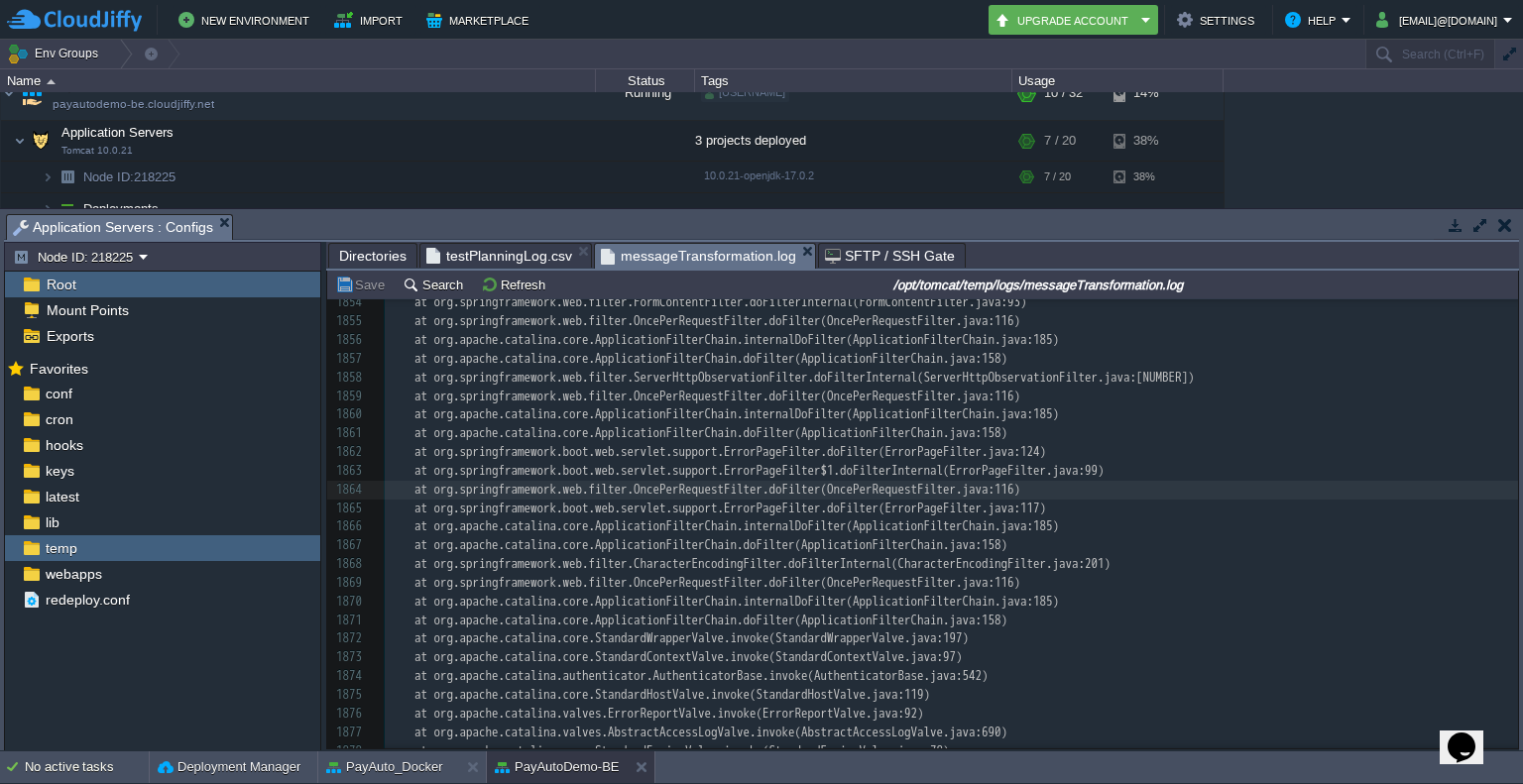 type on "-" 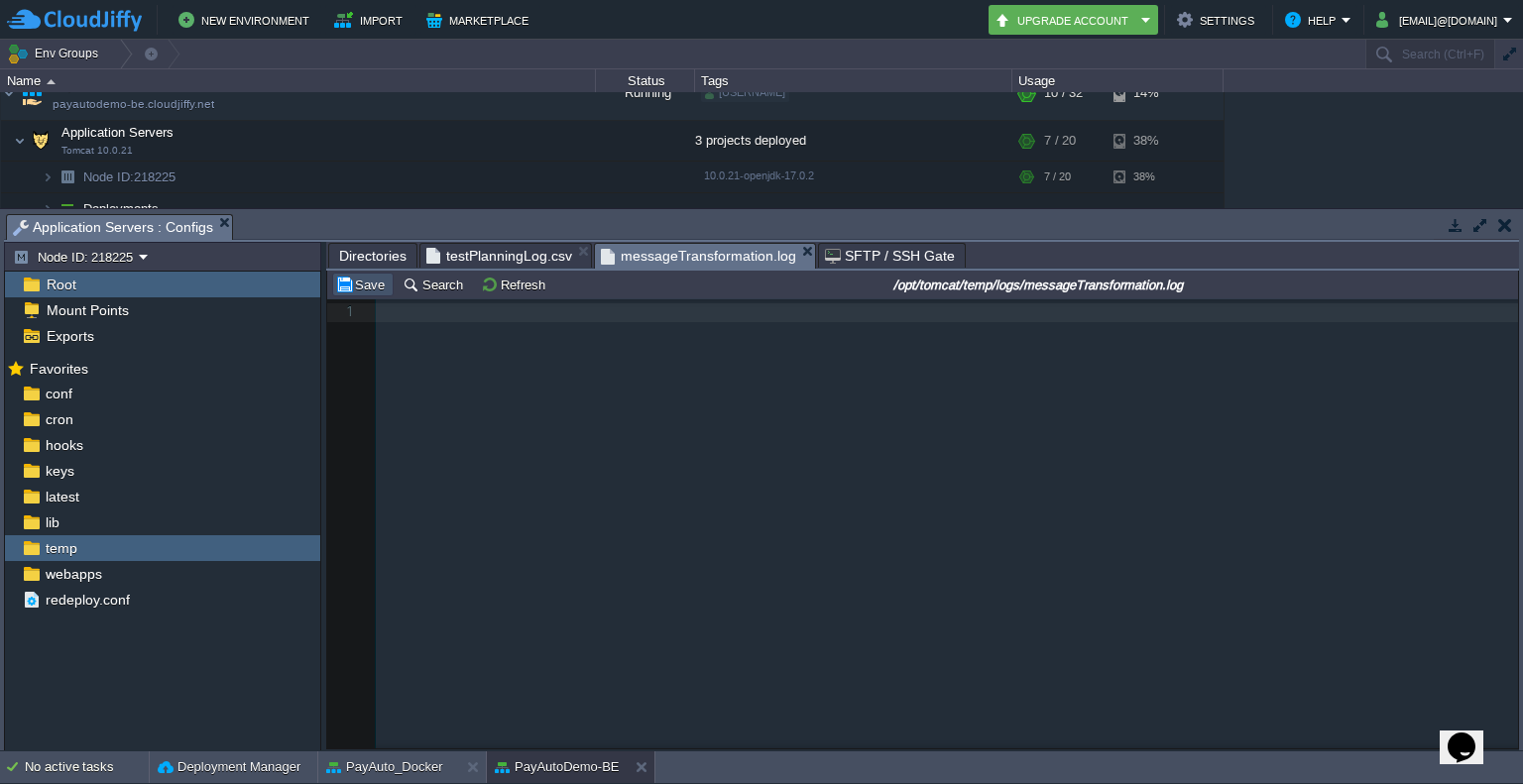 click on "Save" at bounding box center (363, 284) 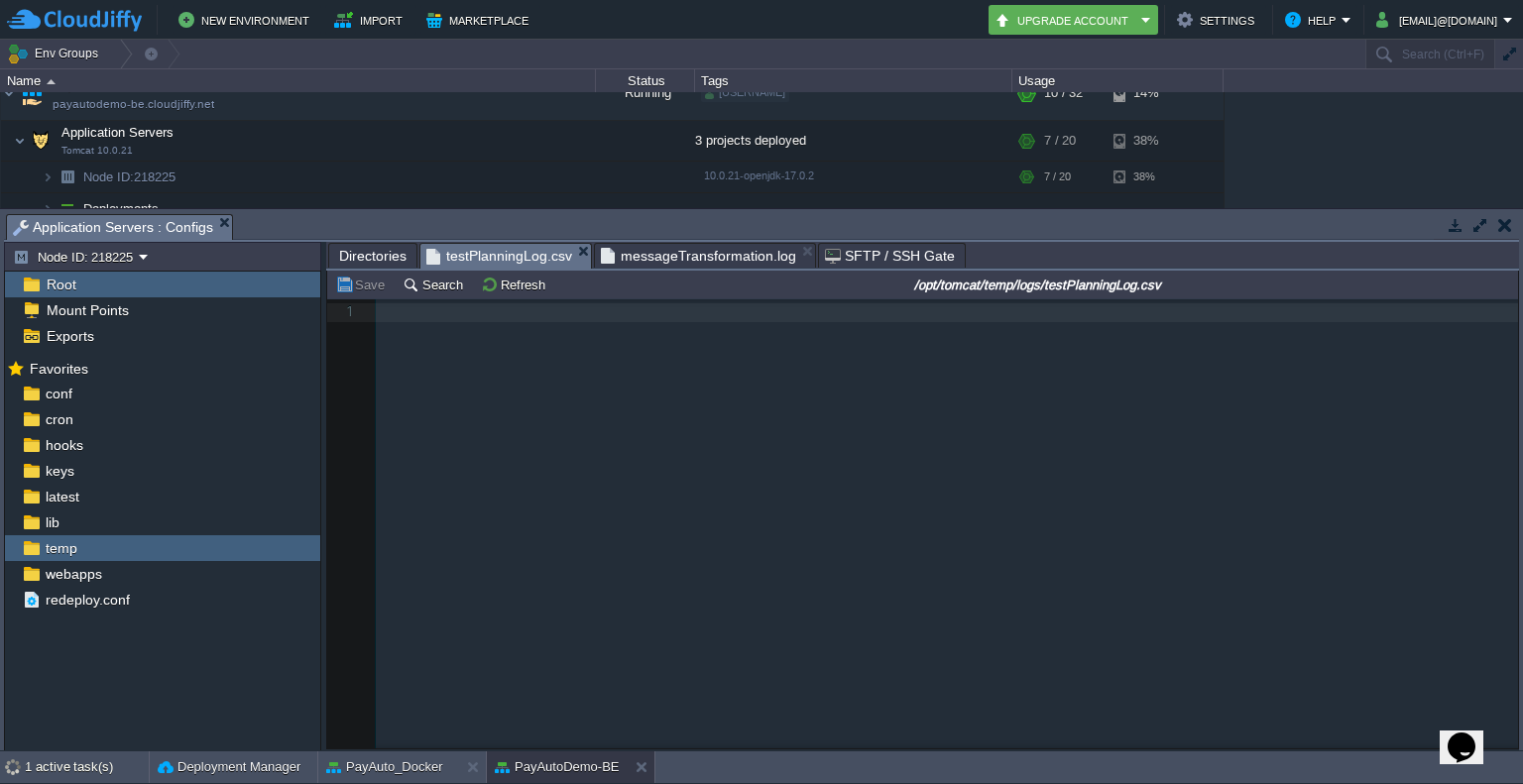 click on "testPlanningLog.csv" at bounding box center (499, 256) 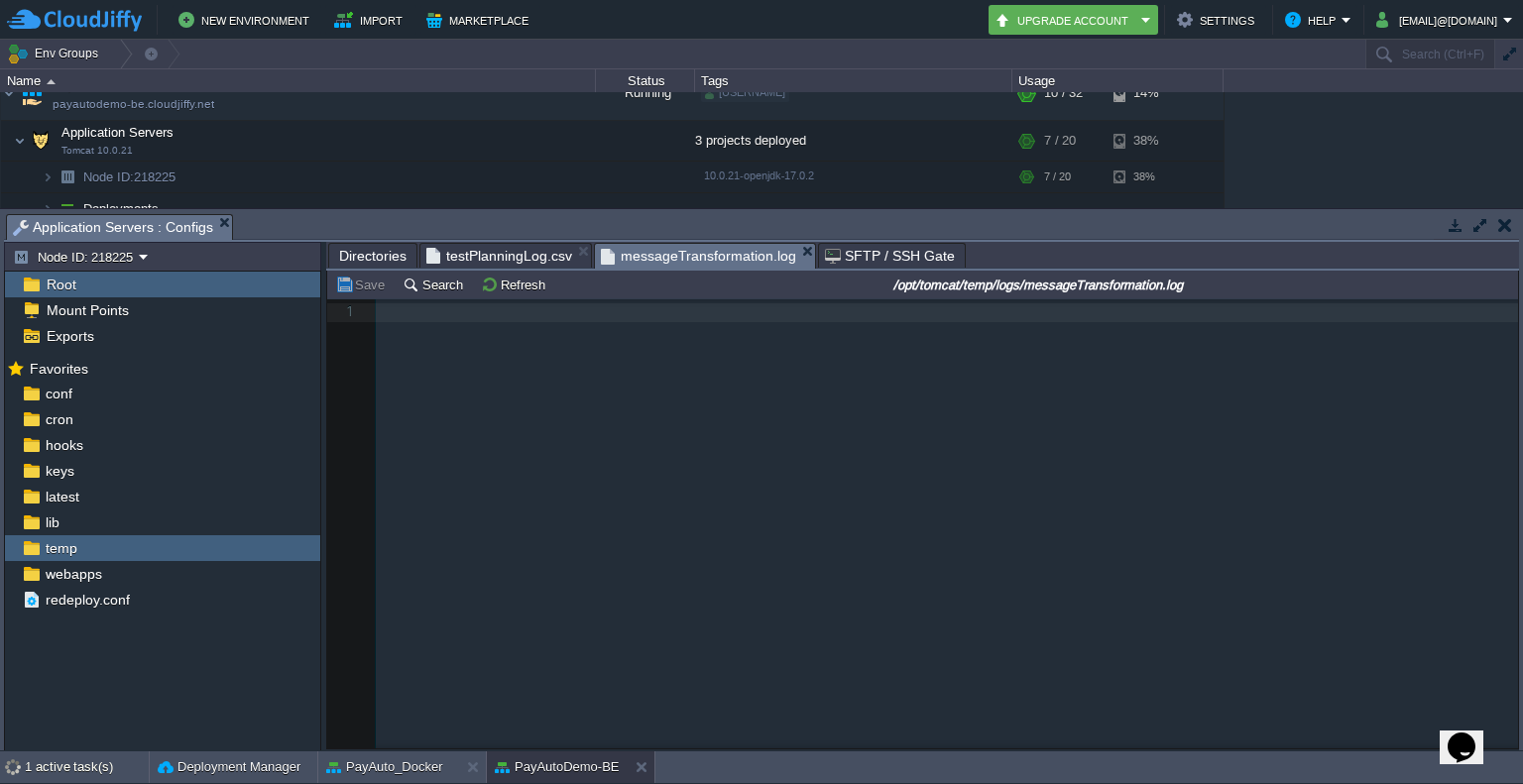 click on "messageTransformation.log" at bounding box center (698, 256) 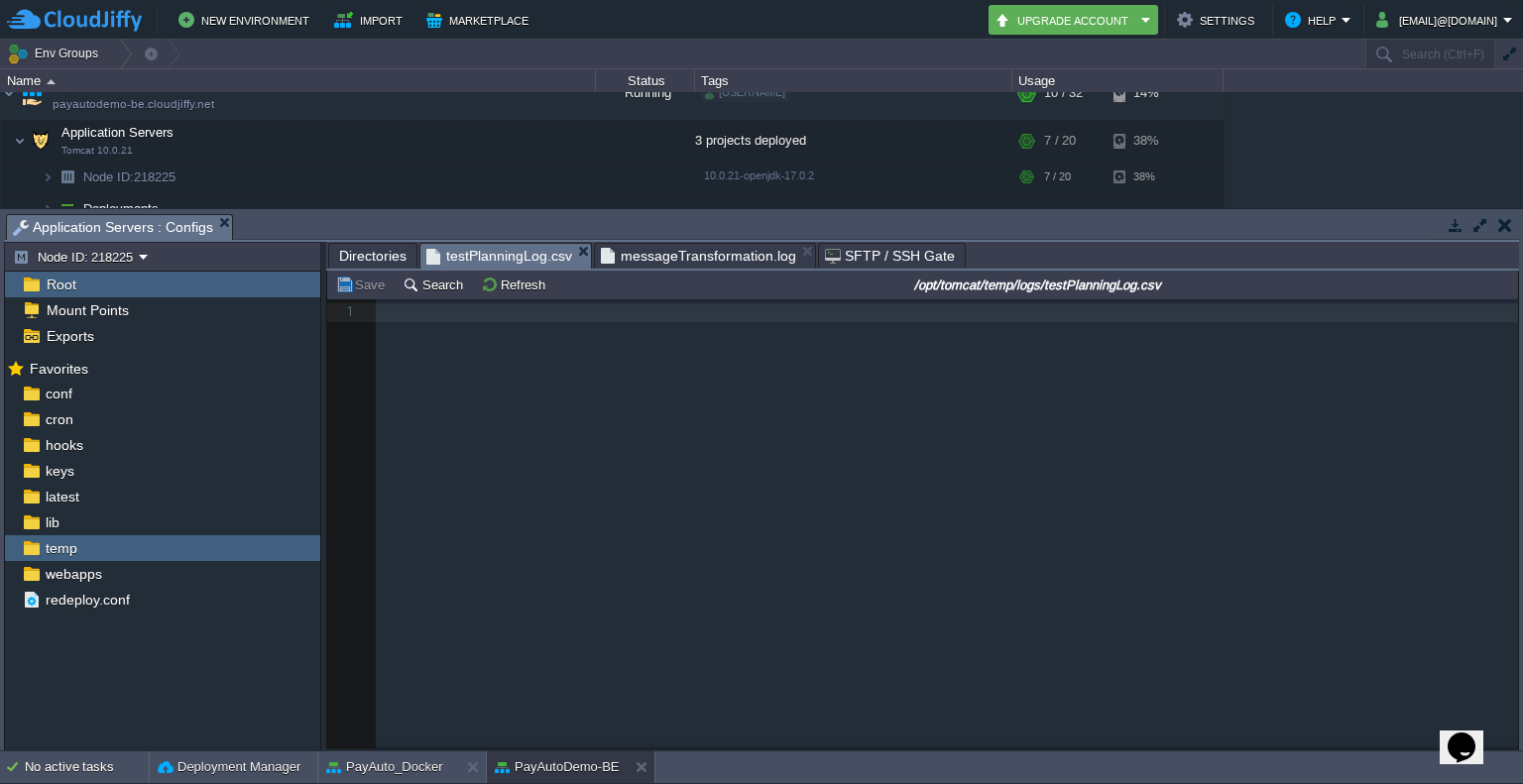 click on "testPlanningLog.csv" at bounding box center [499, 256] 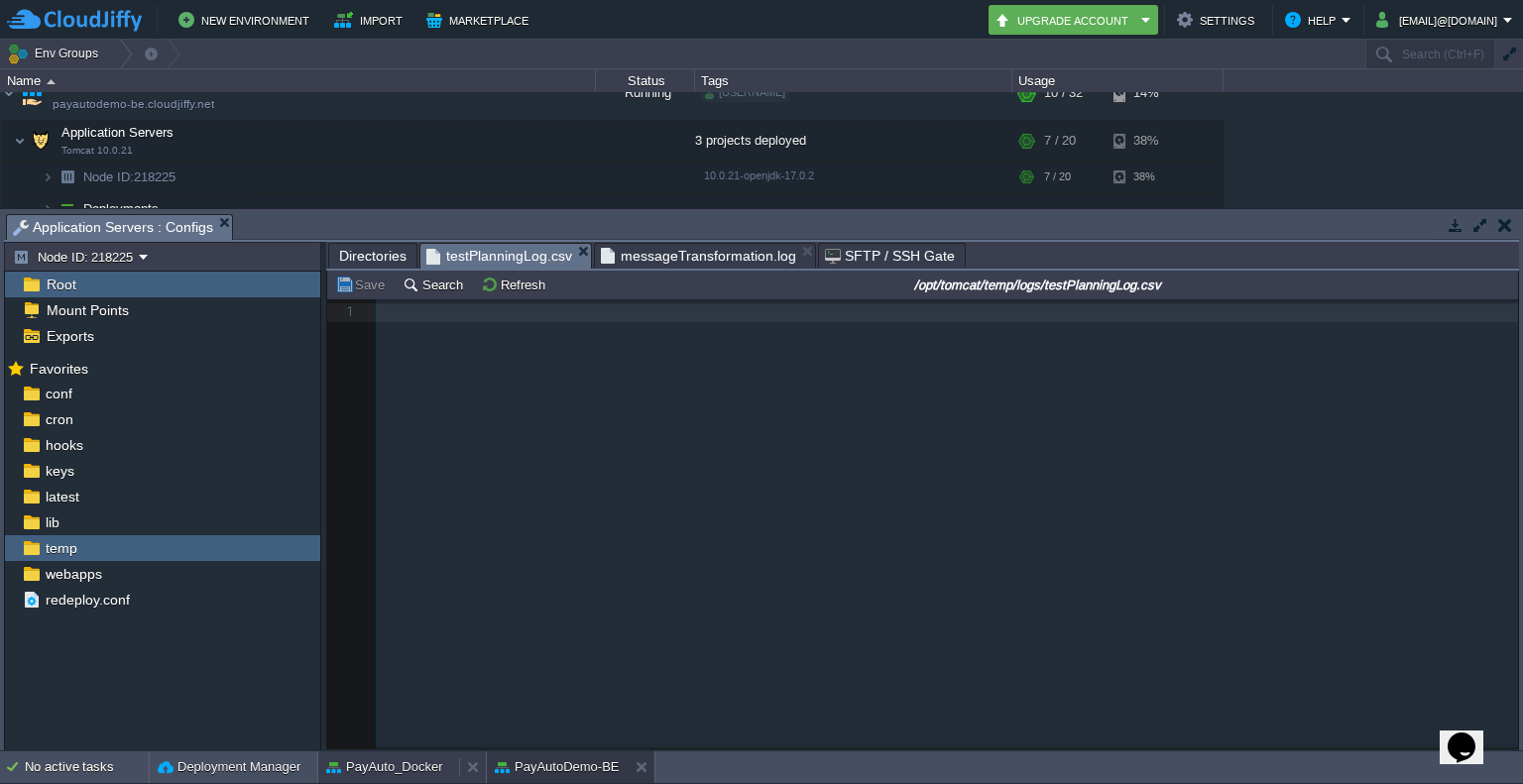 click on "PayAuto_Docker" at bounding box center [385, 767] 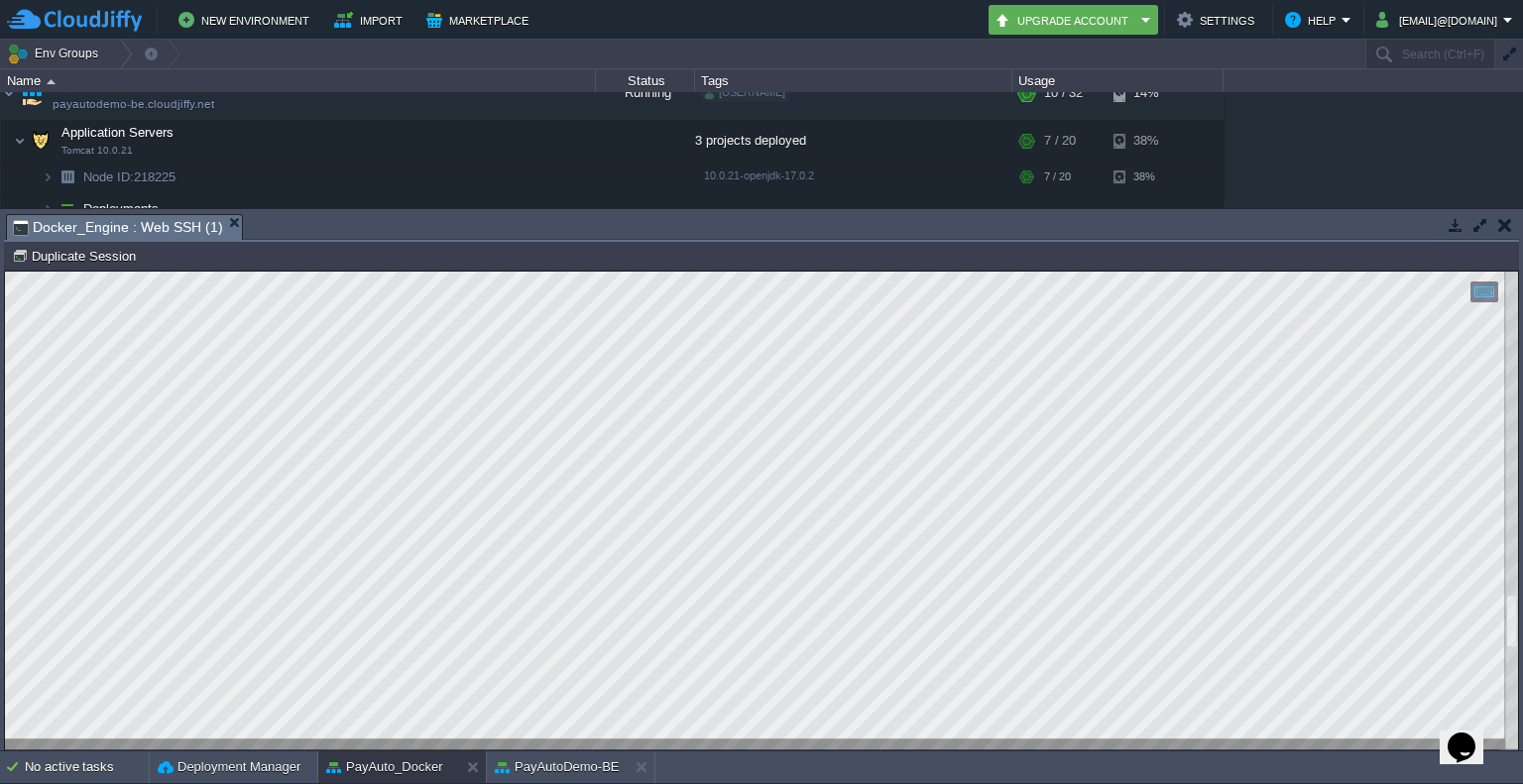 click at bounding box center (1511, 510) 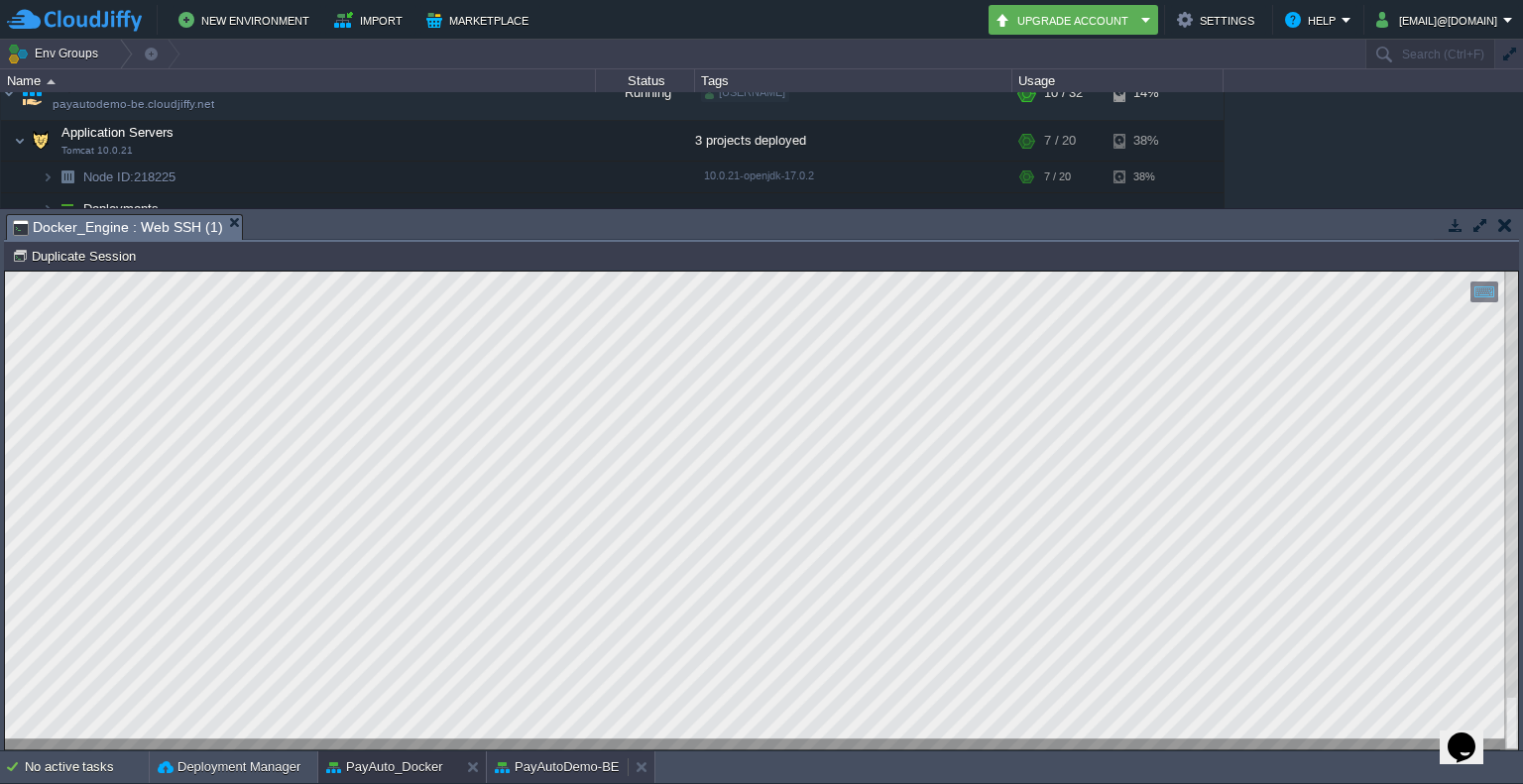 click on "PayAutoDemo-BE" at bounding box center (557, 767) 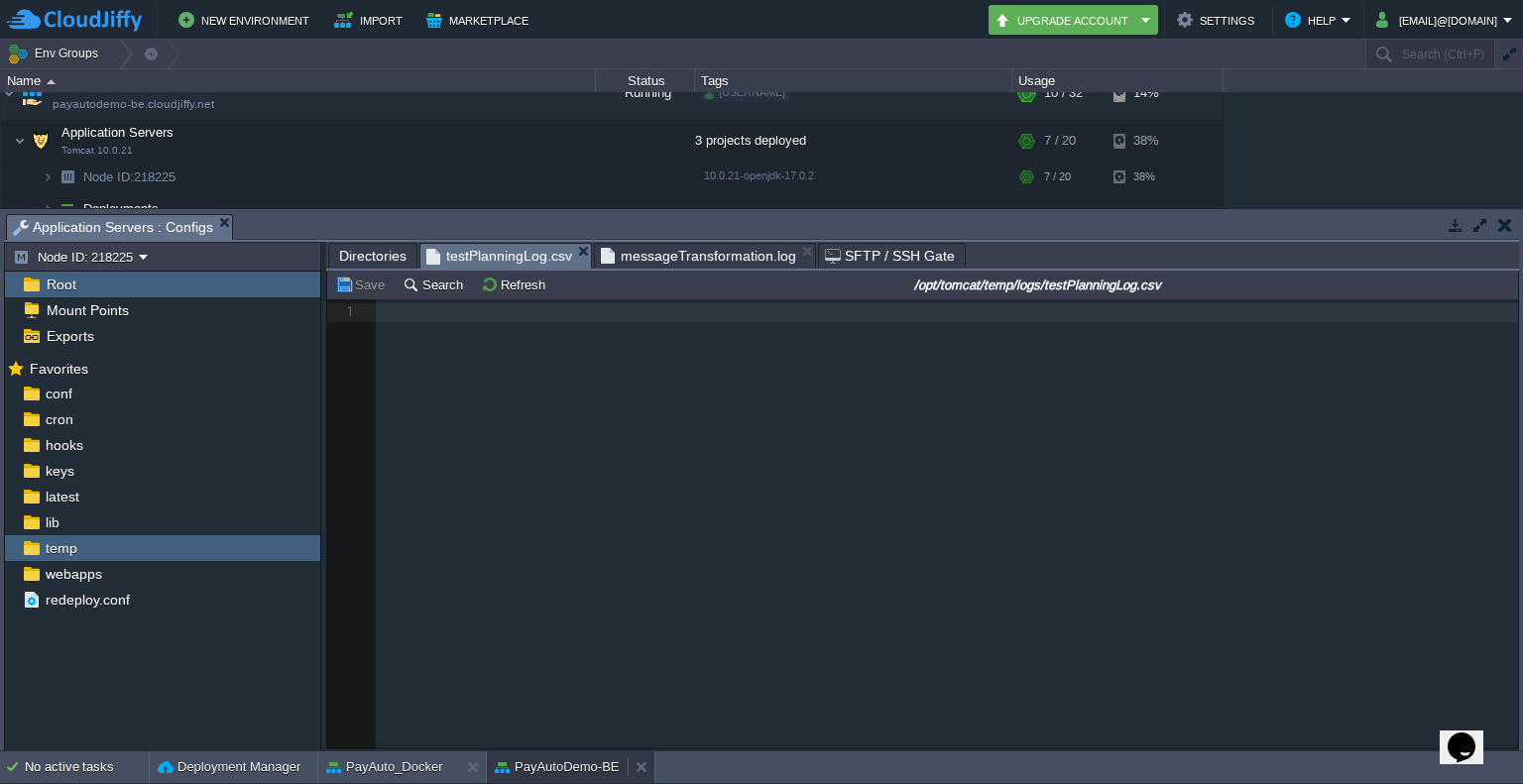click on "PayAutoDemo-BE" at bounding box center [557, 767] 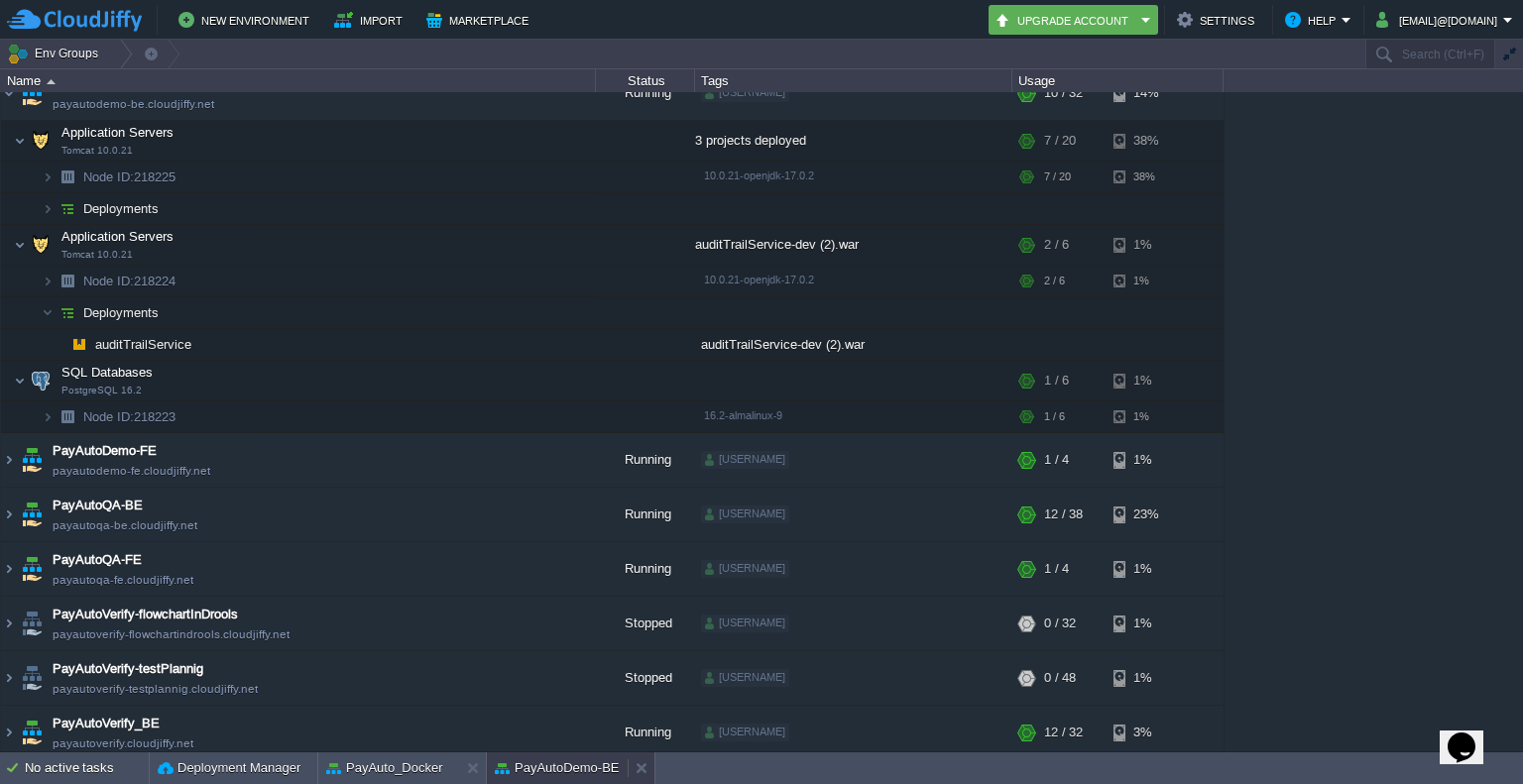 click on "PayAutoDemo-BE" at bounding box center [557, 768] 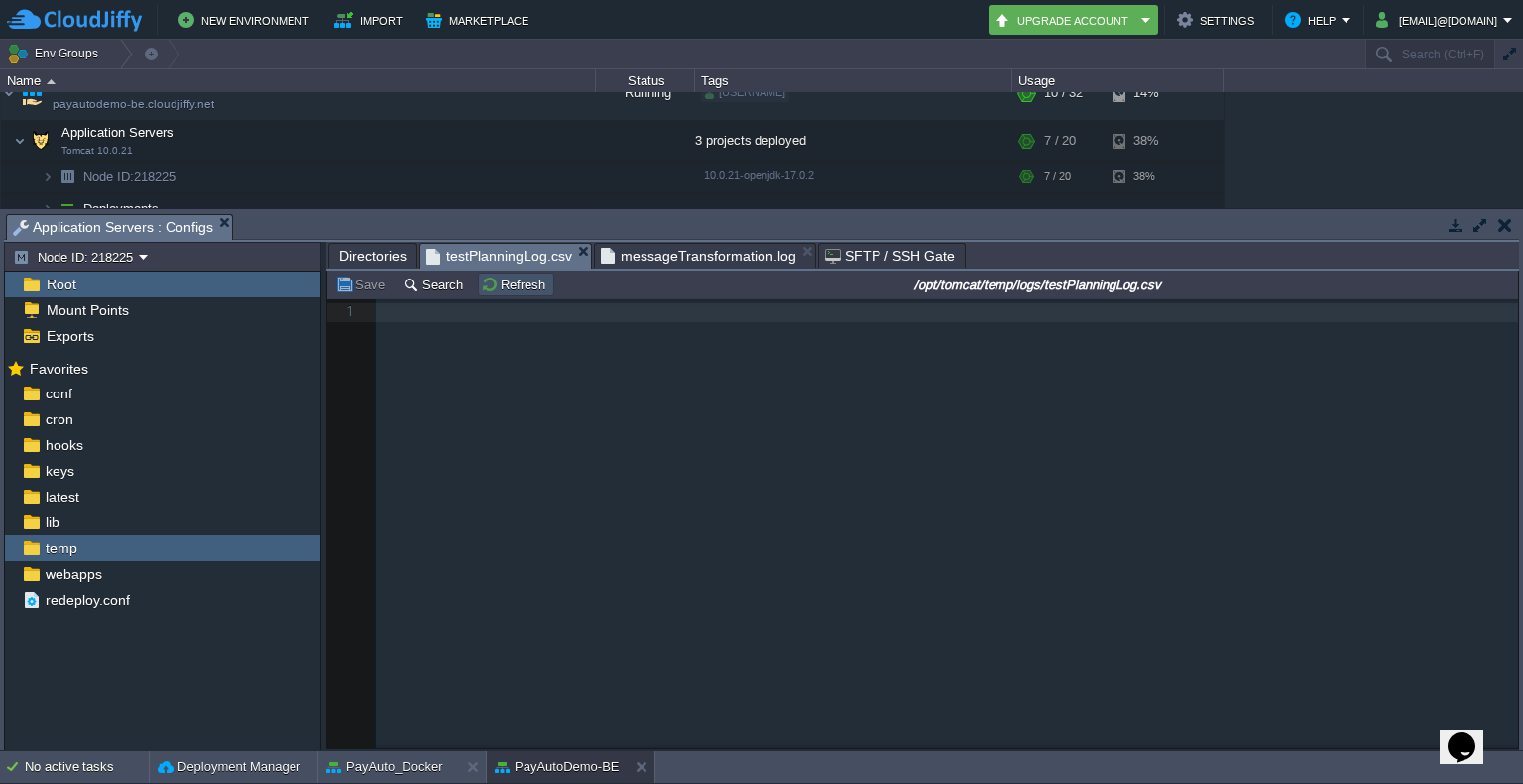 click on "Refresh" at bounding box center (516, 284) 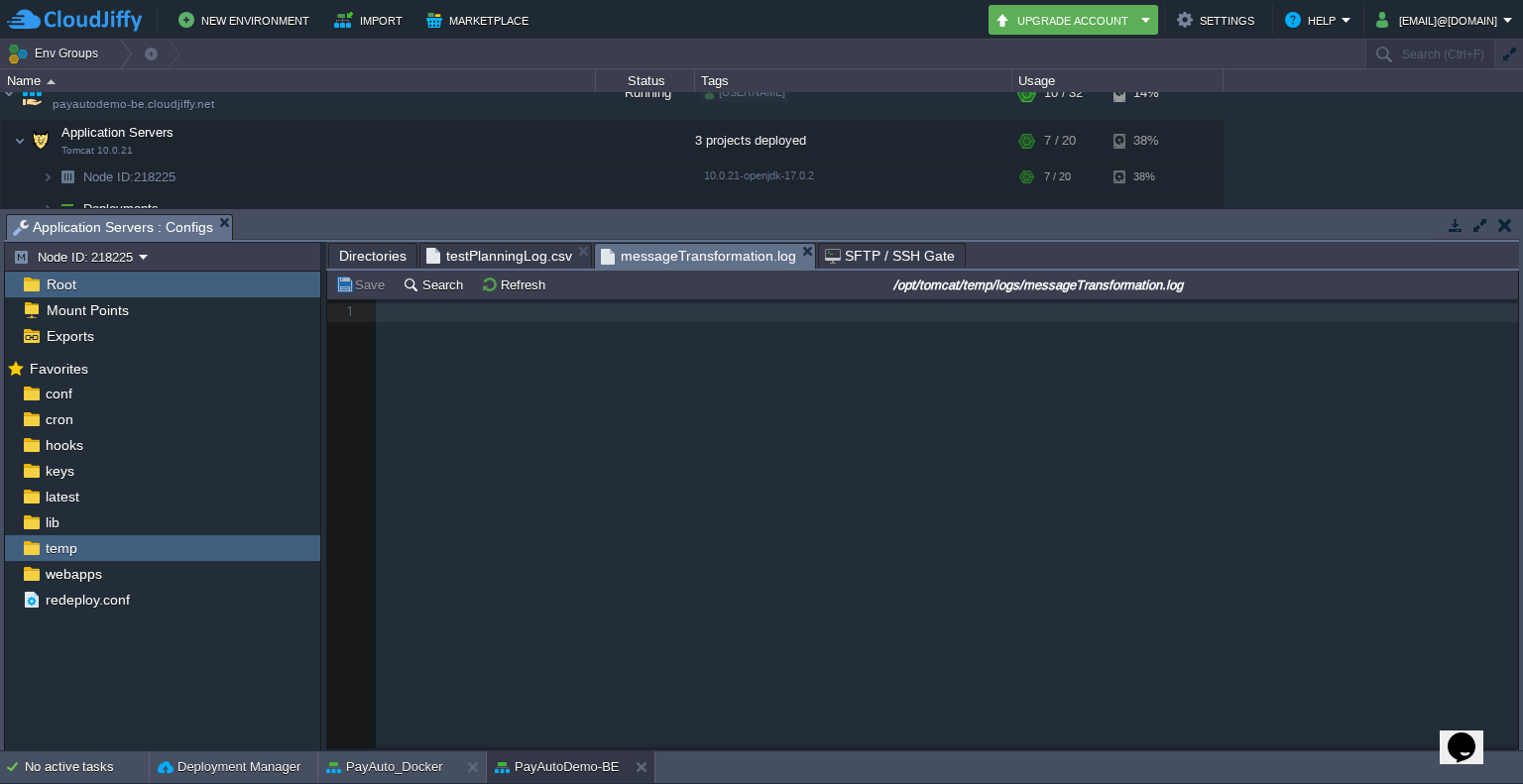 click on "messageTransformation.log" at bounding box center (698, 256) 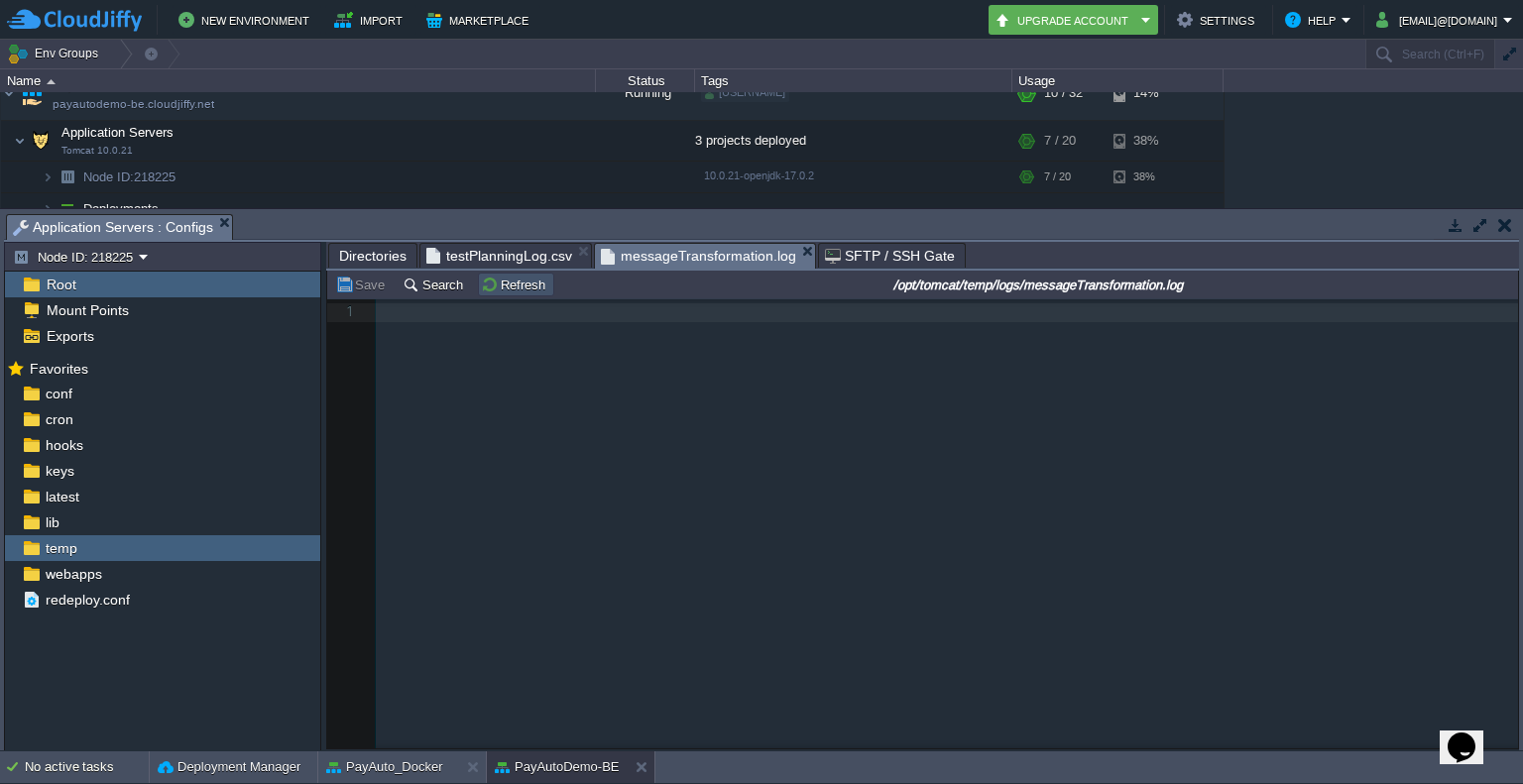 click on "Refresh" at bounding box center [516, 284] 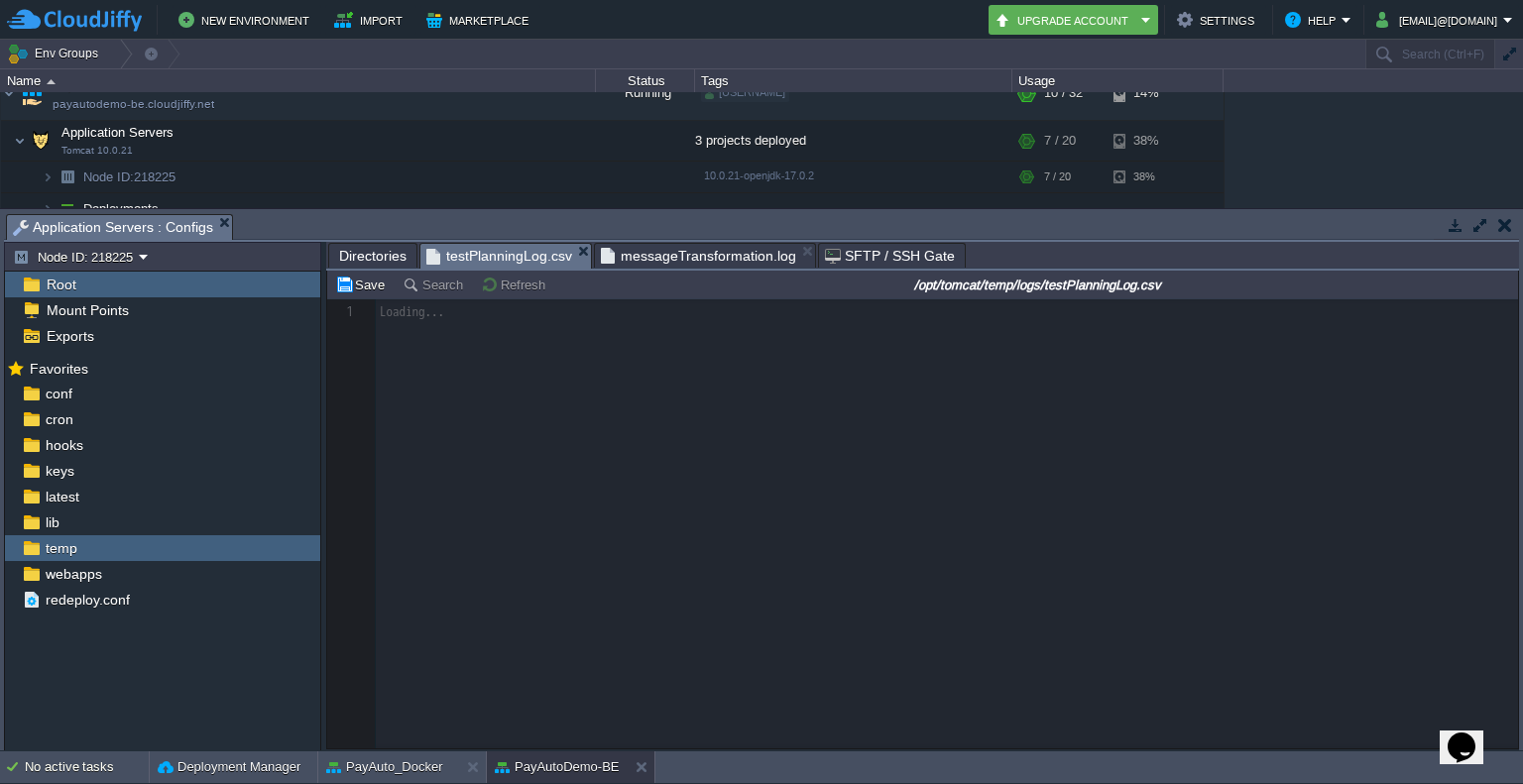 click on "testPlanningLog.csv" at bounding box center (499, 256) 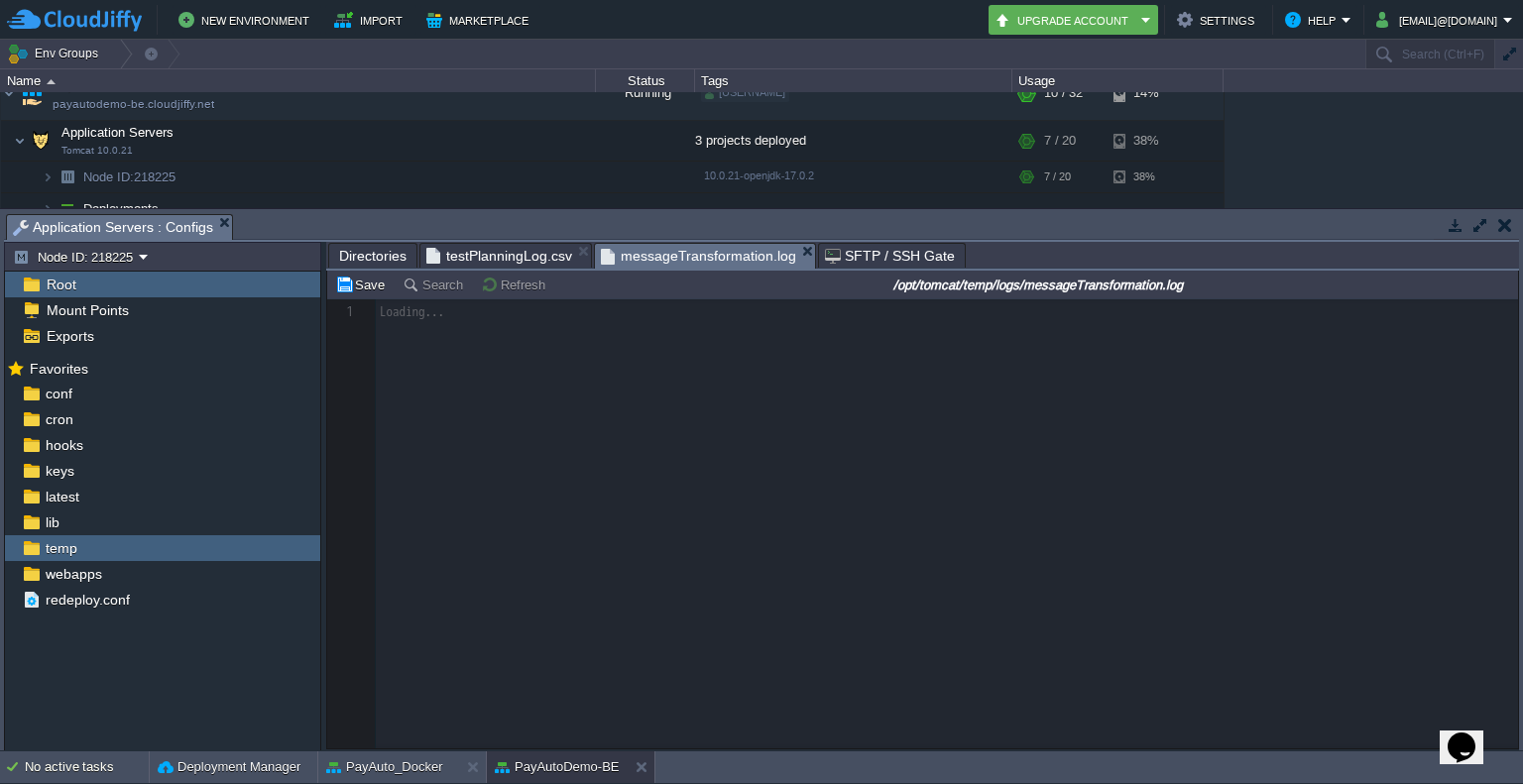 click on "messageTransformation.log" at bounding box center [698, 256] 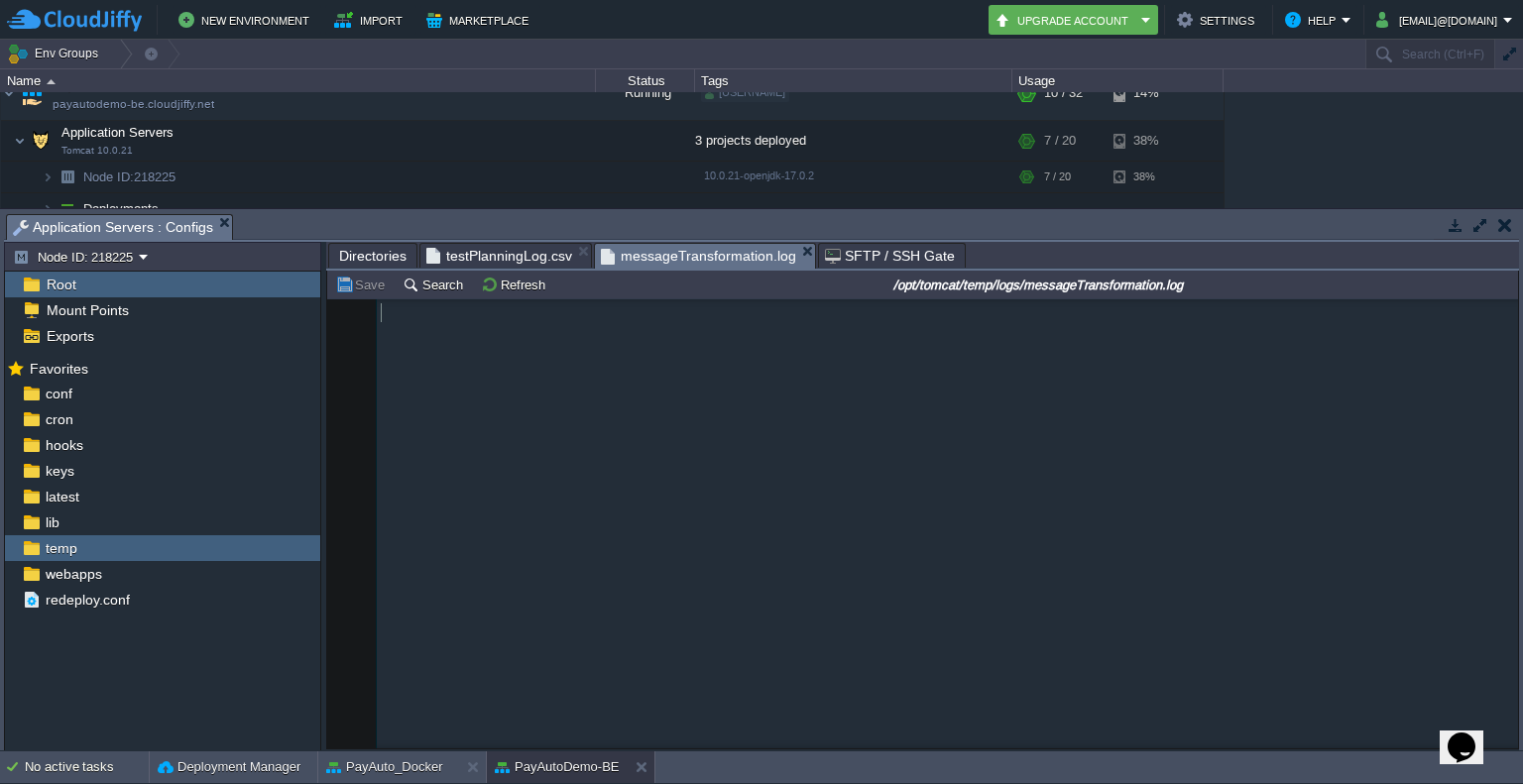 scroll, scrollTop: 5634, scrollLeft: 0, axis: vertical 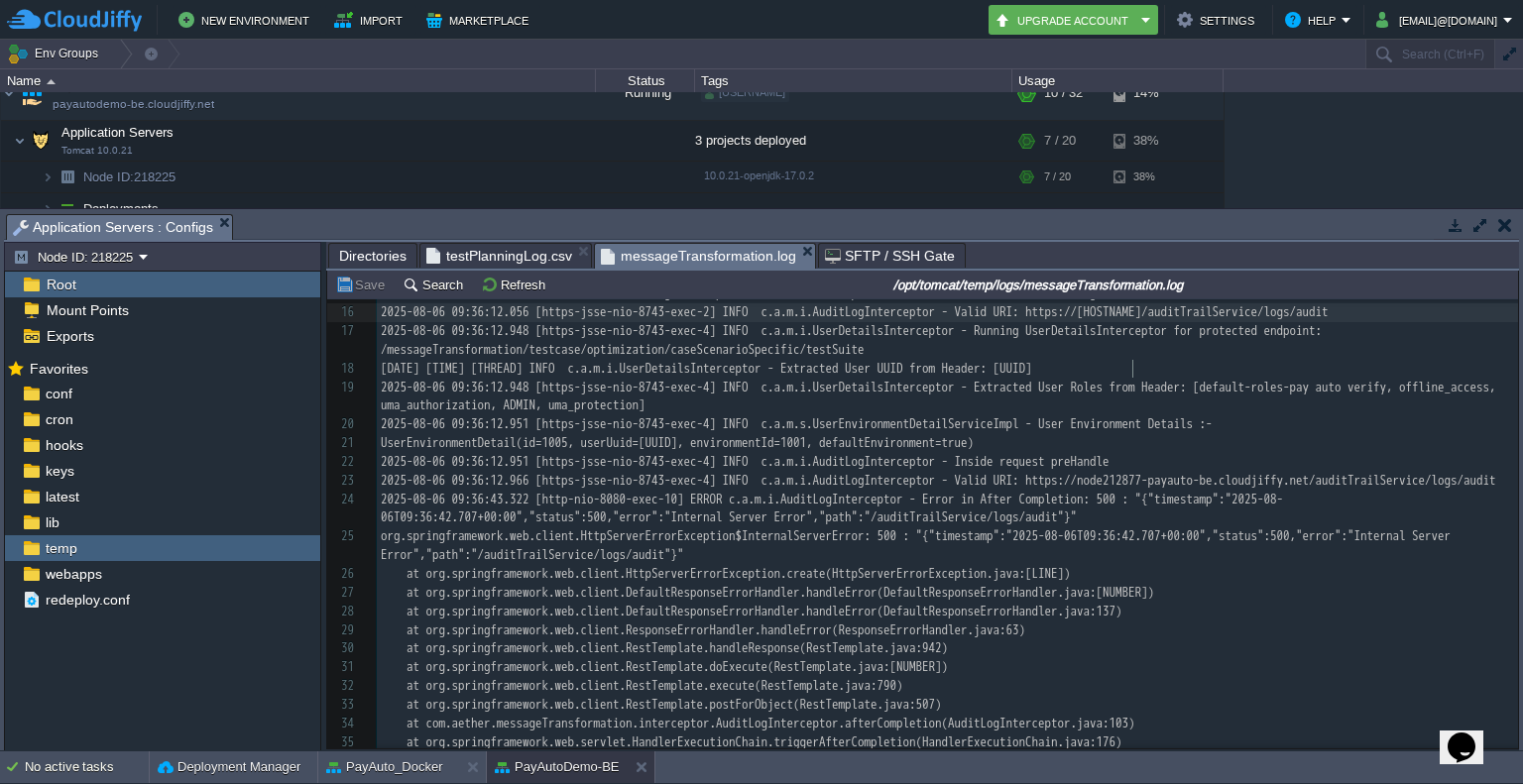 type on "2025-08-06 09:36:12.056 [https-jsse-nio-8743-exec-2] INFO  c.a.m.i.AuditLogInterceptor - Valid URI: https:" 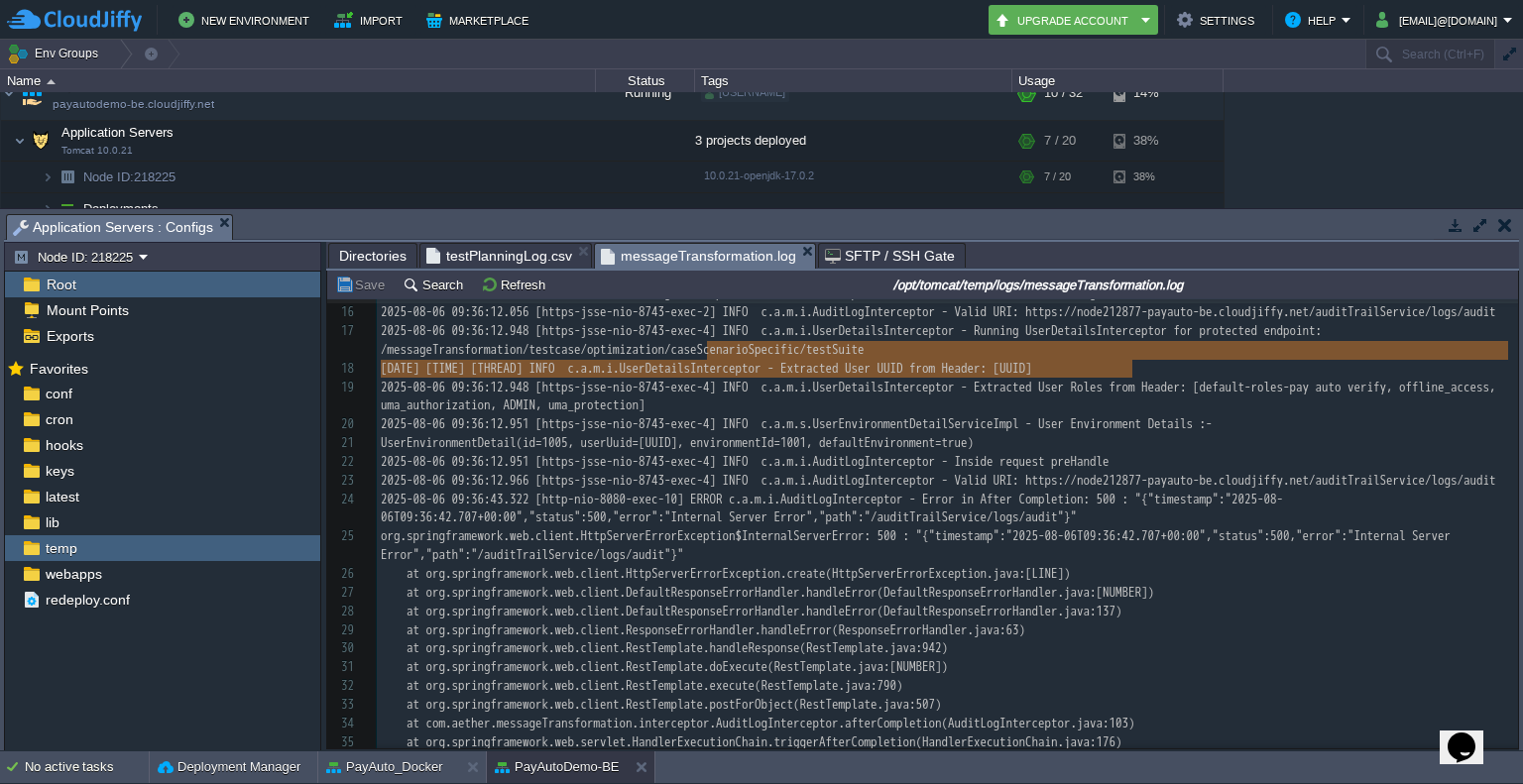 drag, startPoint x: 1129, startPoint y: 366, endPoint x: 1312, endPoint y: 359, distance: 183.1338 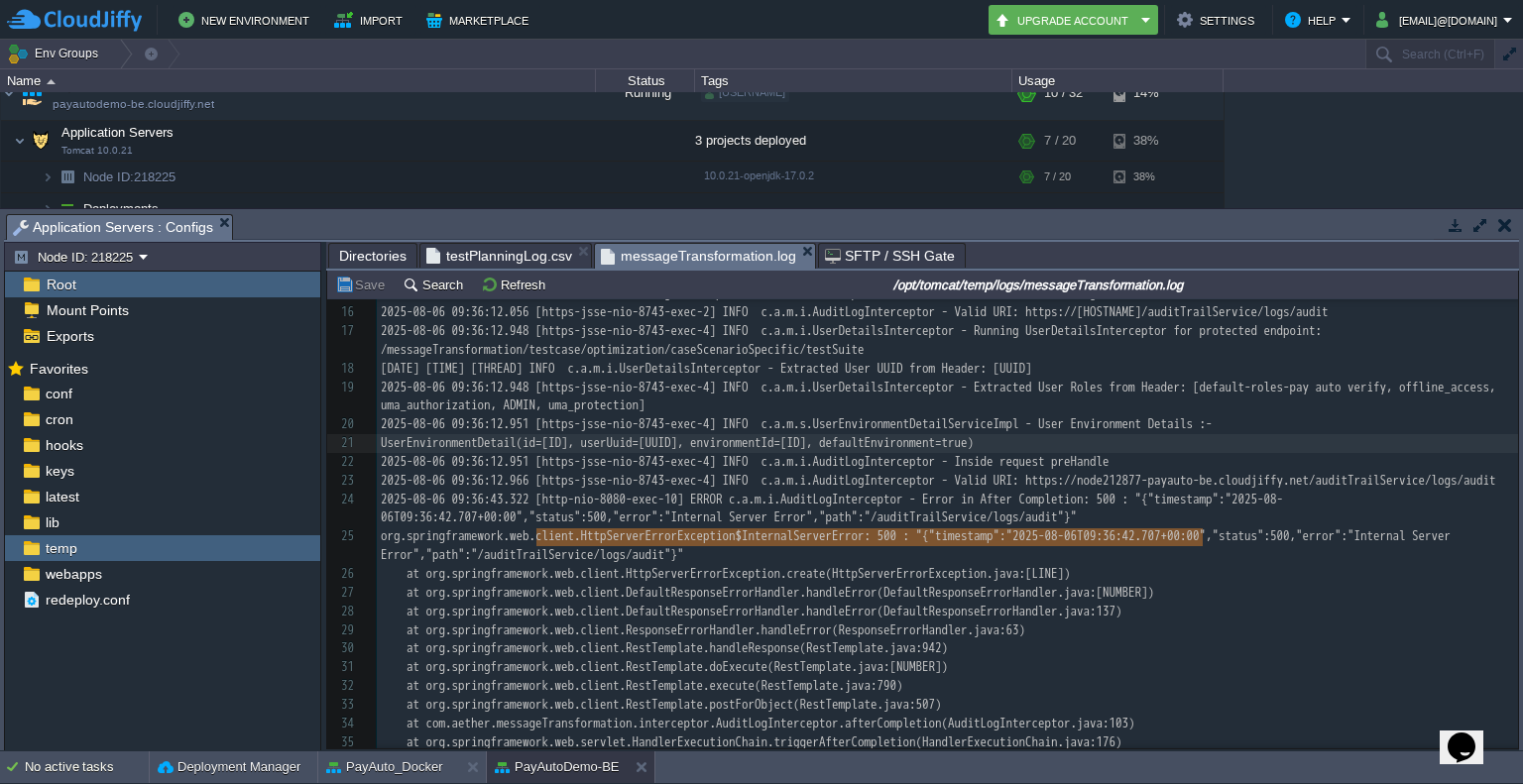 type on "id=1005, userUuid=[UUID], environmentId=1001, defaultEnvironment=tru" 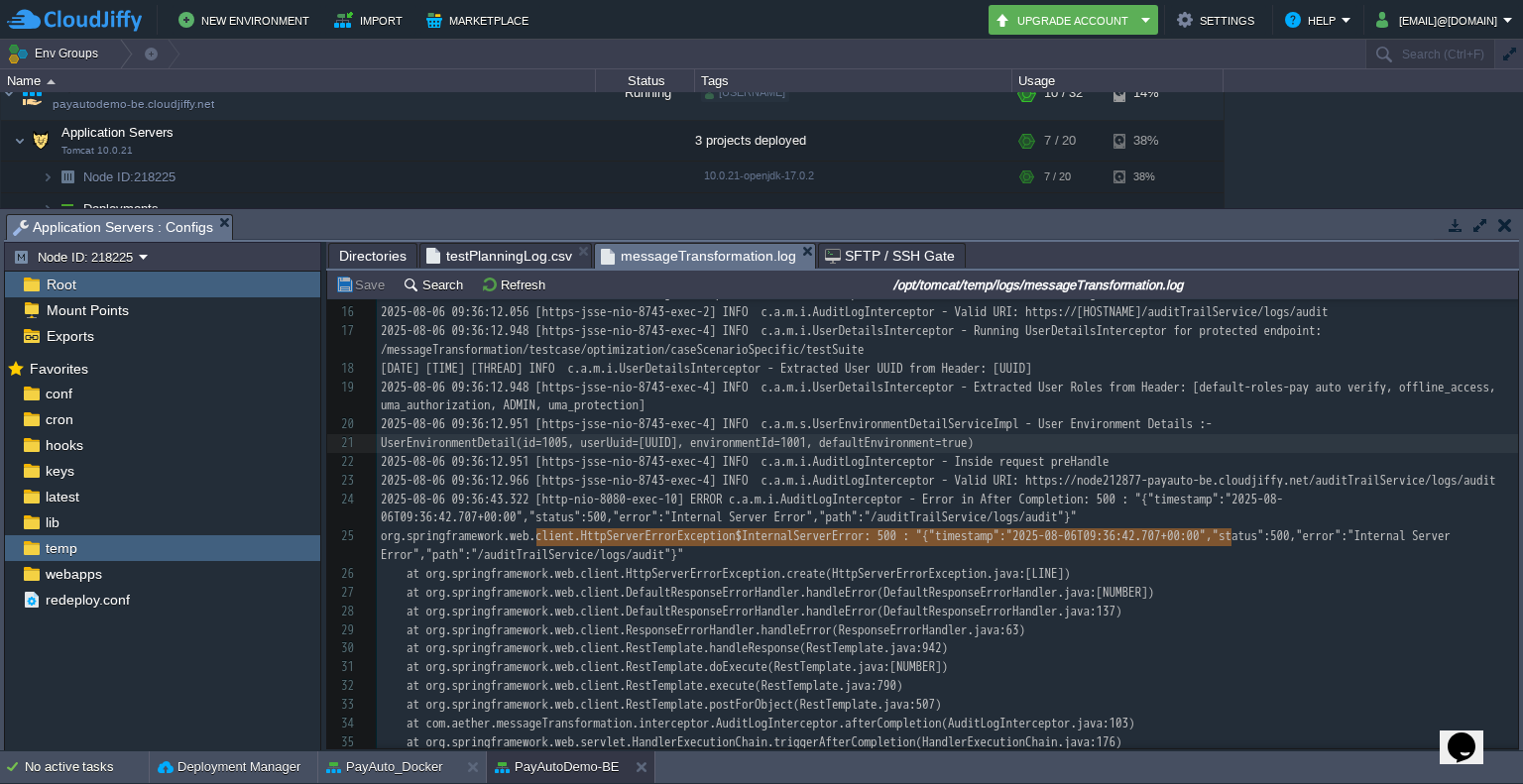 drag, startPoint x: 535, startPoint y: 539, endPoint x: 1233, endPoint y: 541, distance: 698.00287 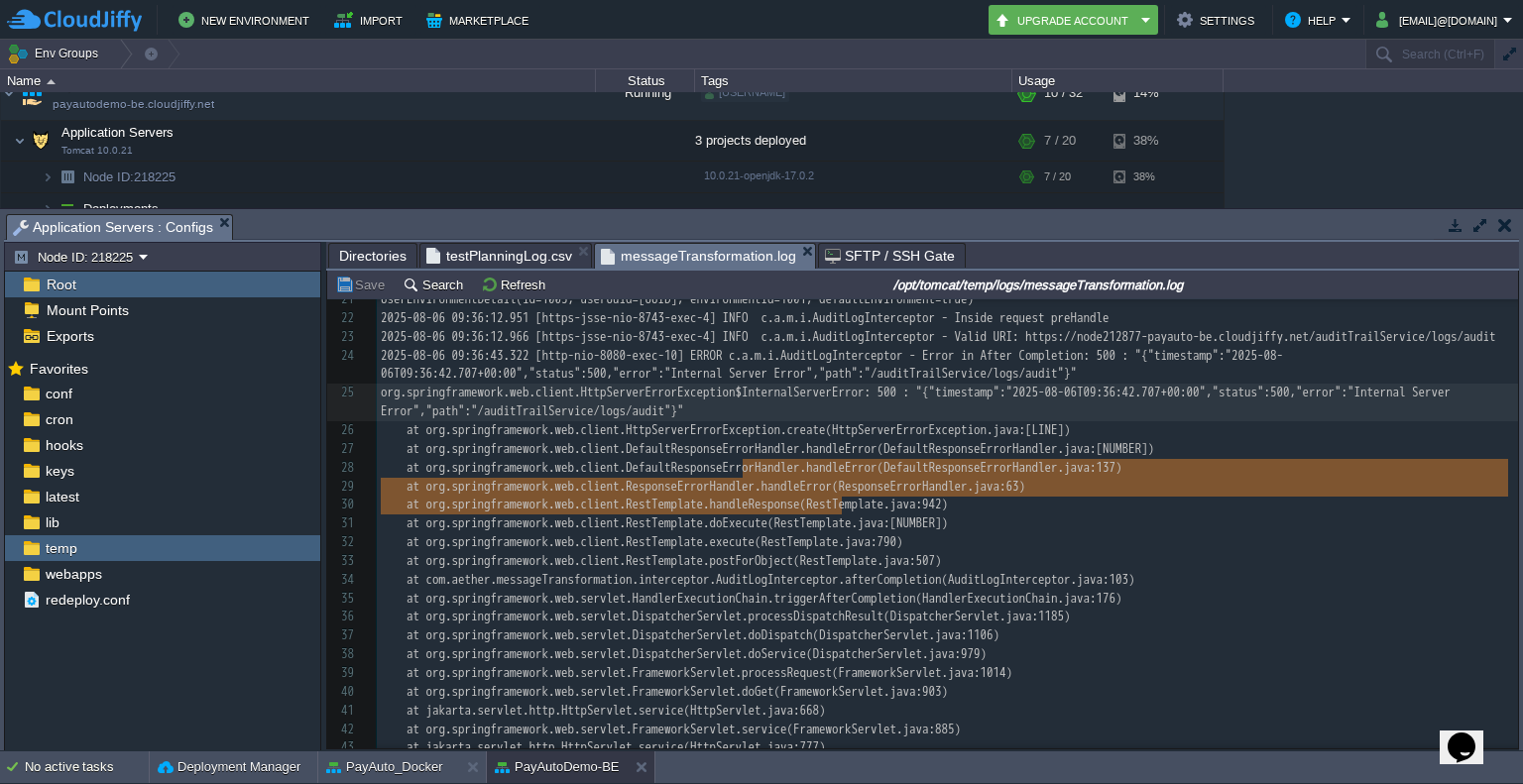 type on "OR c.a.m.i.AuditLogInterceptor - Error in After Completion: 500 : "{"timestamp":"[DATE]T[TIME]+00:00","status":500,"error":"Internal Server Error","path":"/auditTrailService/logs/audit"}"
org.springframework.web.client.HttpServerErrorException$InternalServerError: 500 : "{"timestamp":"[DATE]T[TIME]+00:00","status":500,"error":"Internal Server Error","path":"/auditTrailService/logs/audit"}"" 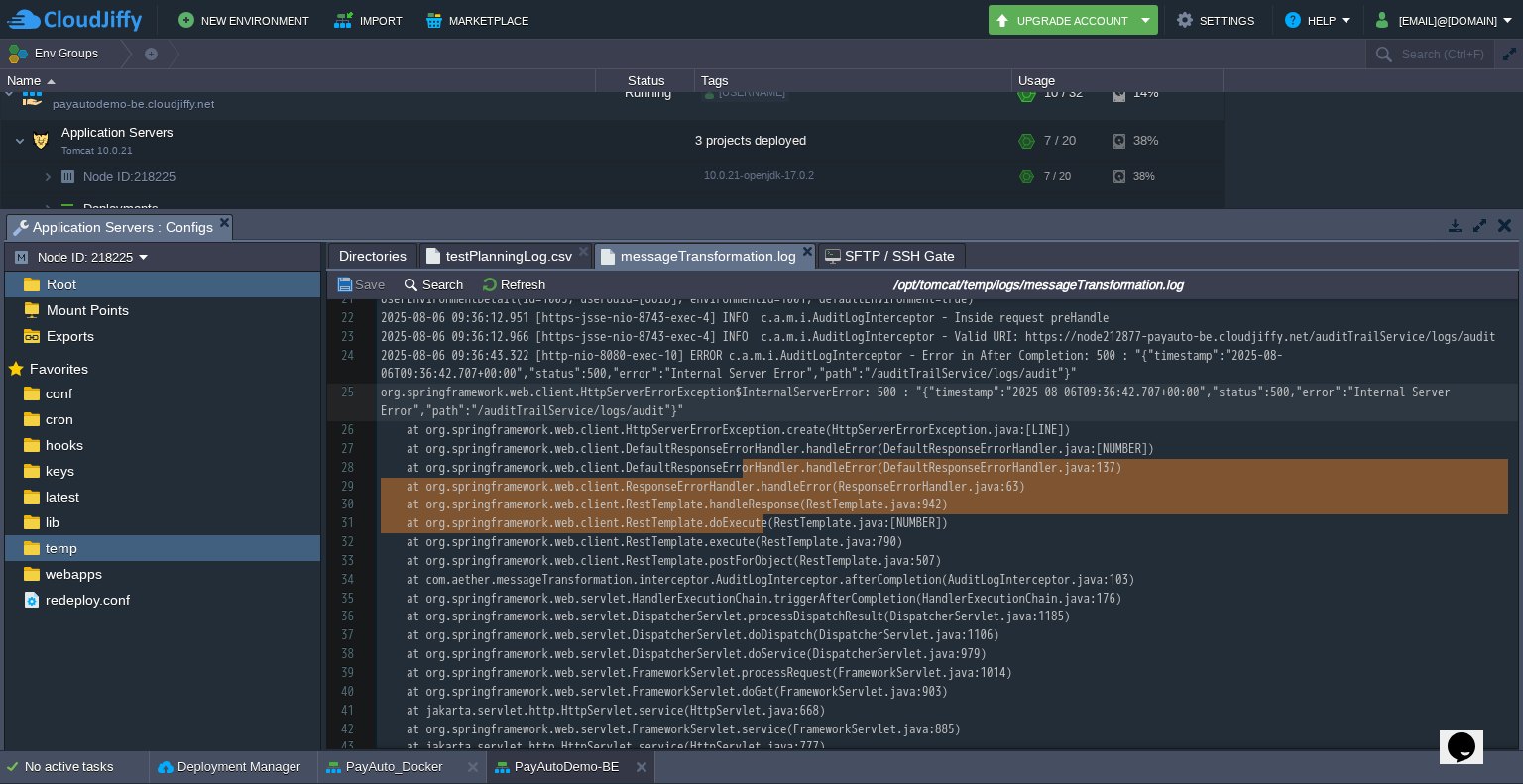 drag, startPoint x: 741, startPoint y: 468, endPoint x: 840, endPoint y: 518, distance: 110.90987 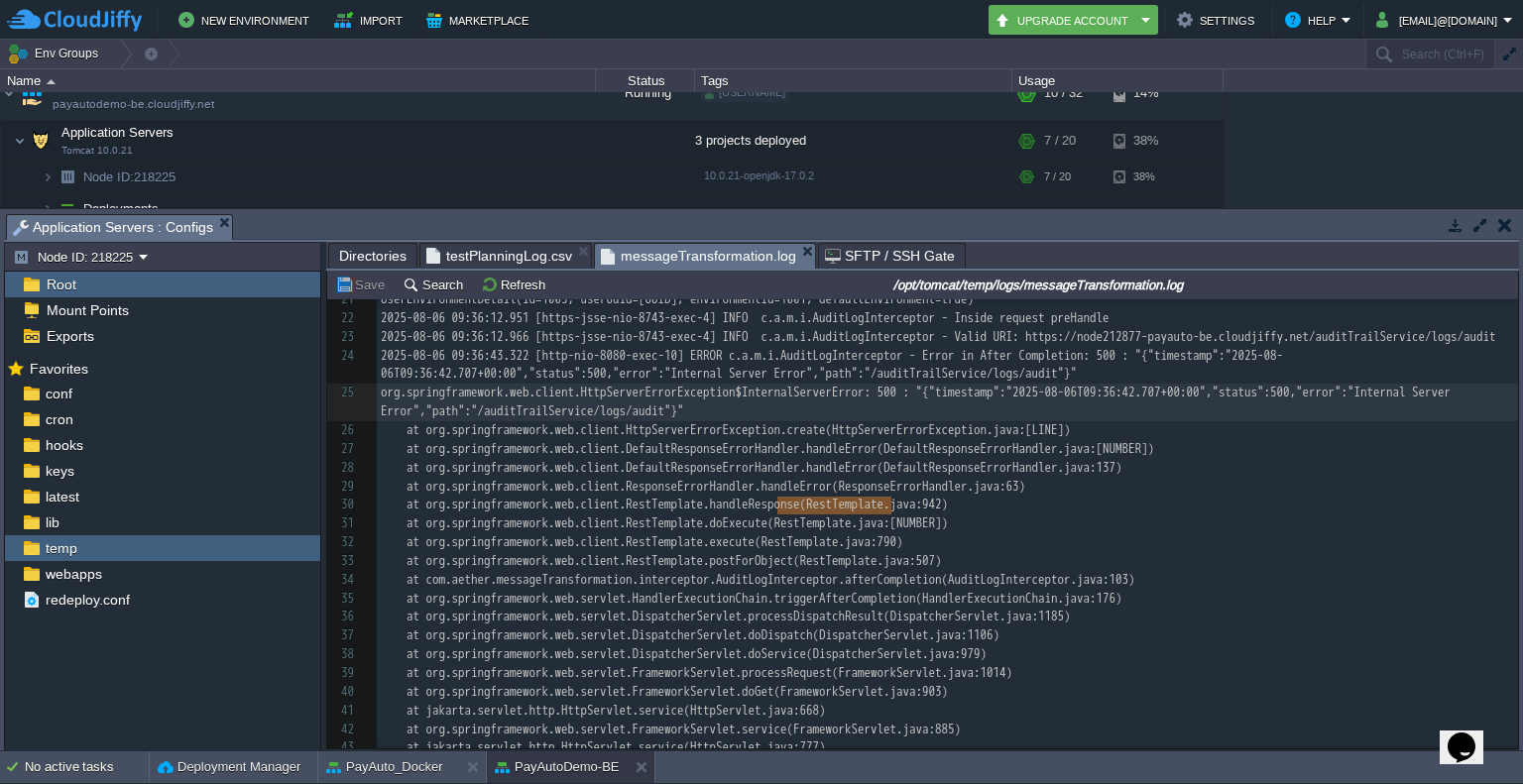 type on "InternalServerErro" 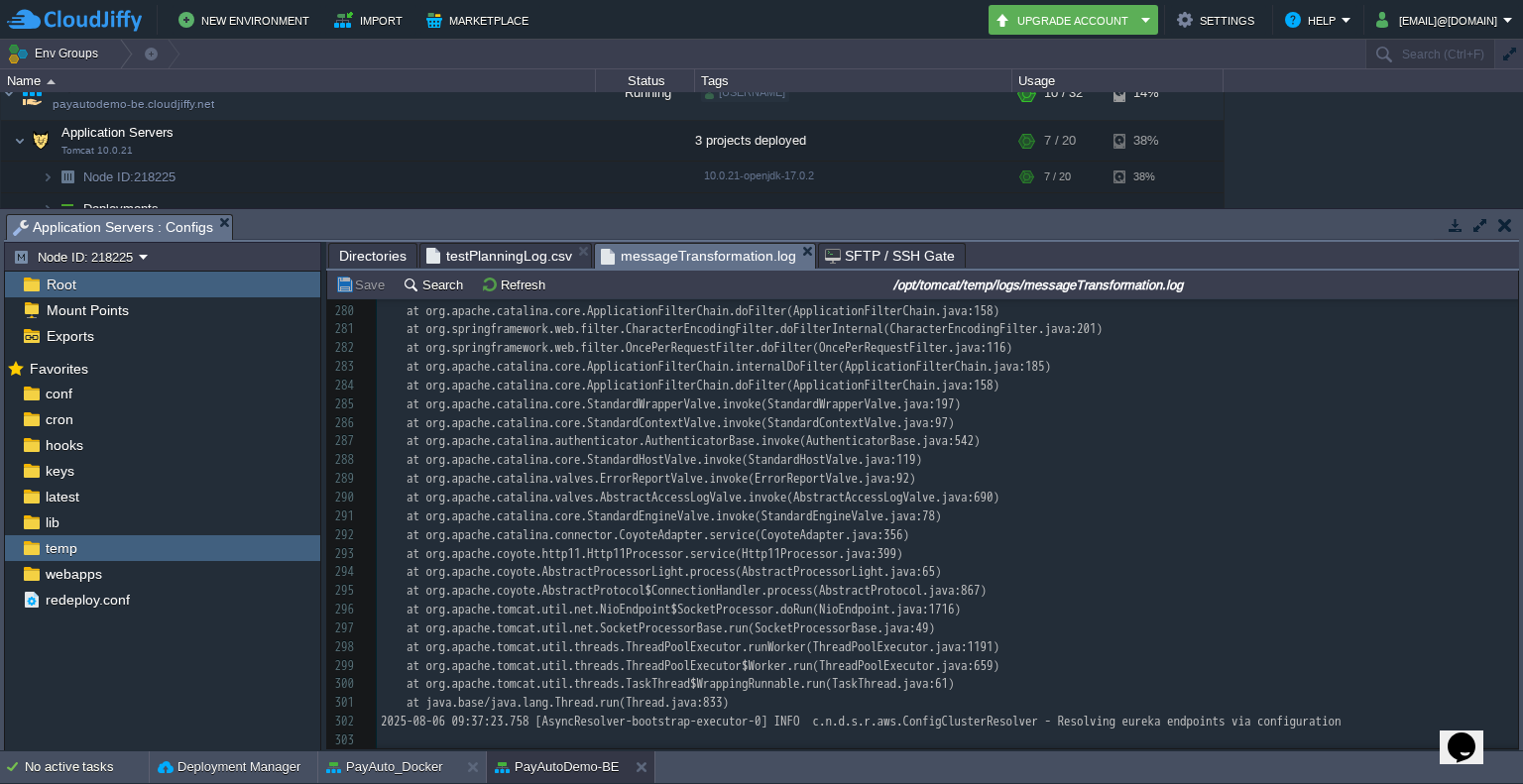 click on "testPlanningLog.csv" at bounding box center [499, 256] 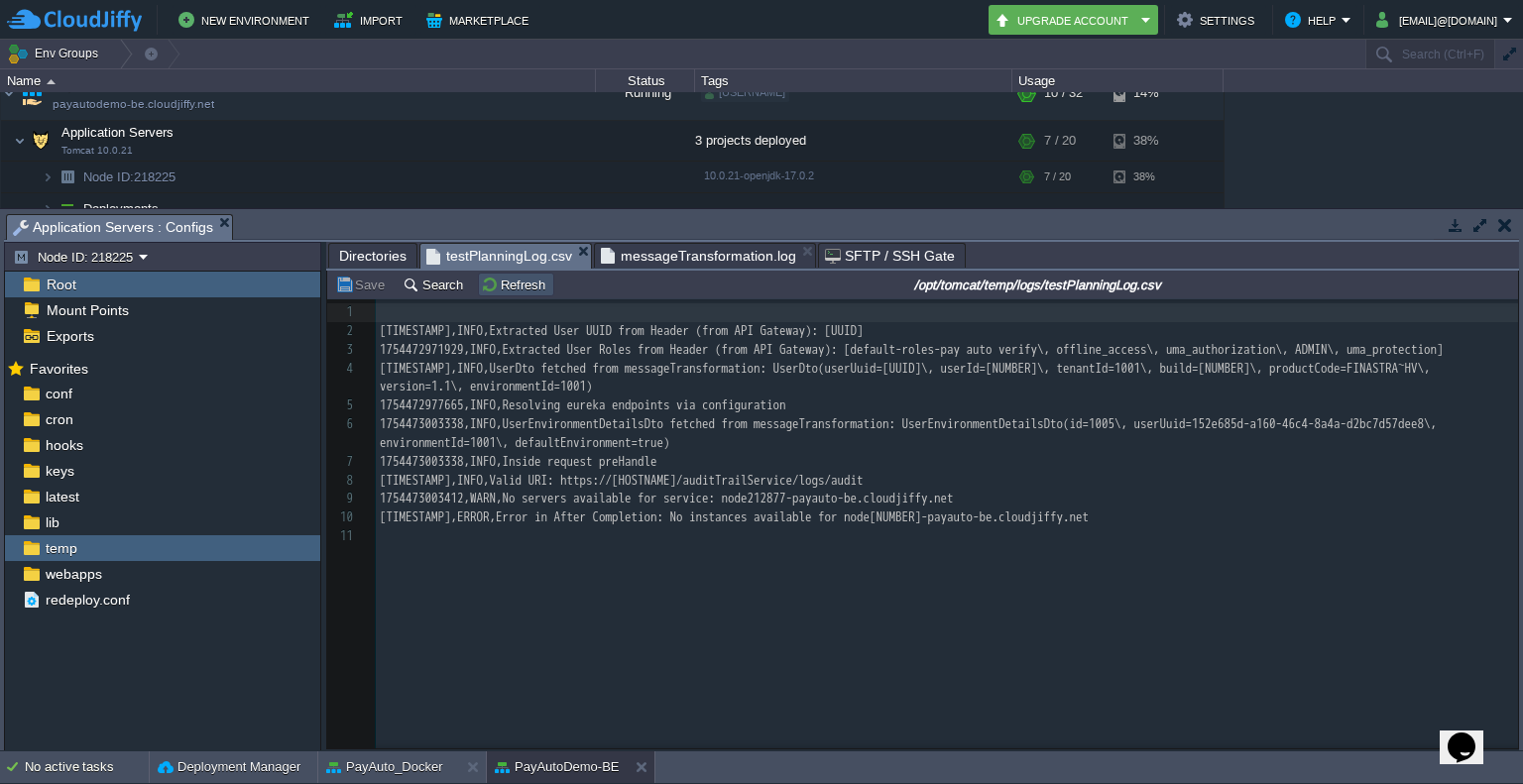 click on "Refresh" at bounding box center [516, 284] 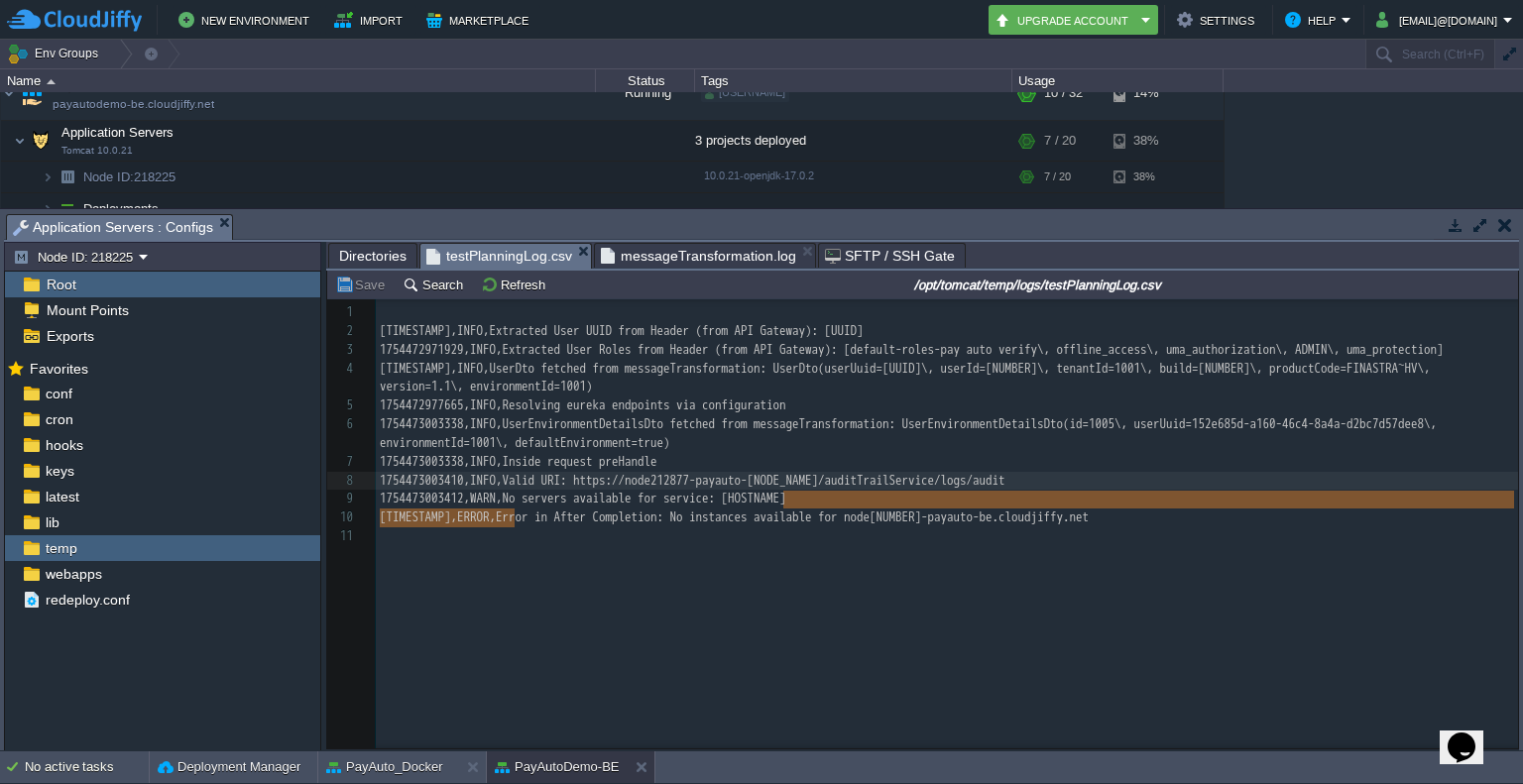 type on "No servers available for service: [NODE_NAME]" 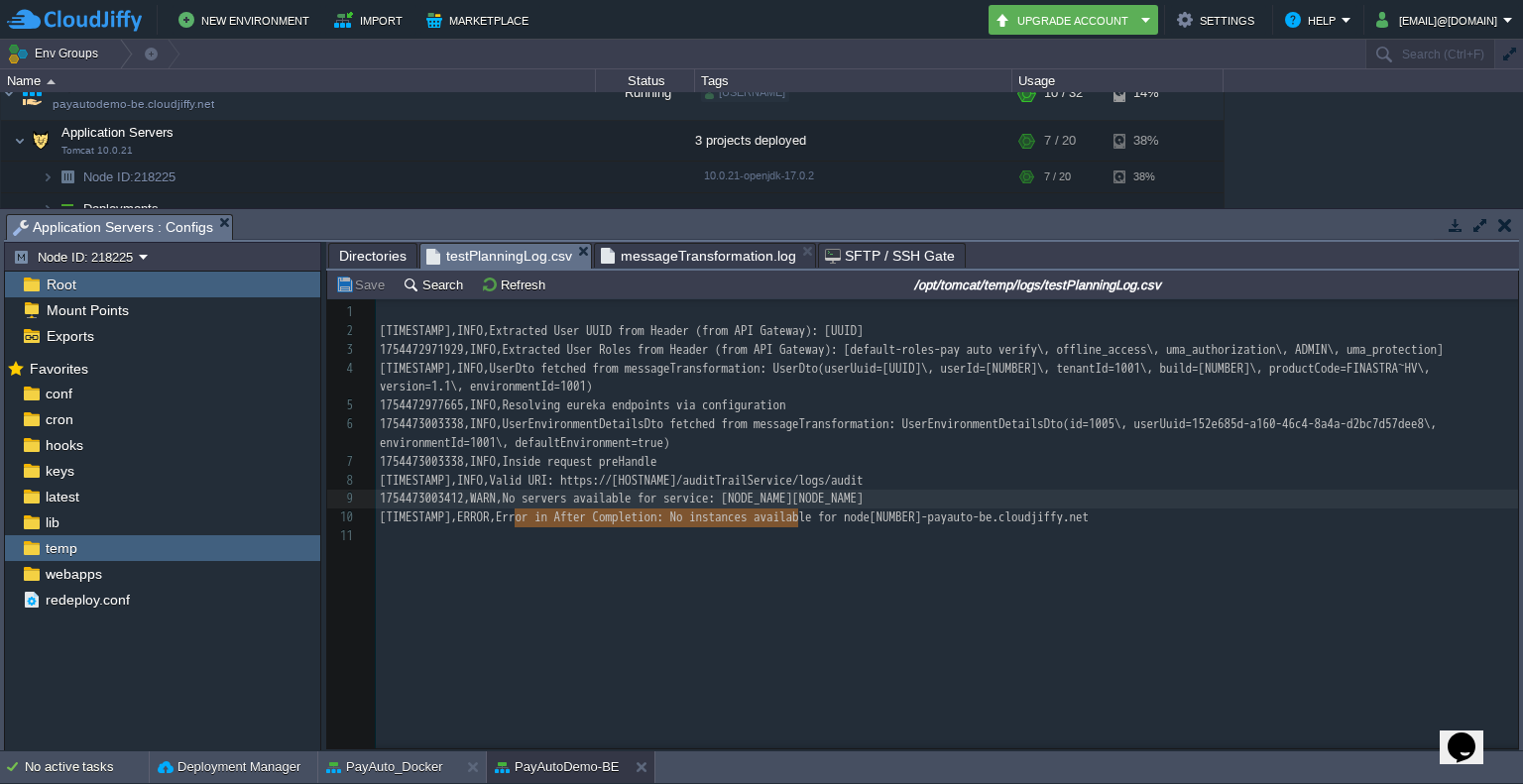 drag, startPoint x: 512, startPoint y: 519, endPoint x: 797, endPoint y: 518, distance: 285.00175 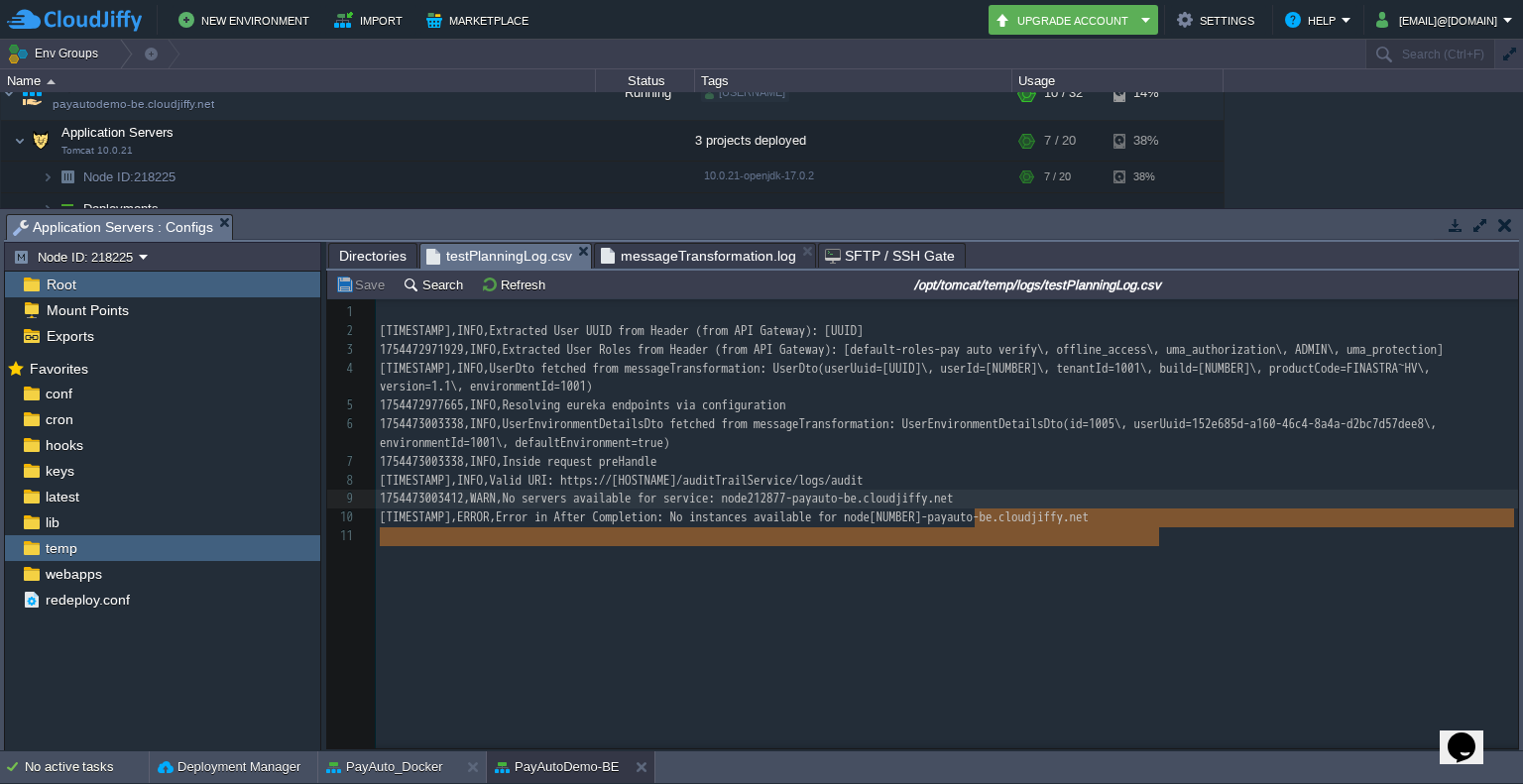 type on "available for [HOSTNAME]" 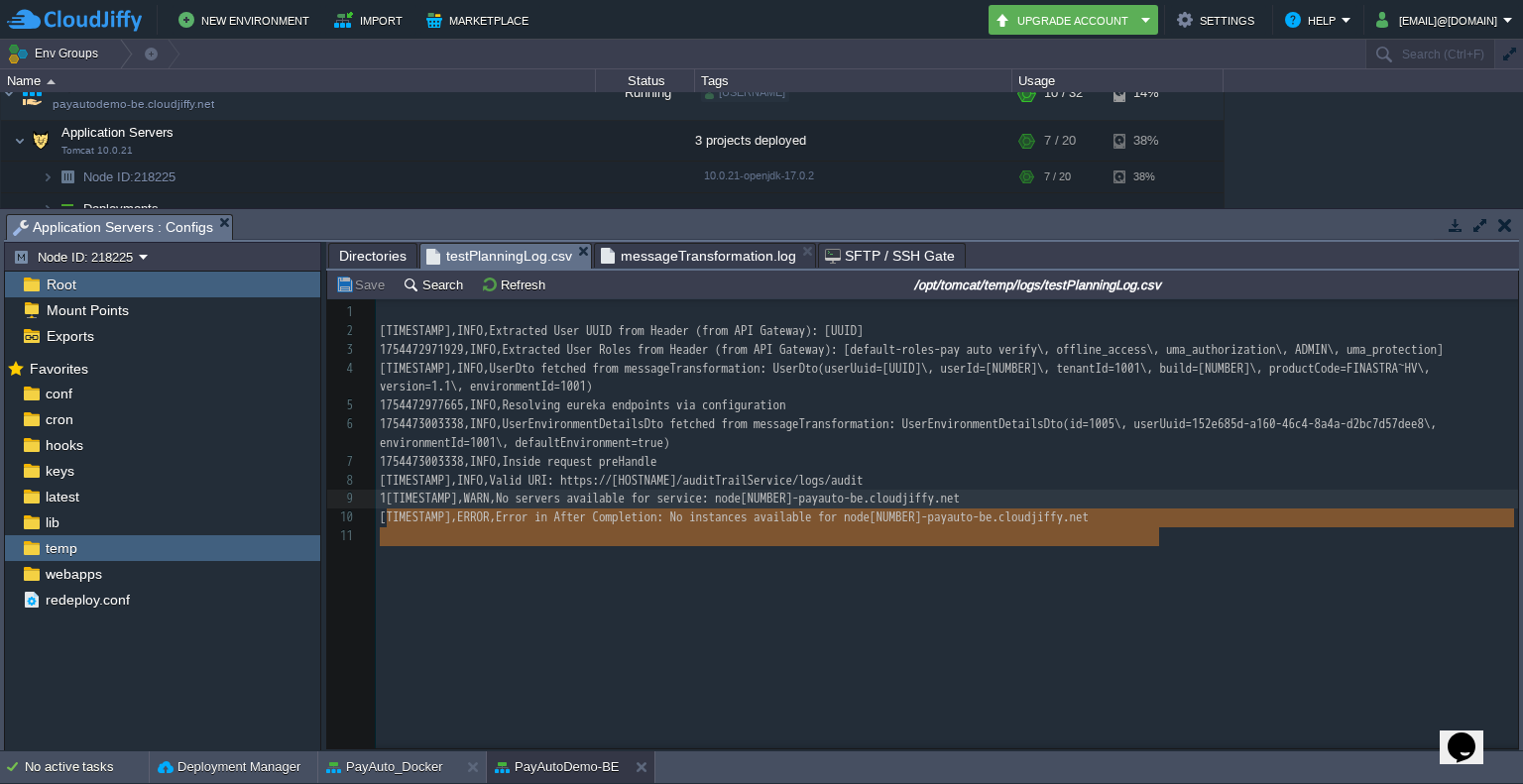 type on "[TIMESTAMP],WARN,No servers available for service: [HOSTNAME]
[TIMESTAMP],ERROR,Error in After Completion: No instances available for [HOSTNAME]" 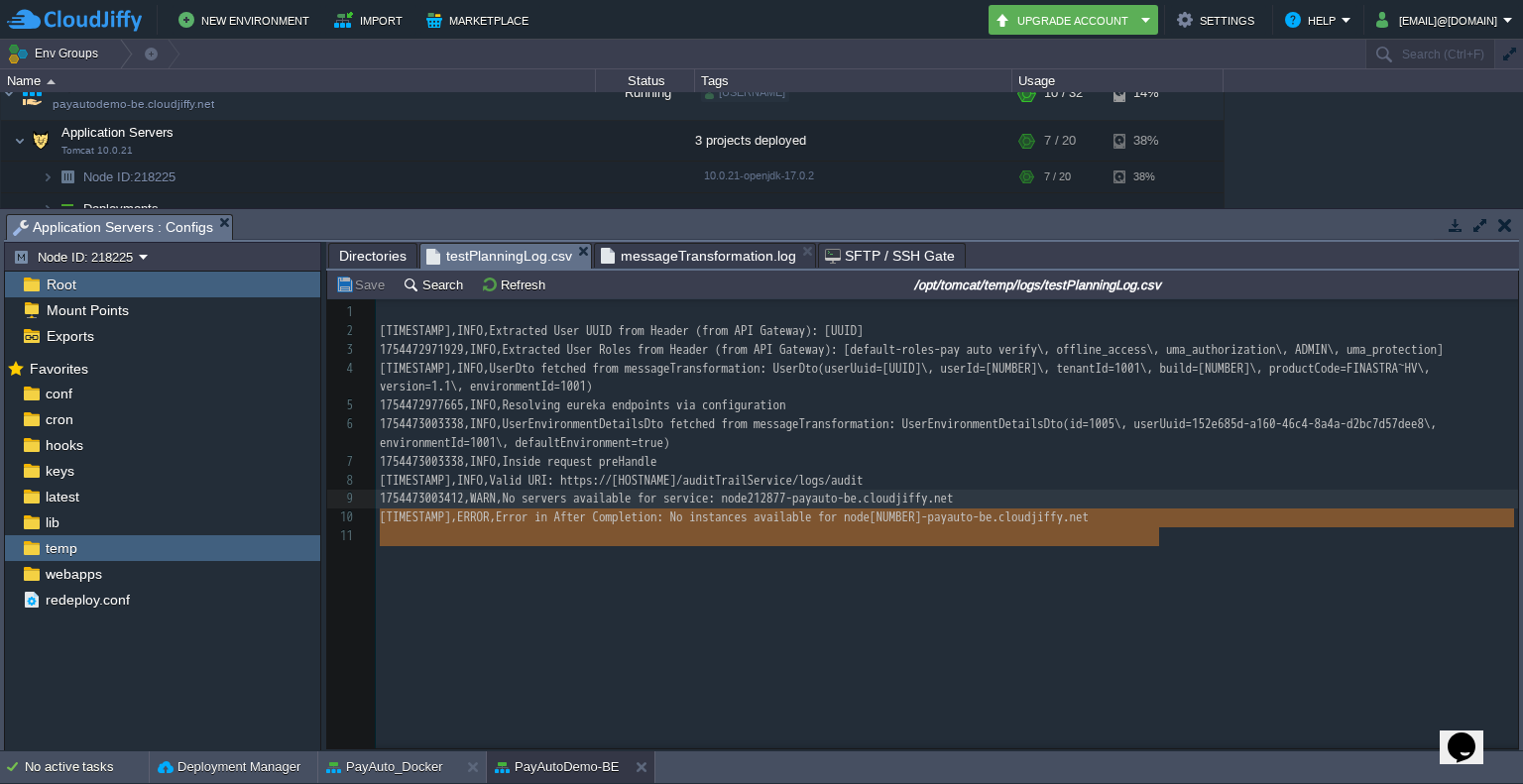 drag, startPoint x: 1162, startPoint y: 535, endPoint x: 378, endPoint y: 516, distance: 784.2302 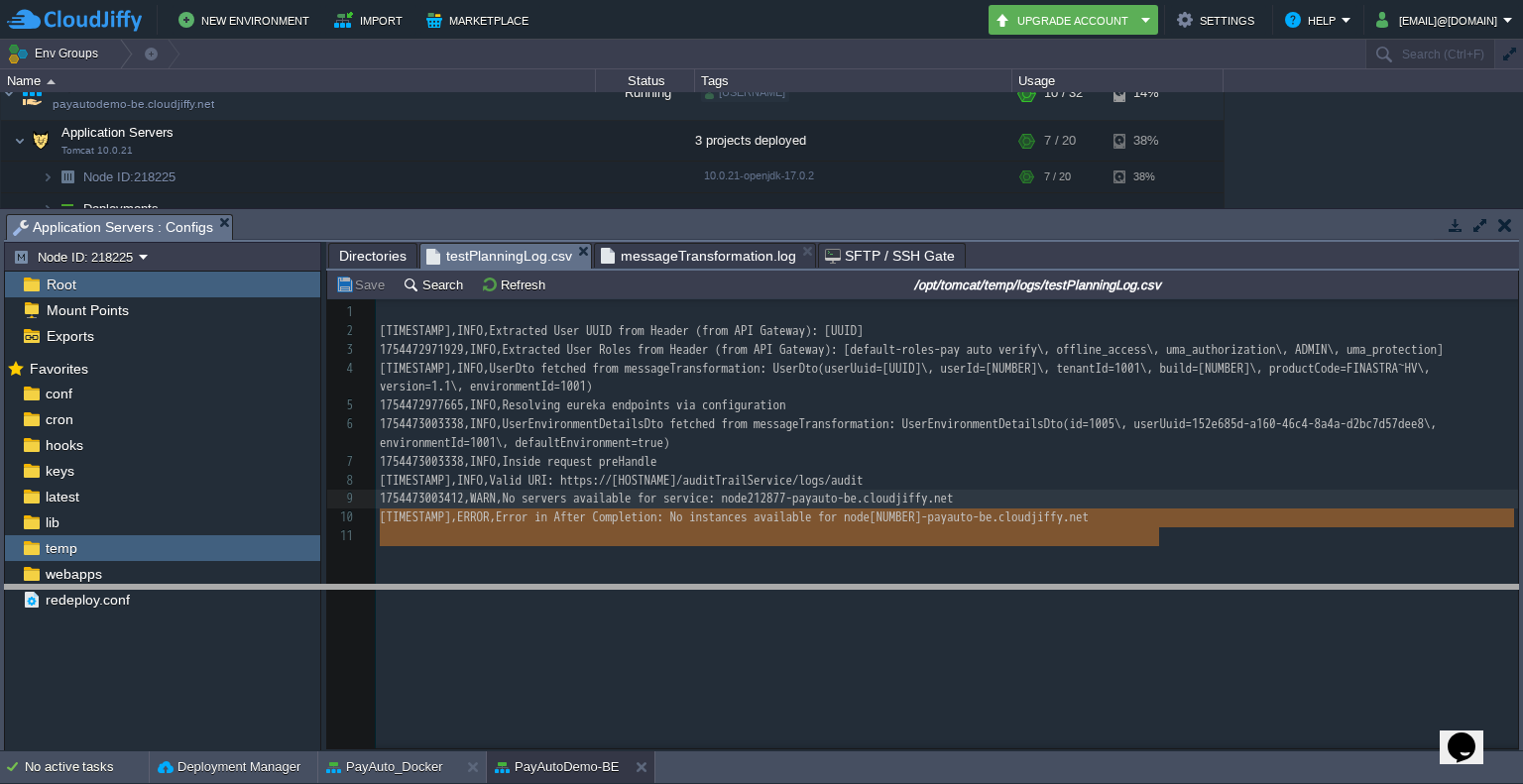 drag, startPoint x: 1275, startPoint y: 223, endPoint x: 1214, endPoint y: 626, distance: 407.59048 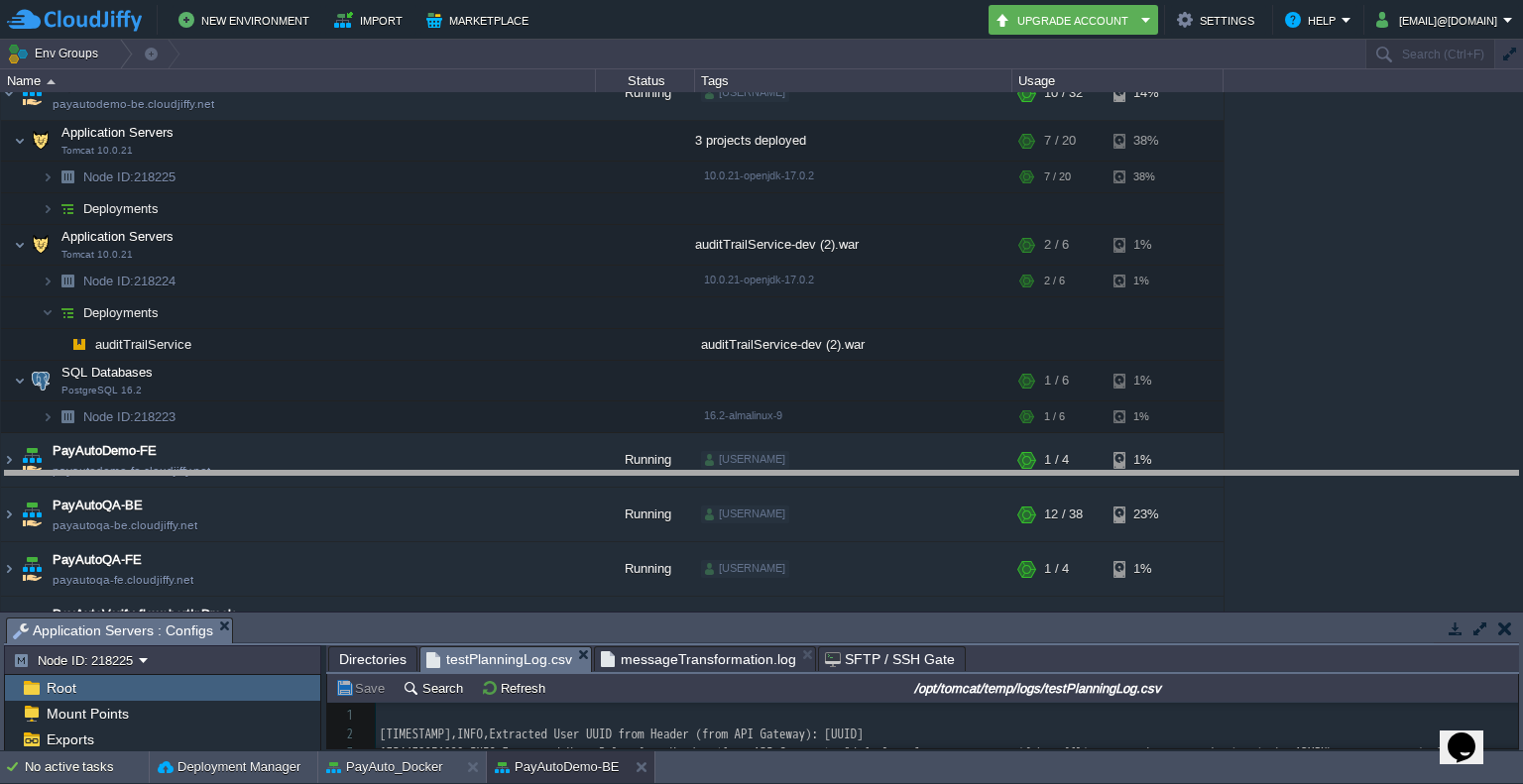 drag, startPoint x: 1214, startPoint y: 626, endPoint x: 1241, endPoint y: 381, distance: 246.48327 